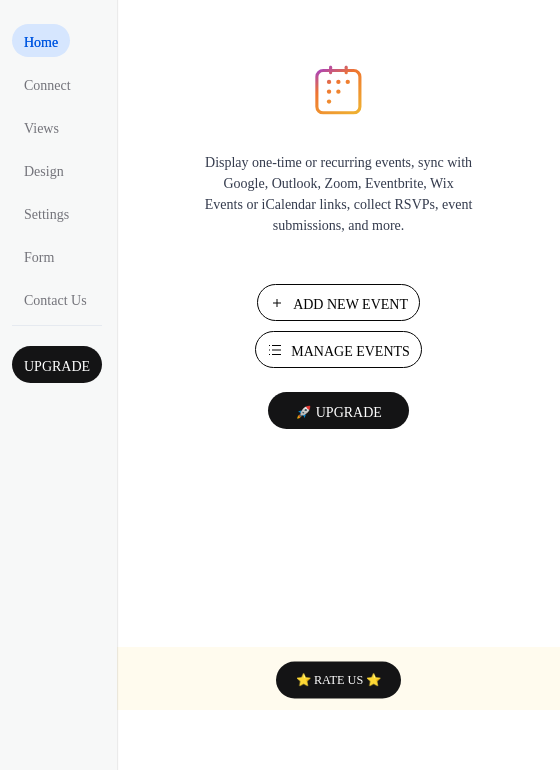 scroll, scrollTop: 0, scrollLeft: 0, axis: both 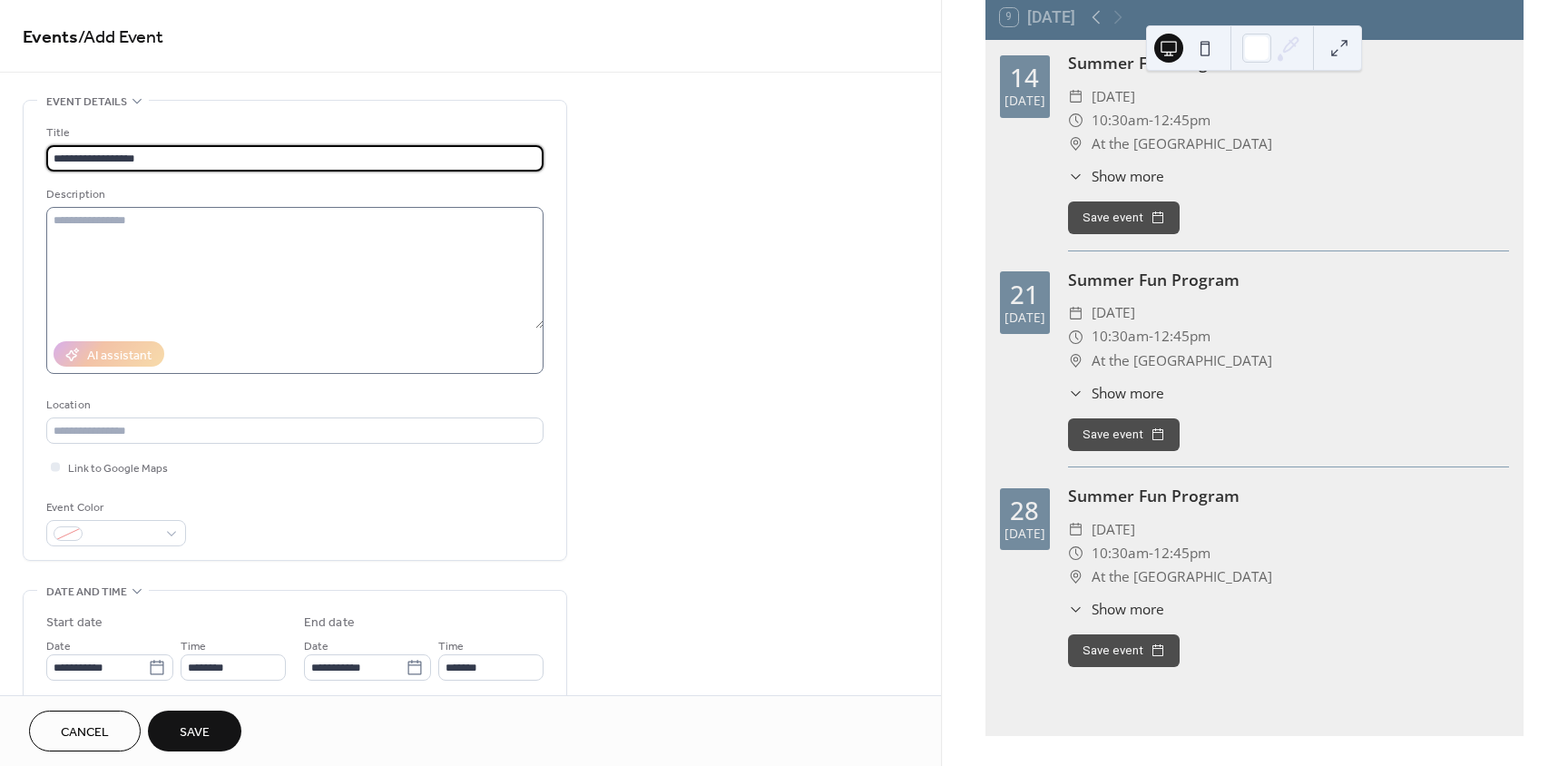 type on "**********" 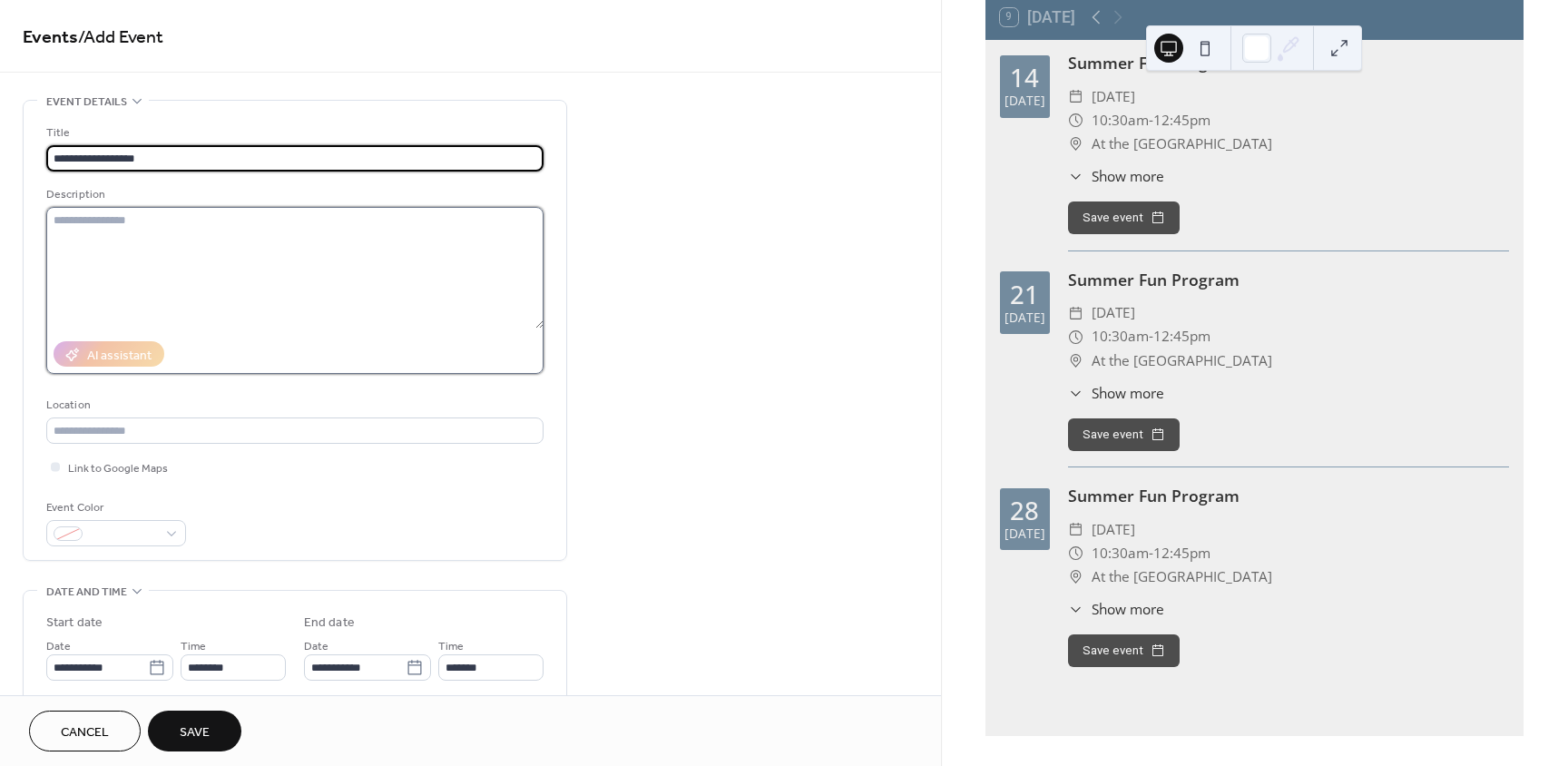 click at bounding box center (295, 268) 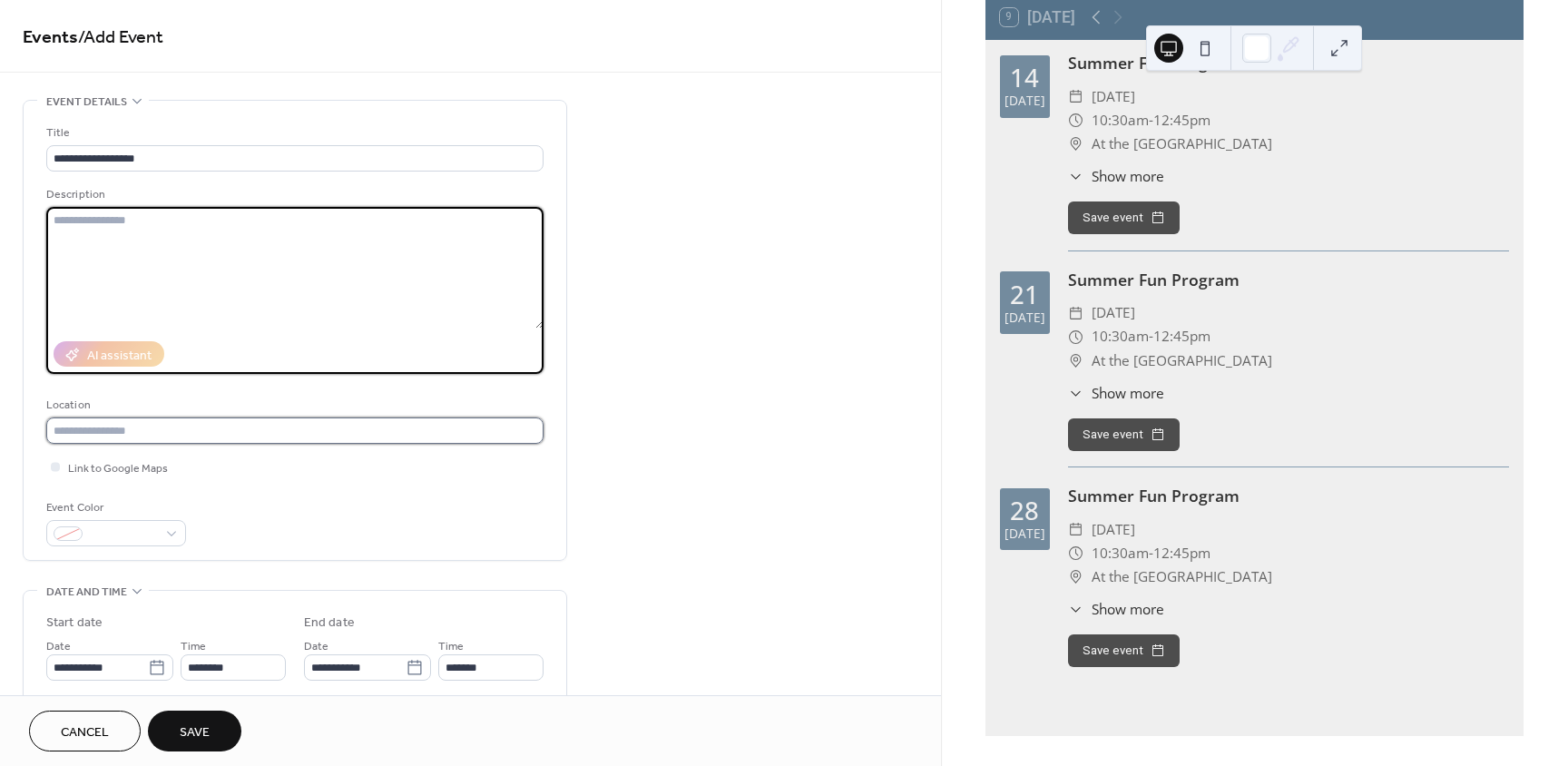 click at bounding box center (295, 430) 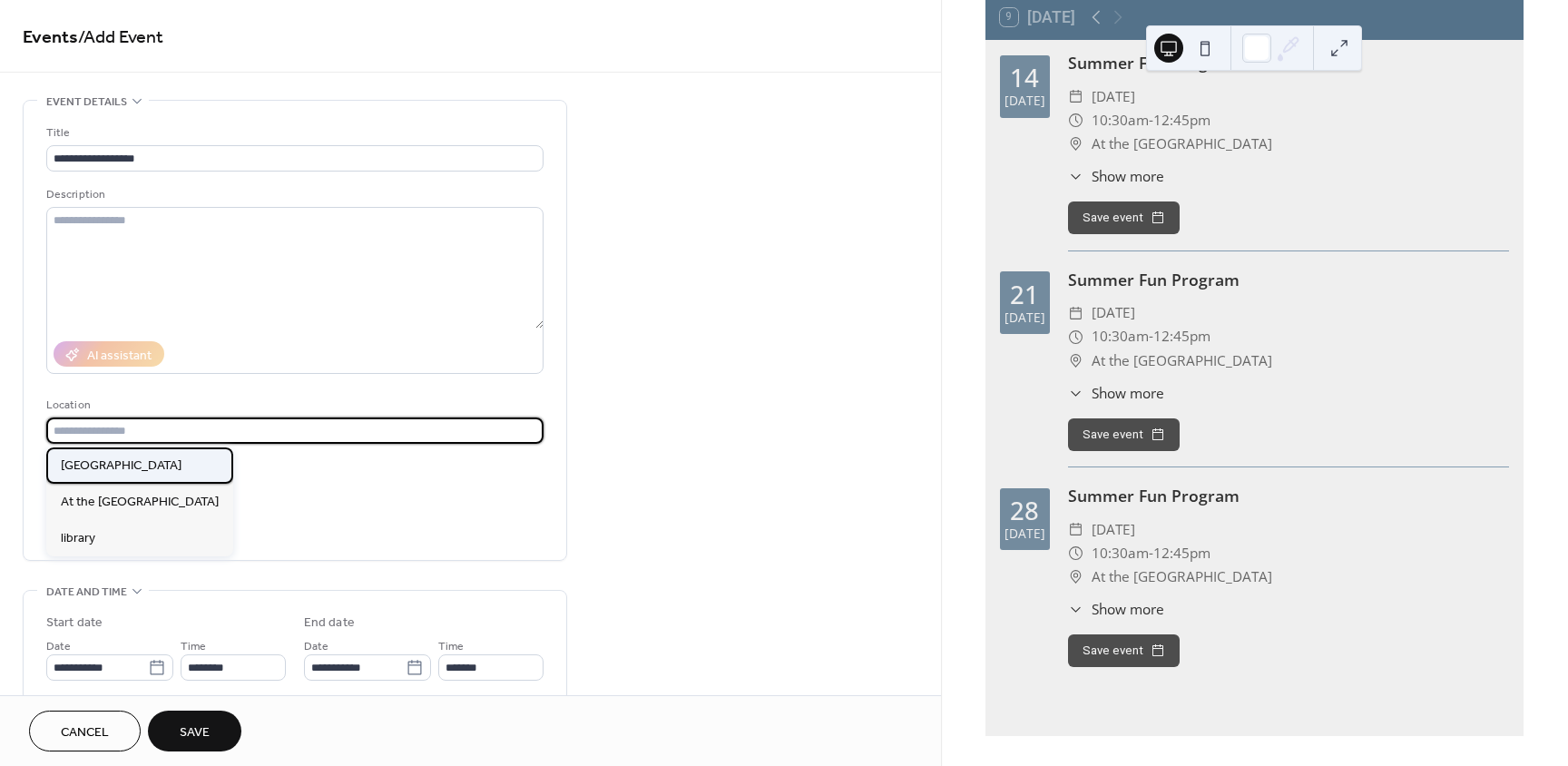 click on "Amargosa Valley Library" at bounding box center [121, 466] 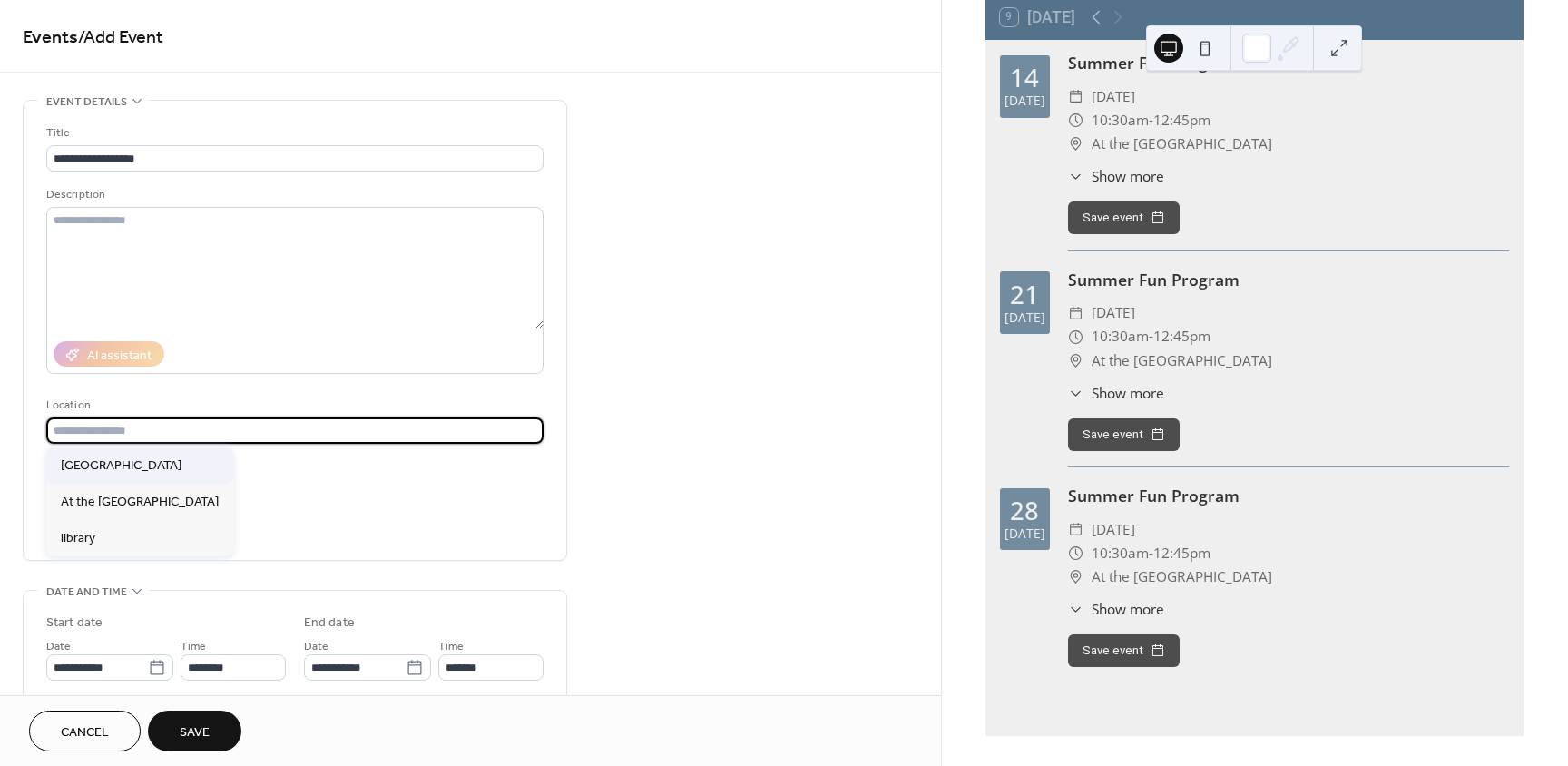 type on "**********" 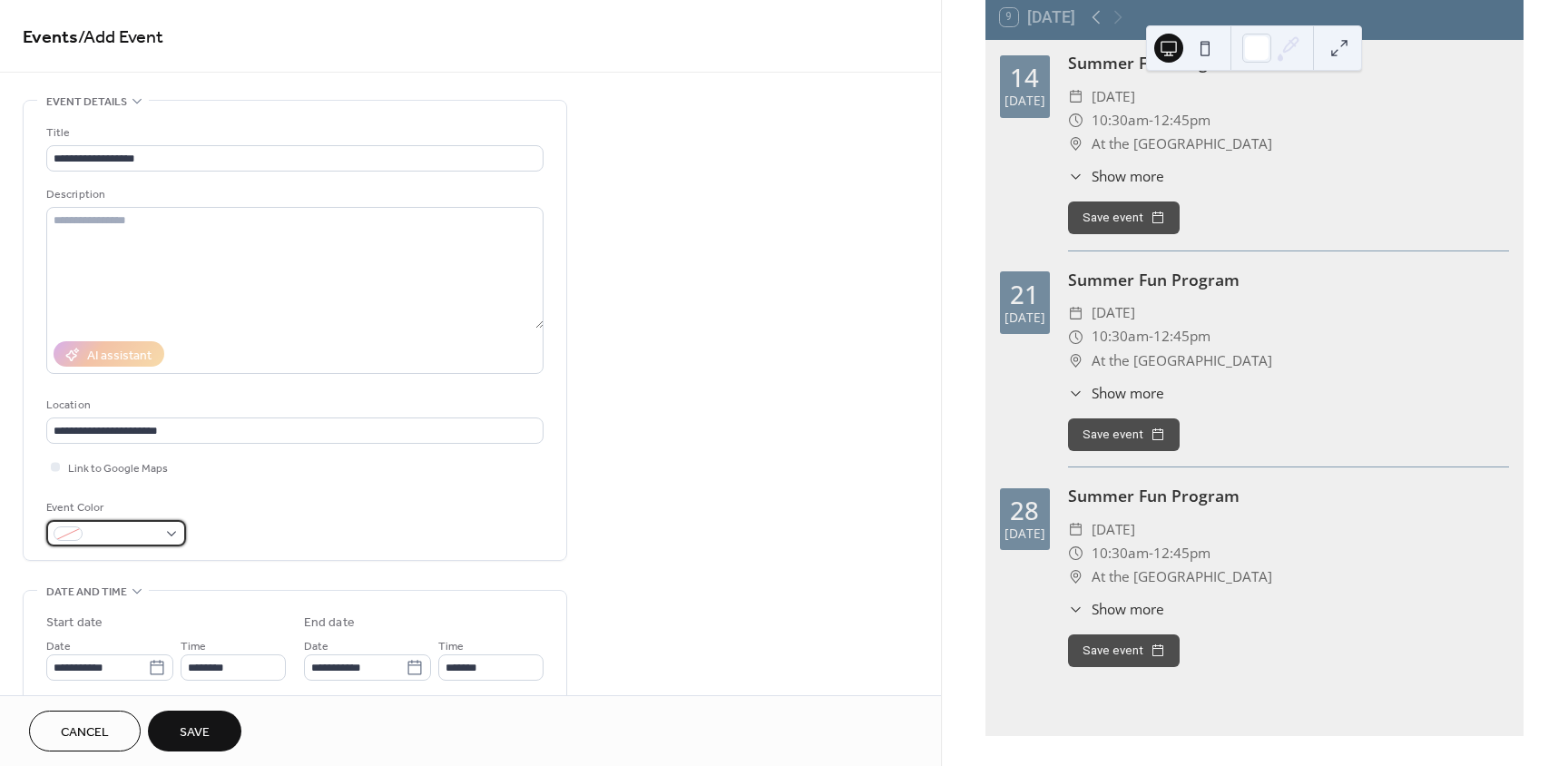 click at bounding box center (123, 535) 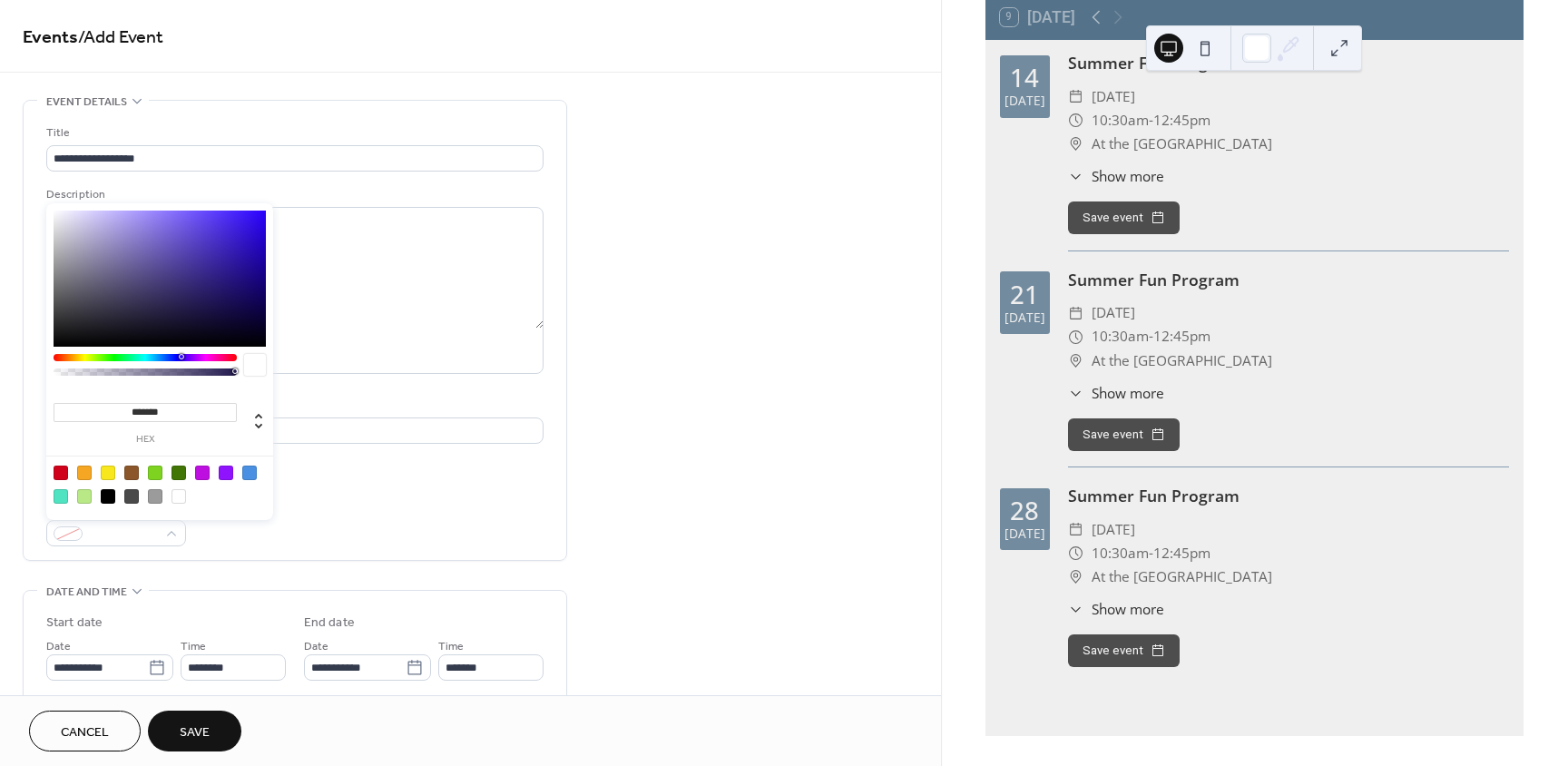 click at bounding box center (226, 473) 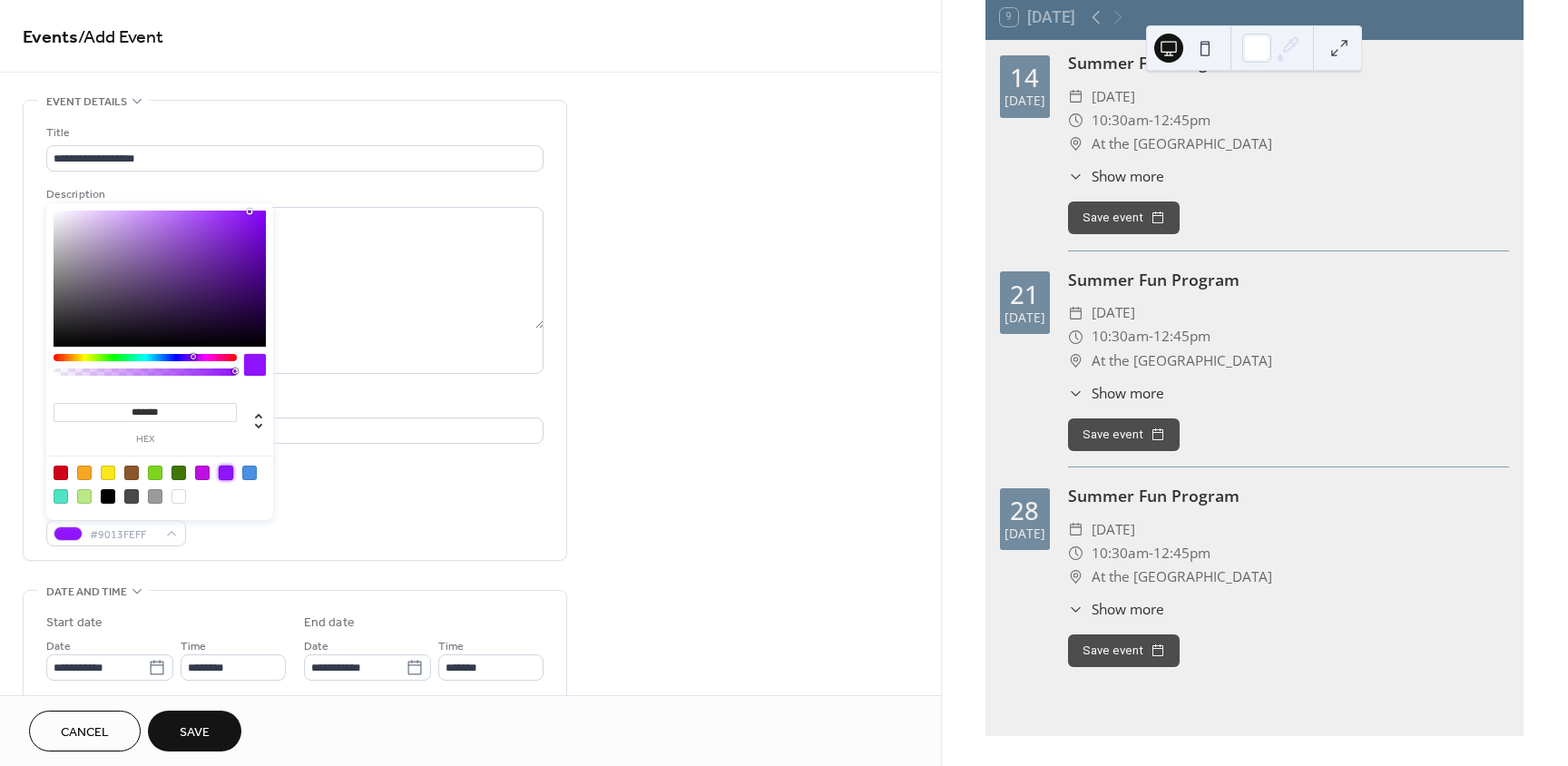 click on "Event Color #9013FEFF" at bounding box center (295, 522) 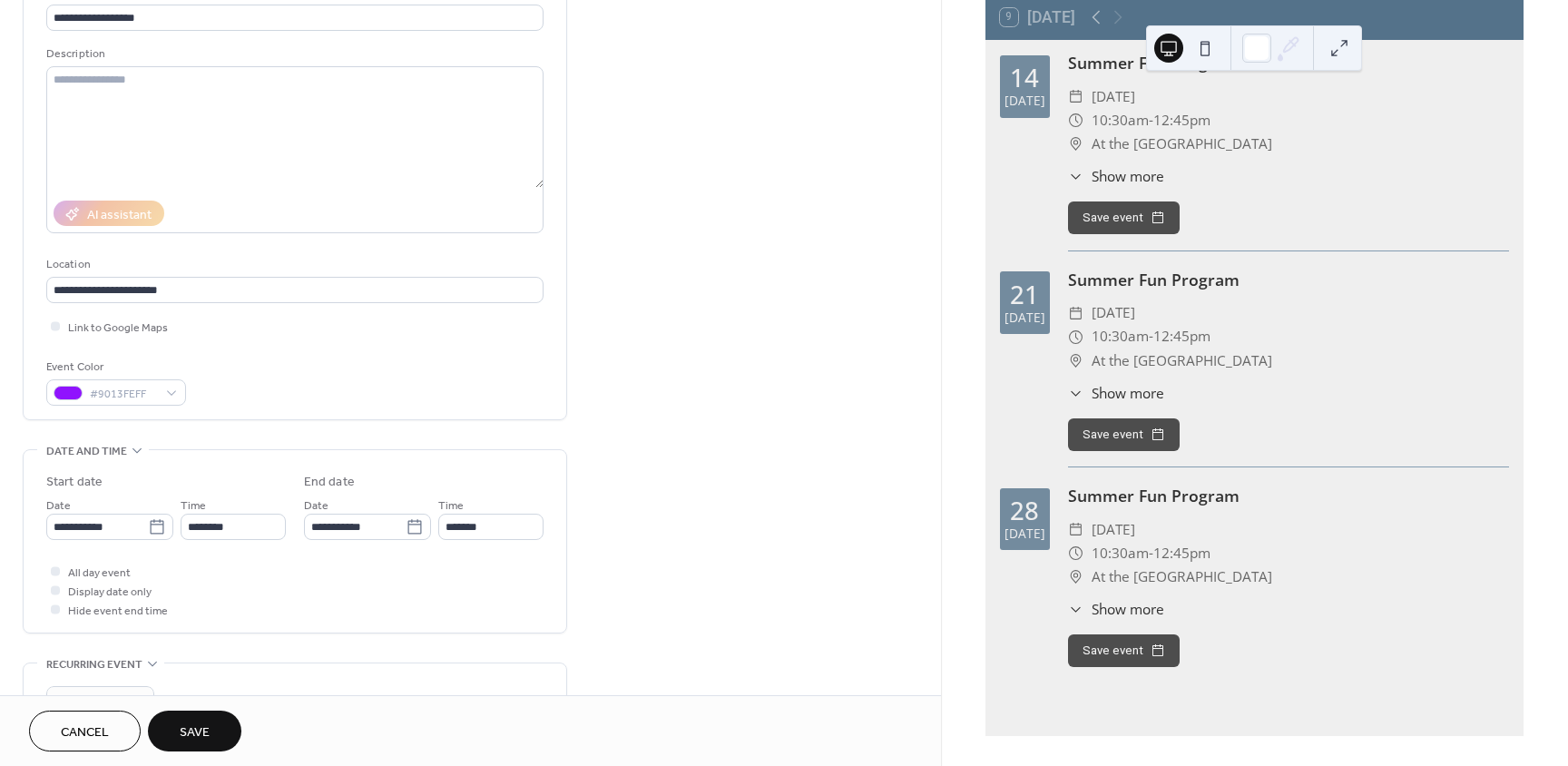 scroll, scrollTop: 182, scrollLeft: 0, axis: vertical 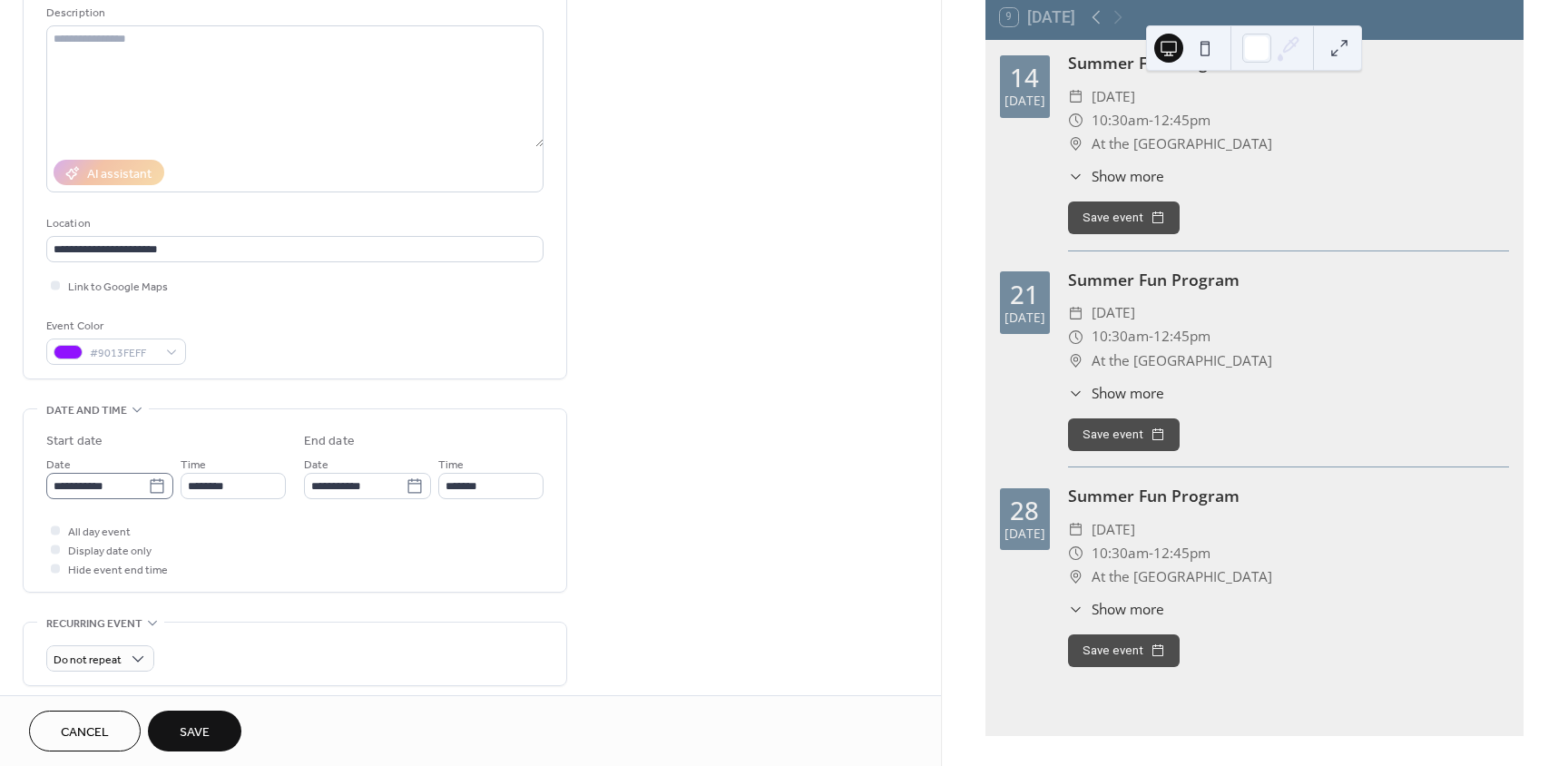 click 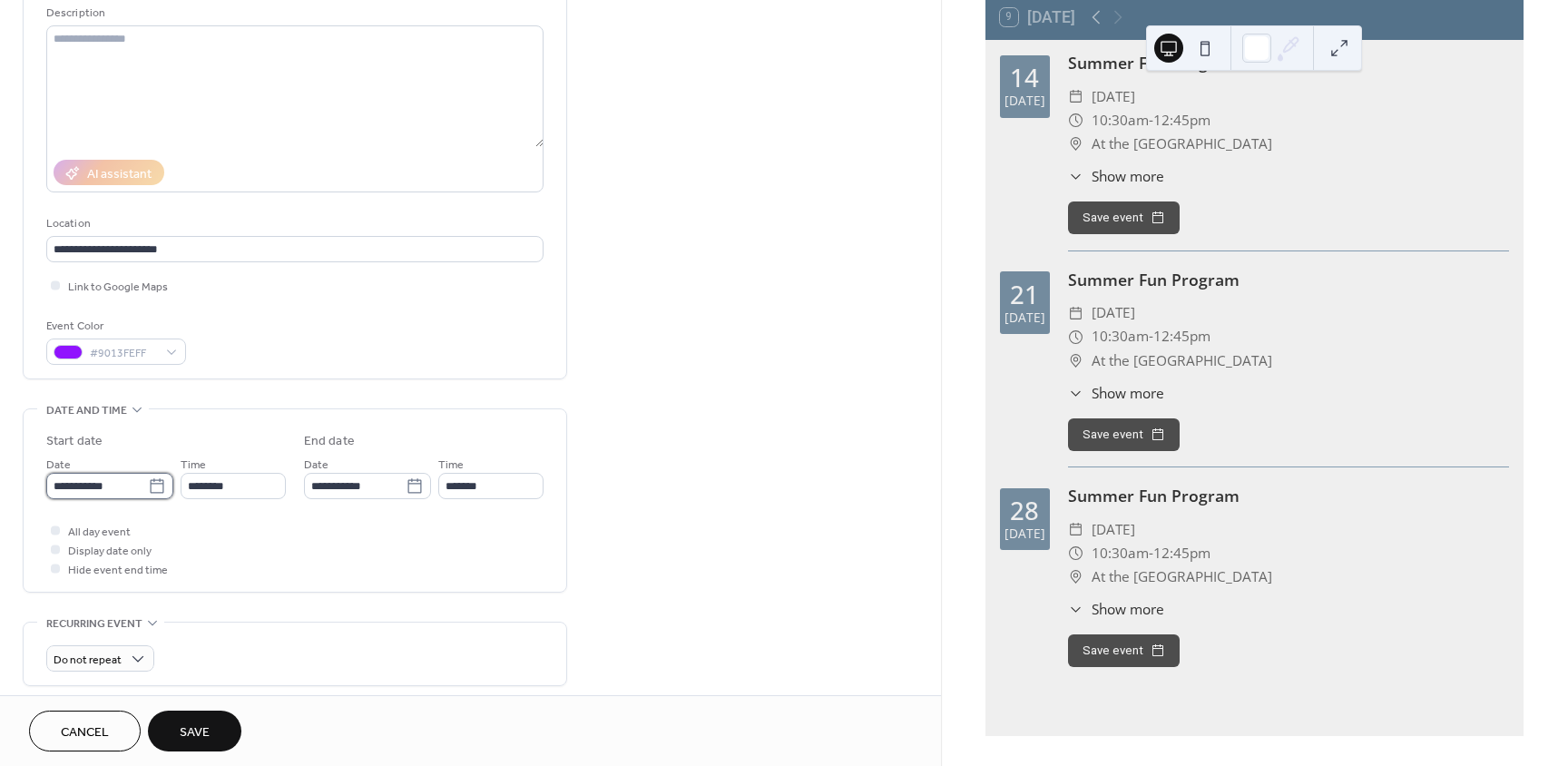 click on "**********" at bounding box center [97, 486] 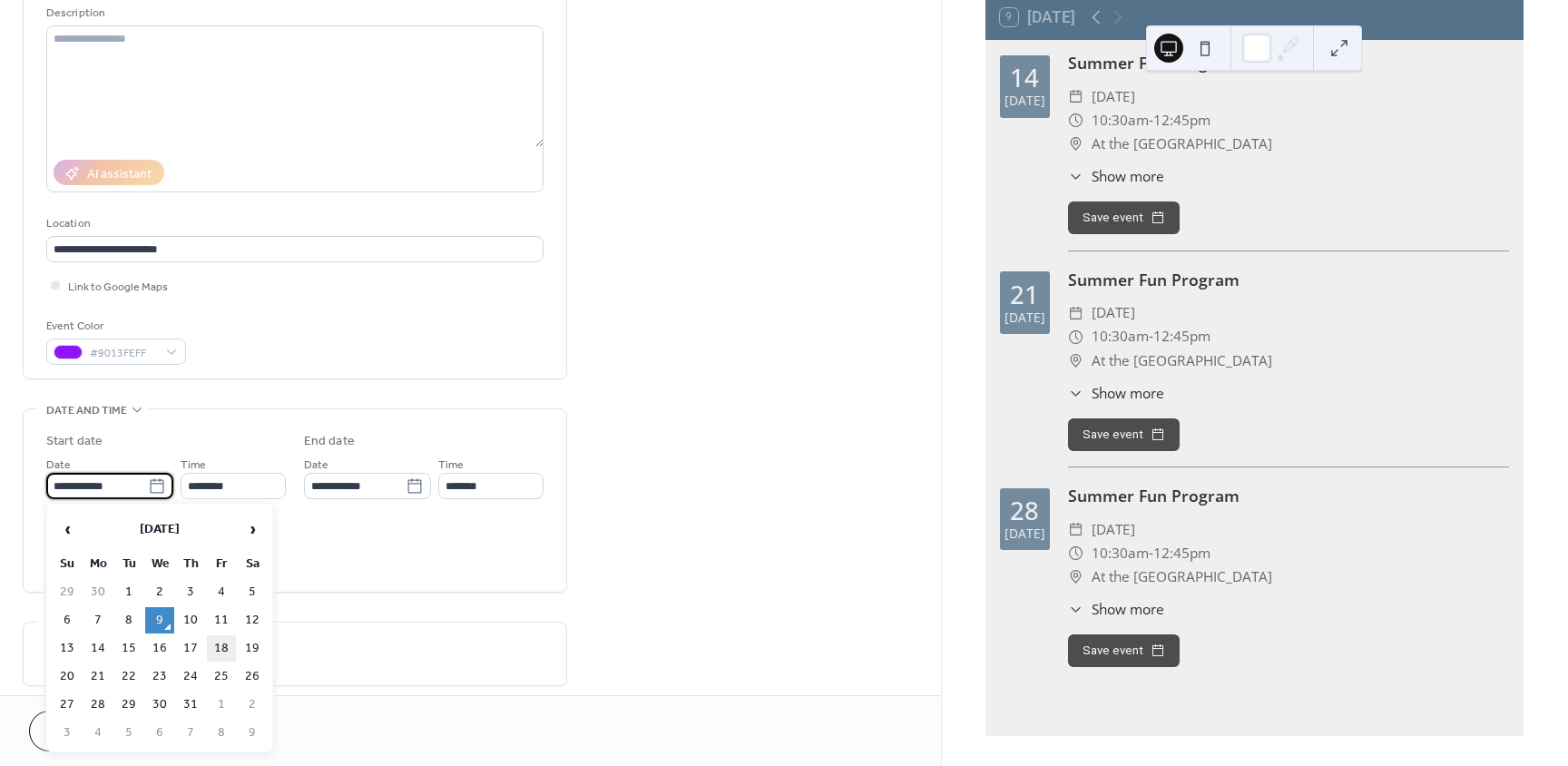 click on "18" at bounding box center (221, 648) 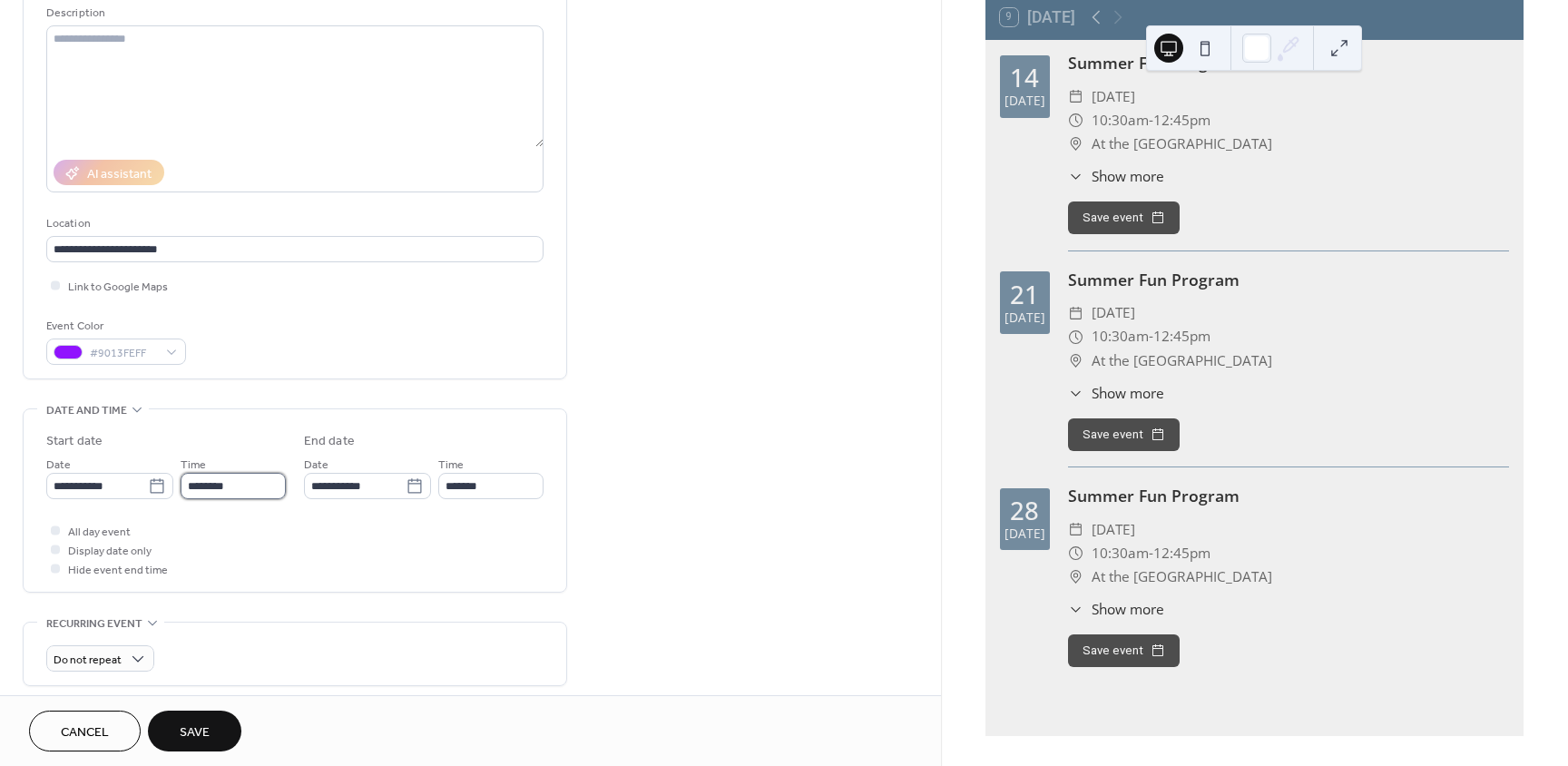 click on "********" at bounding box center [233, 486] 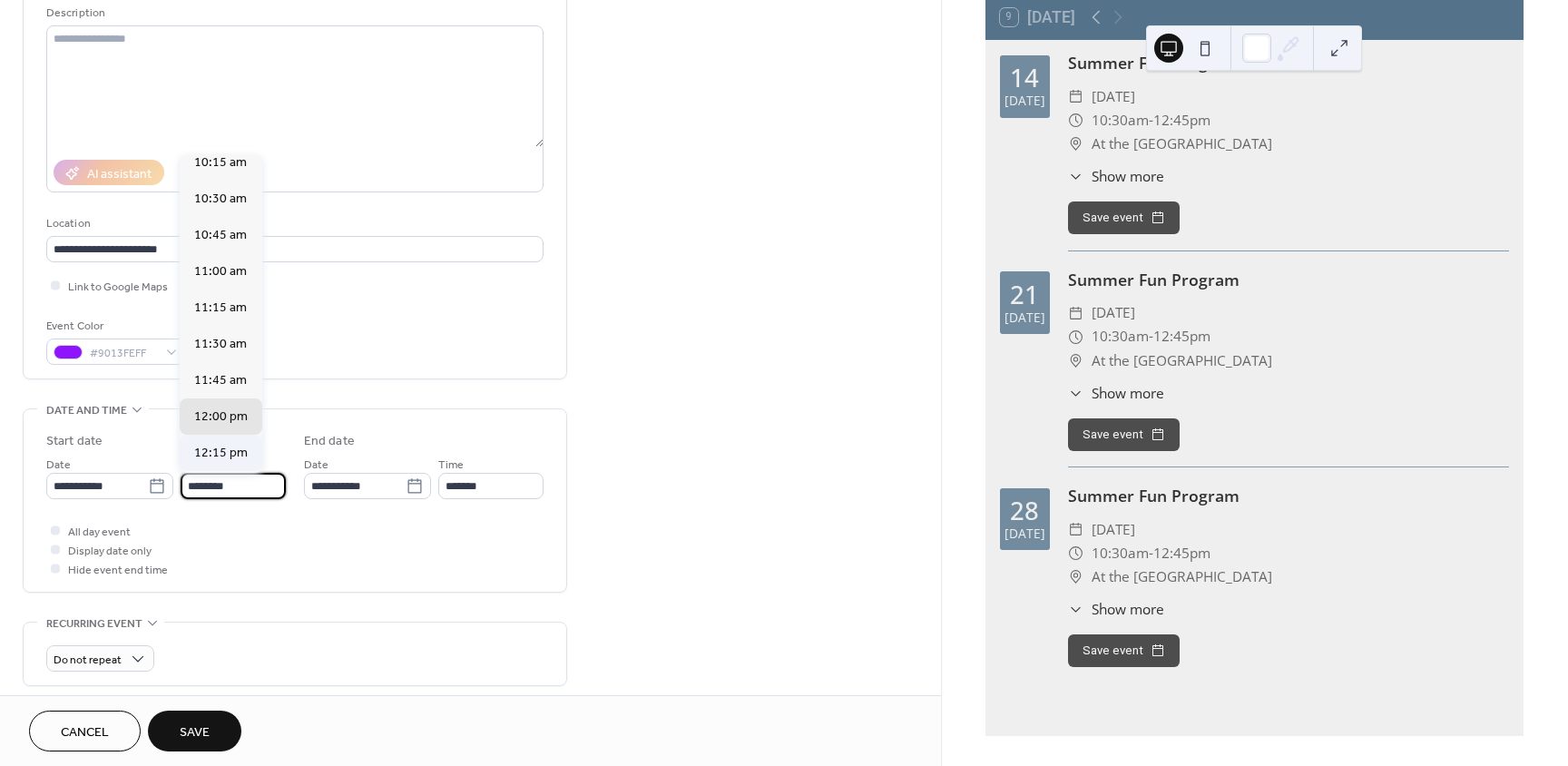scroll, scrollTop: 1423, scrollLeft: 0, axis: vertical 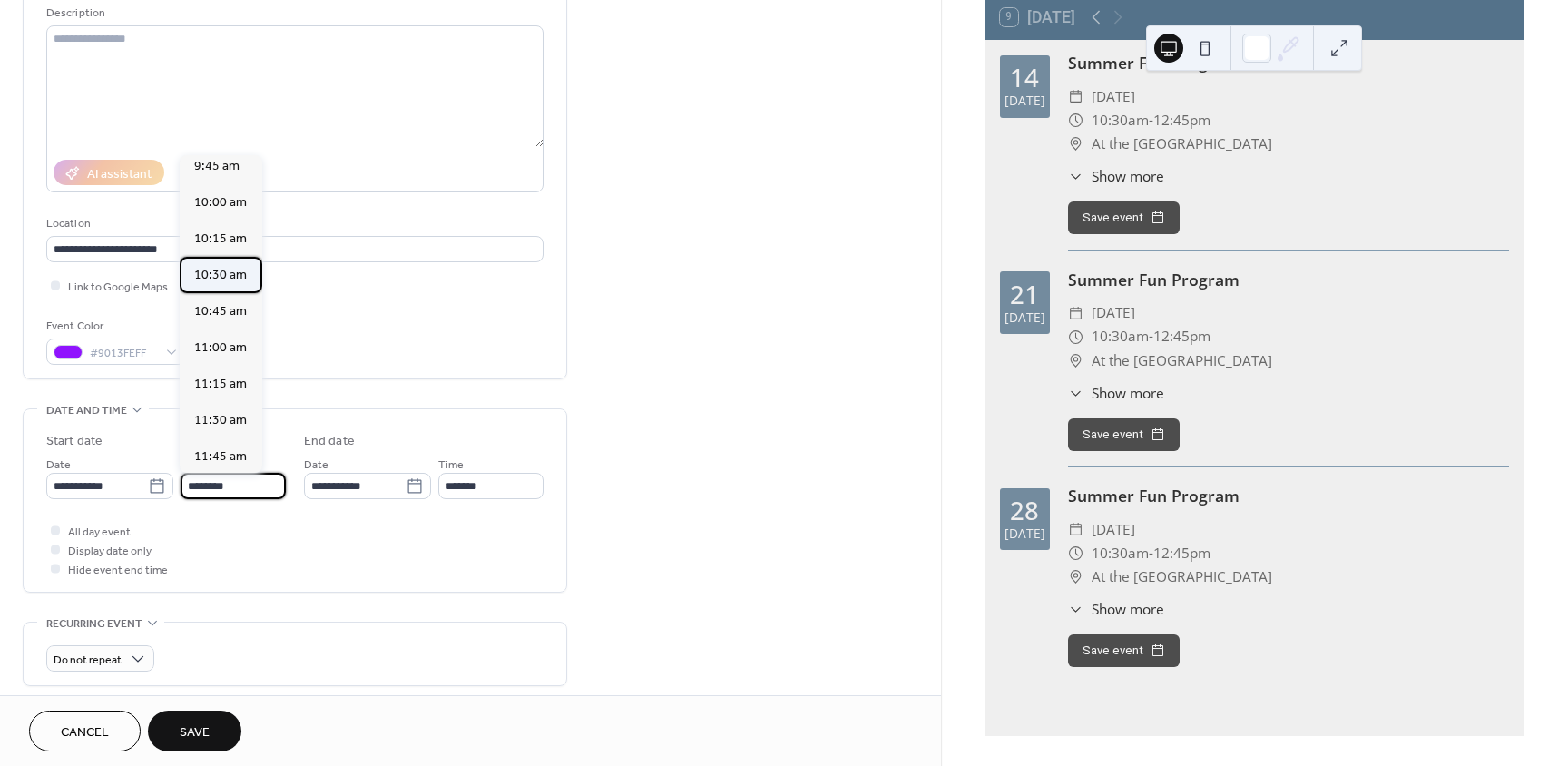 click on "10:30 am" at bounding box center [220, 275] 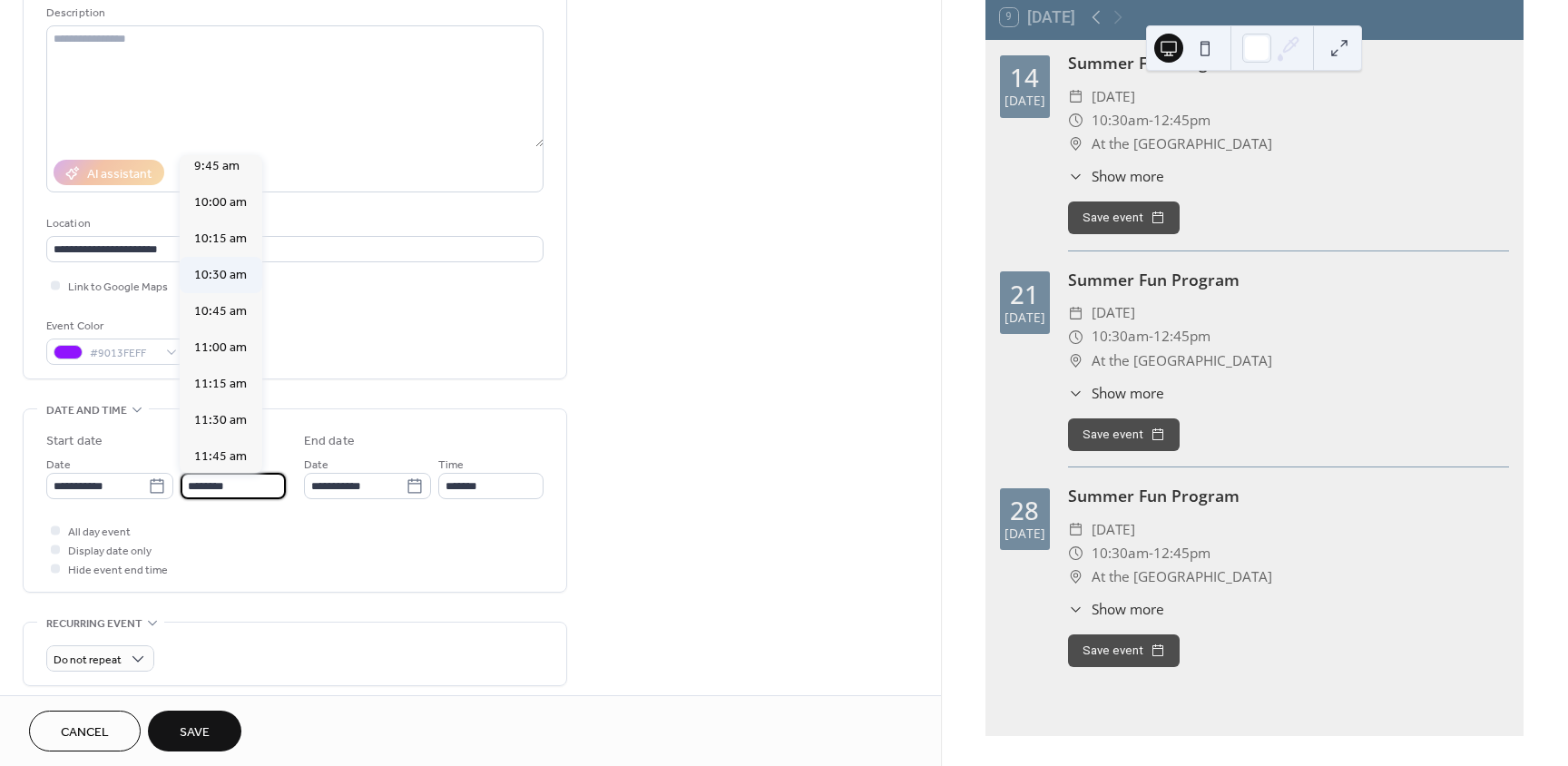 type on "********" 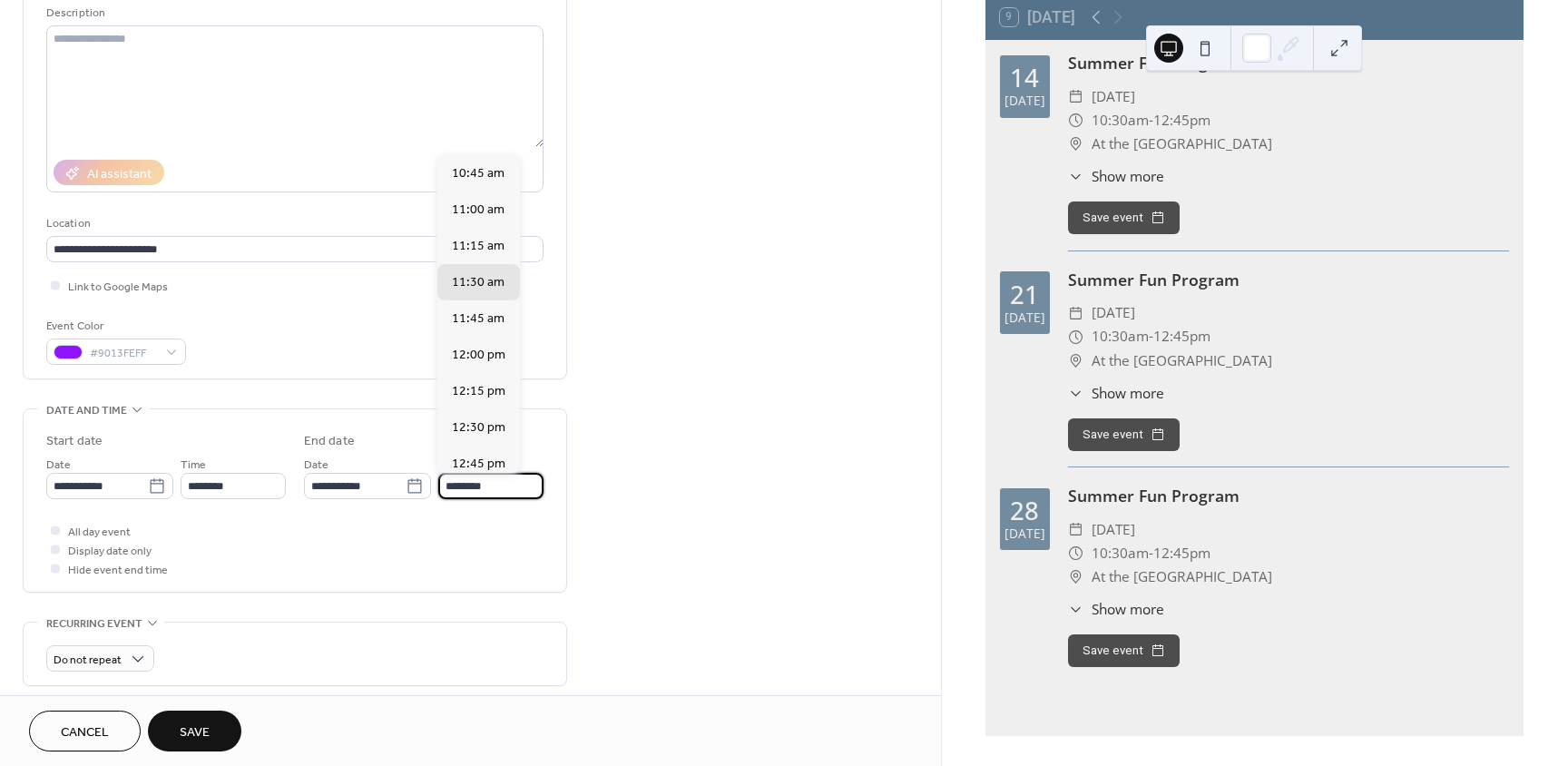 click on "********" at bounding box center (491, 486) 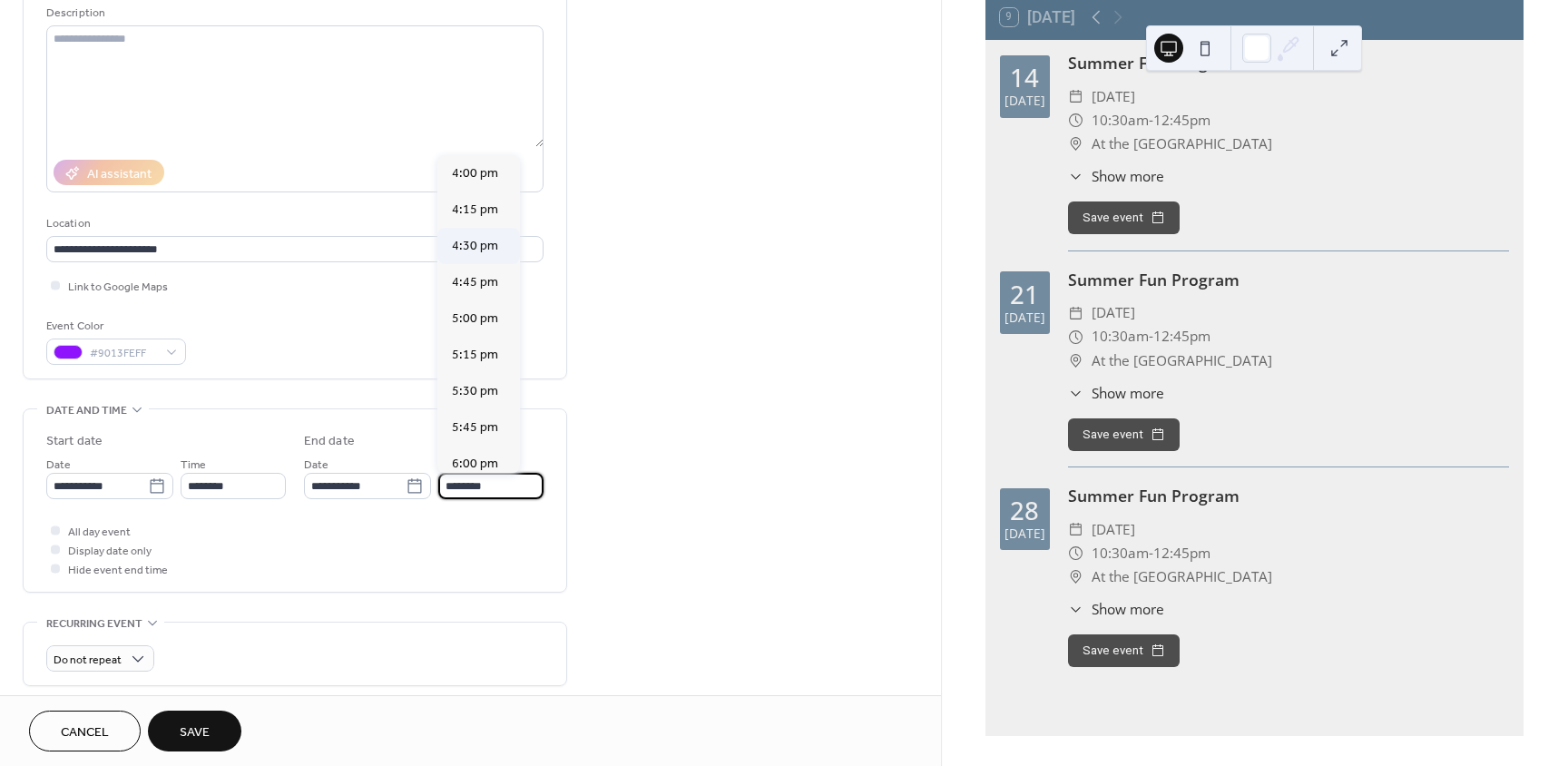 scroll, scrollTop: 817, scrollLeft: 0, axis: vertical 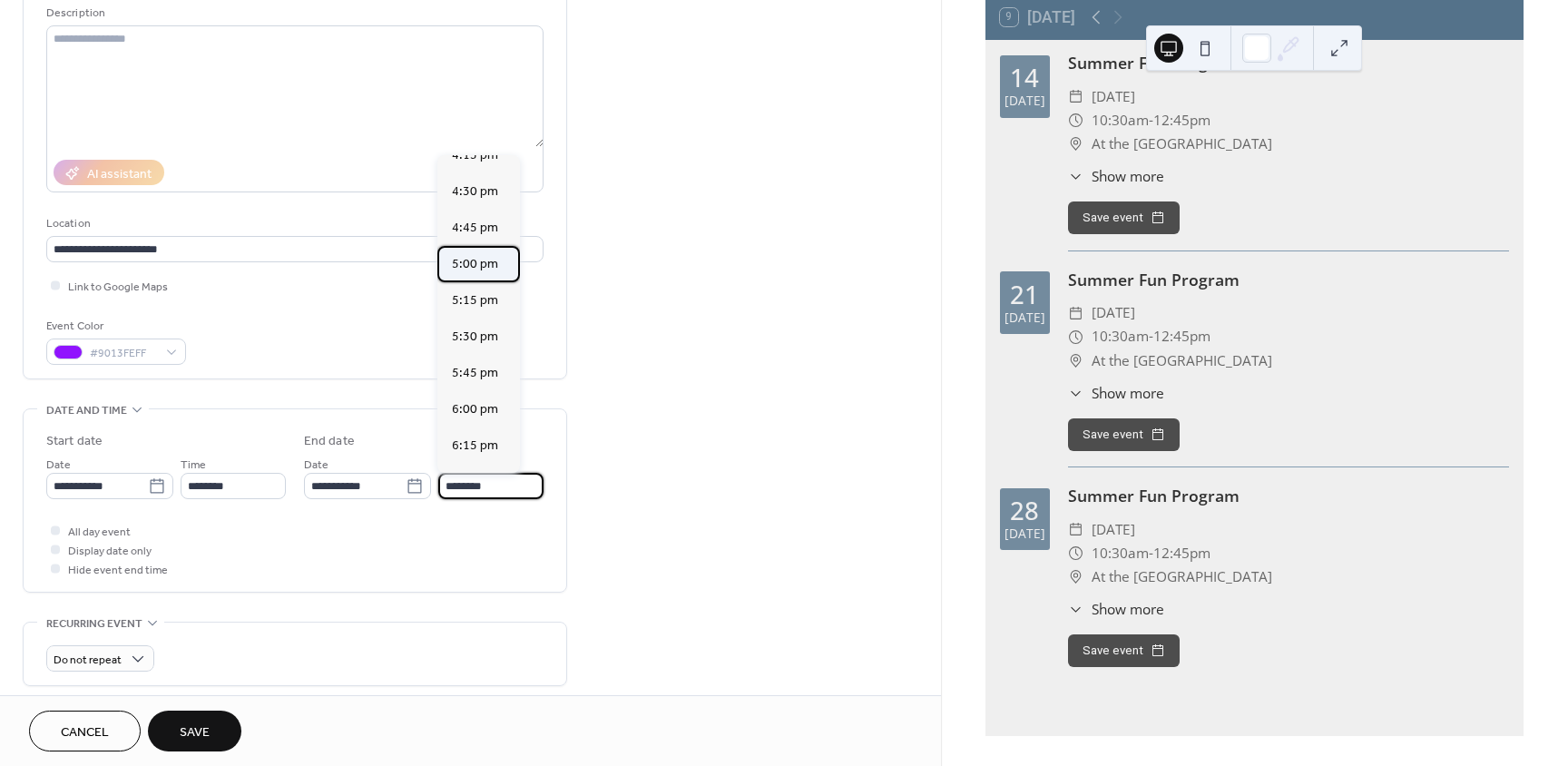 click on "5:00 pm" at bounding box center (475, 264) 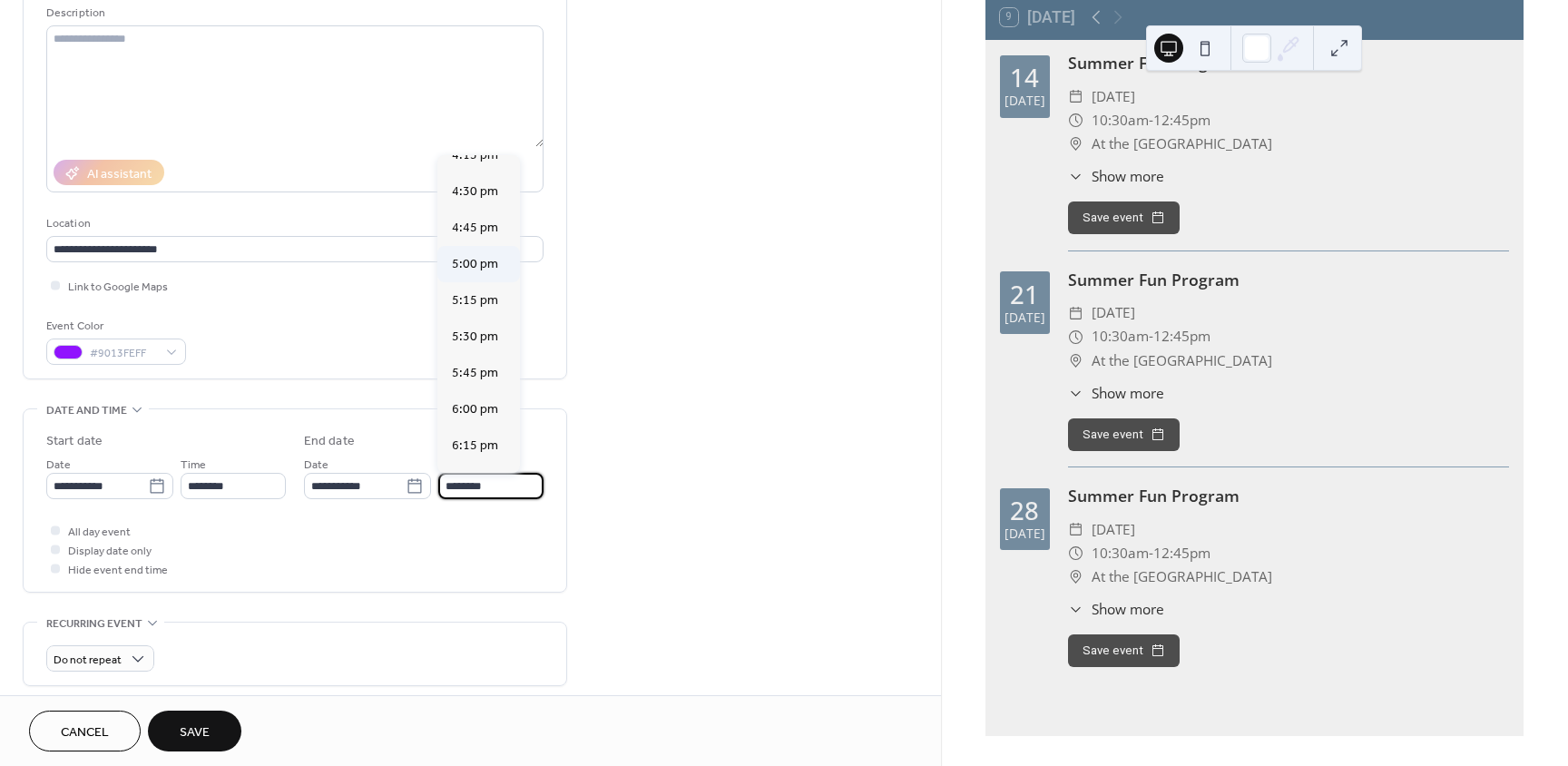 type on "*******" 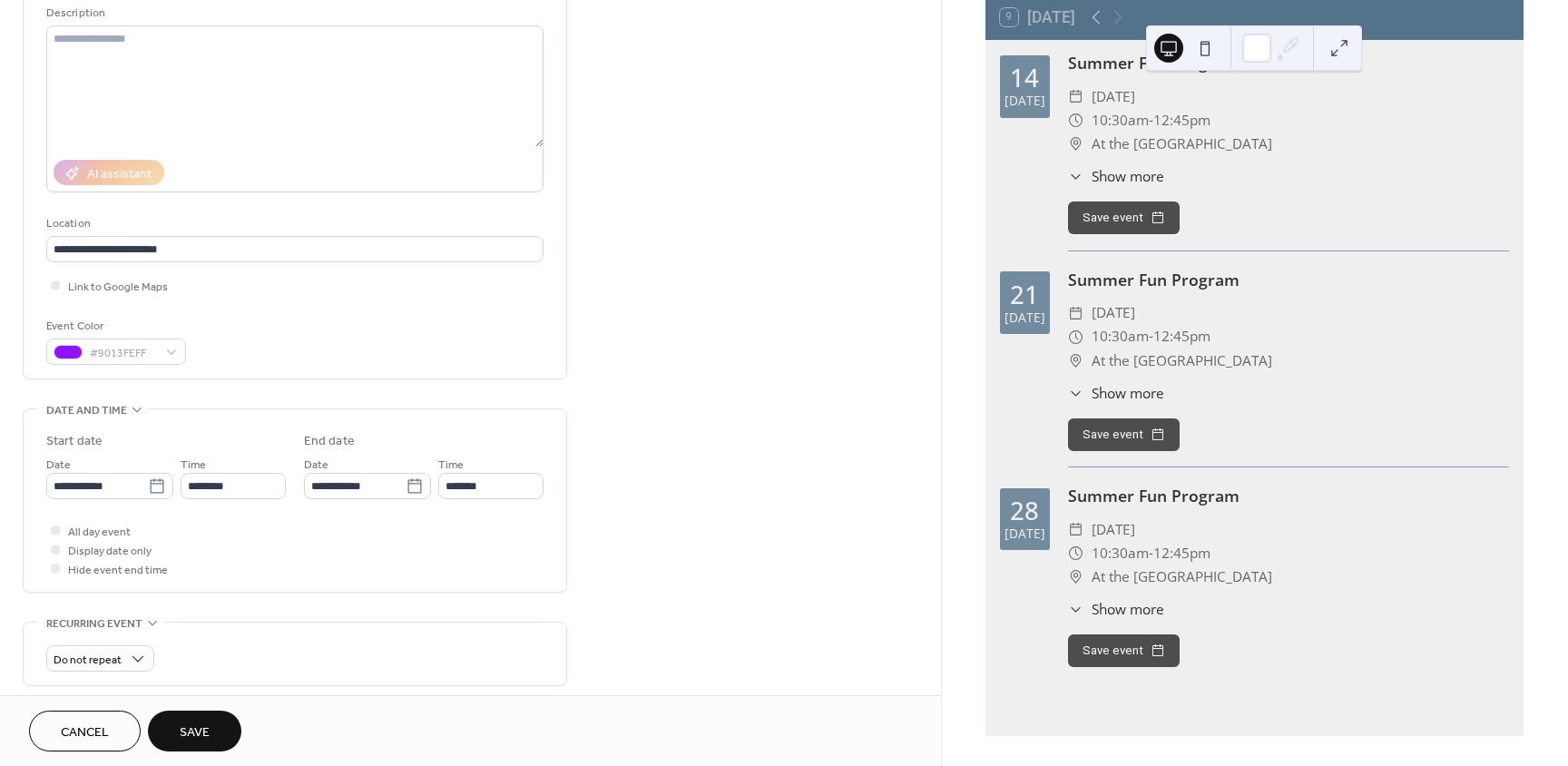 click on "All day event Display date only Hide event end time" at bounding box center [295, 549] 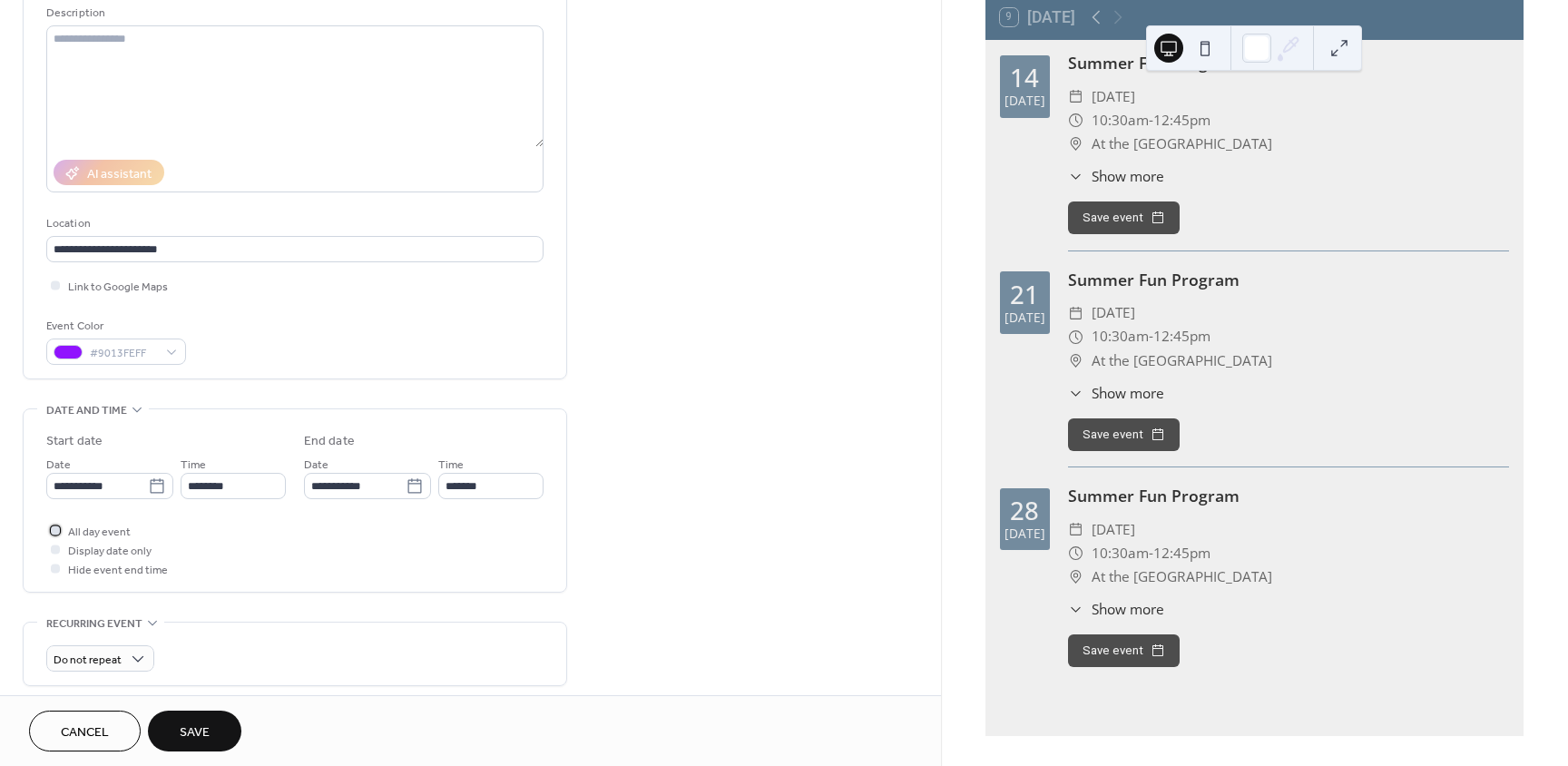 click at bounding box center [55, 530] 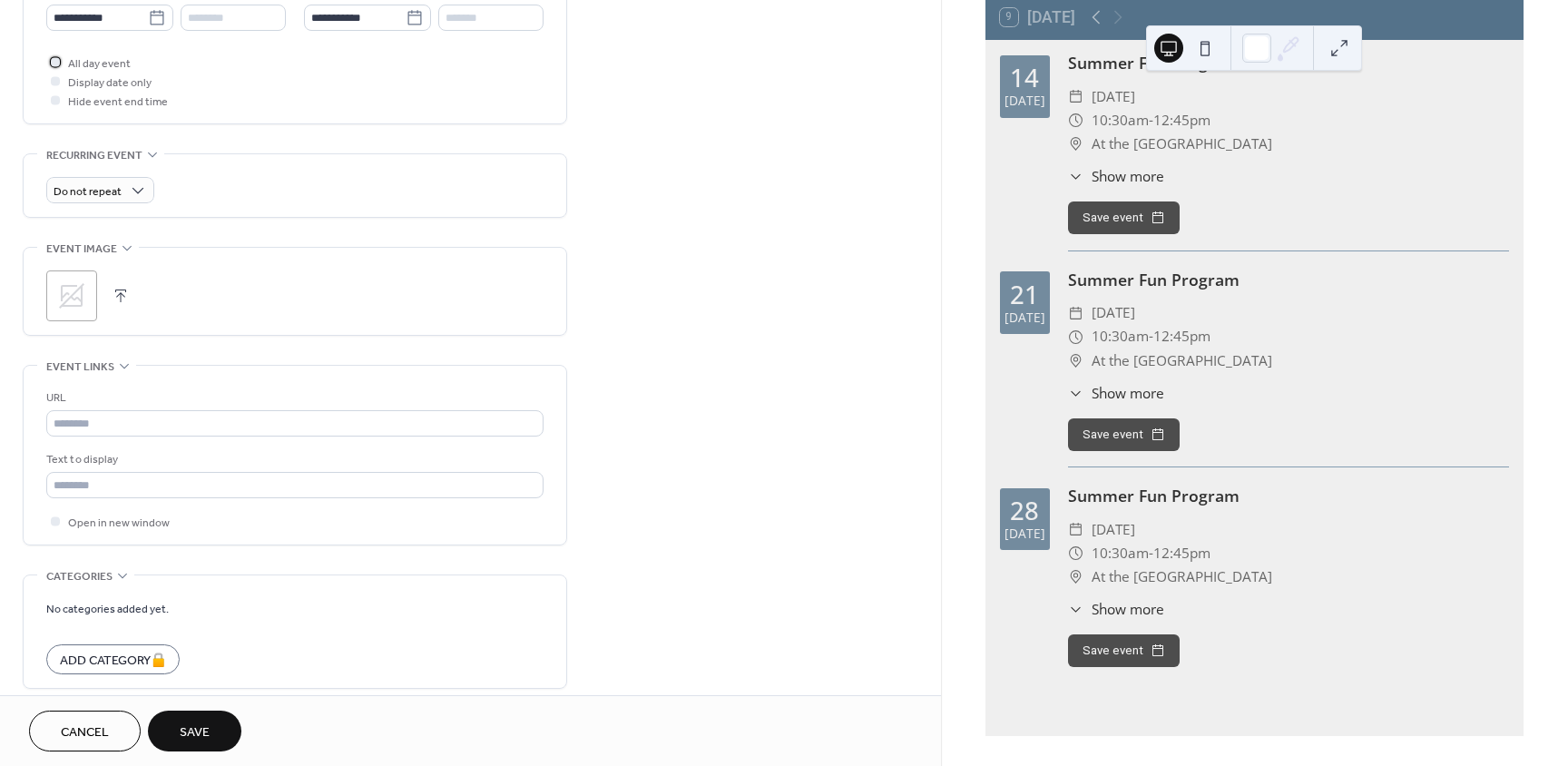 scroll, scrollTop: 729, scrollLeft: 0, axis: vertical 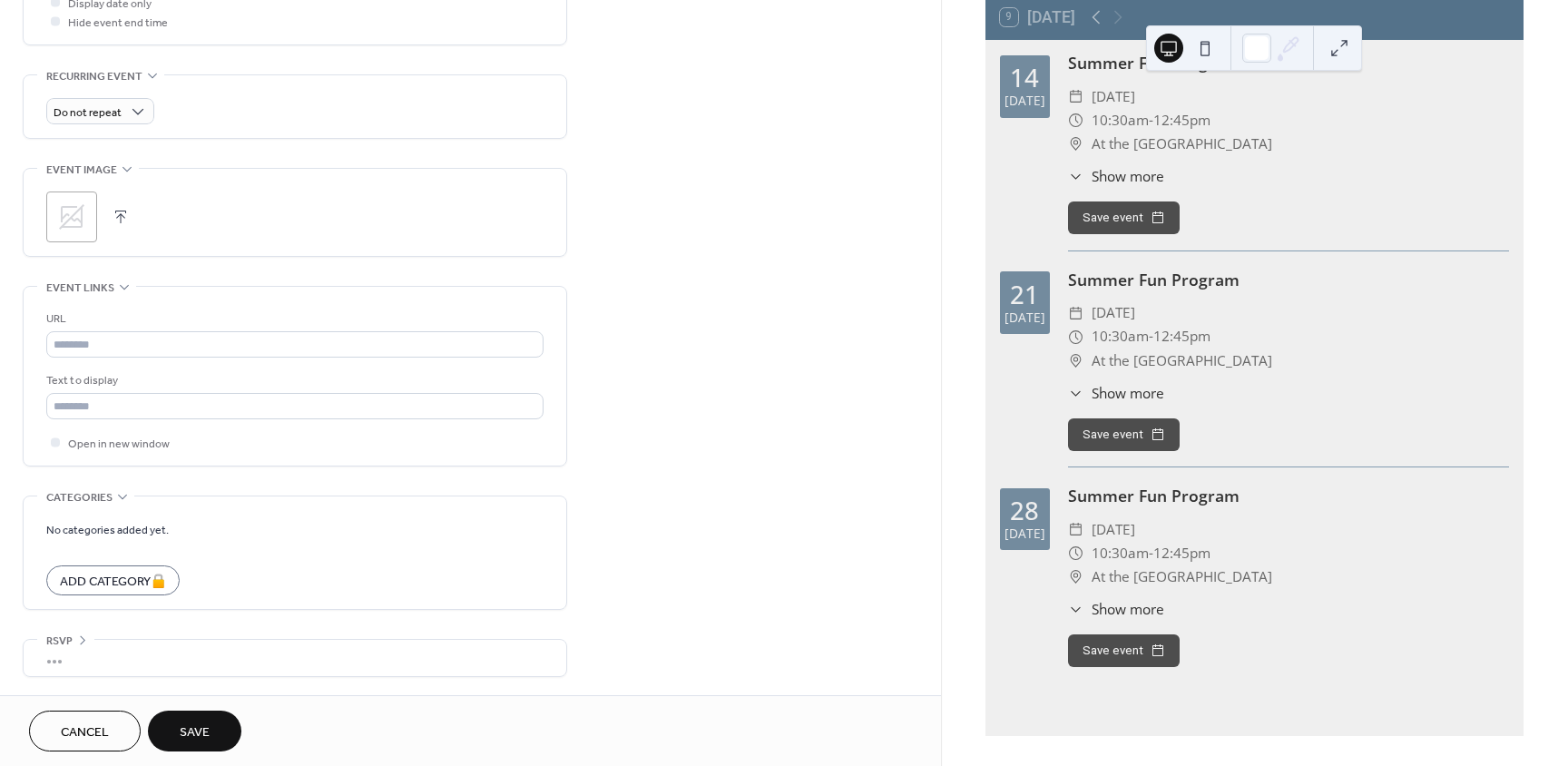 click on "Save" at bounding box center [194, 732] 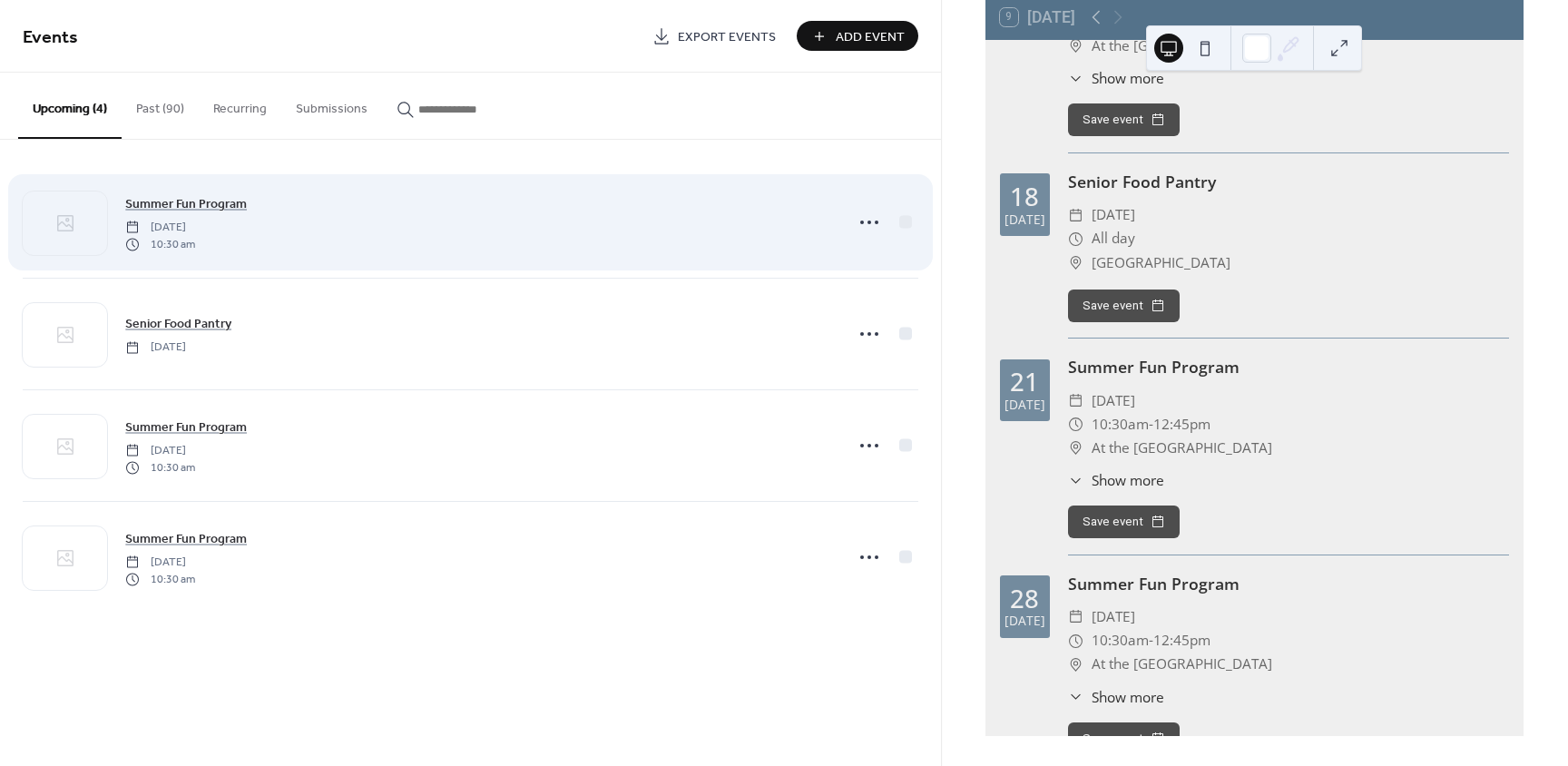 scroll, scrollTop: 0, scrollLeft: 0, axis: both 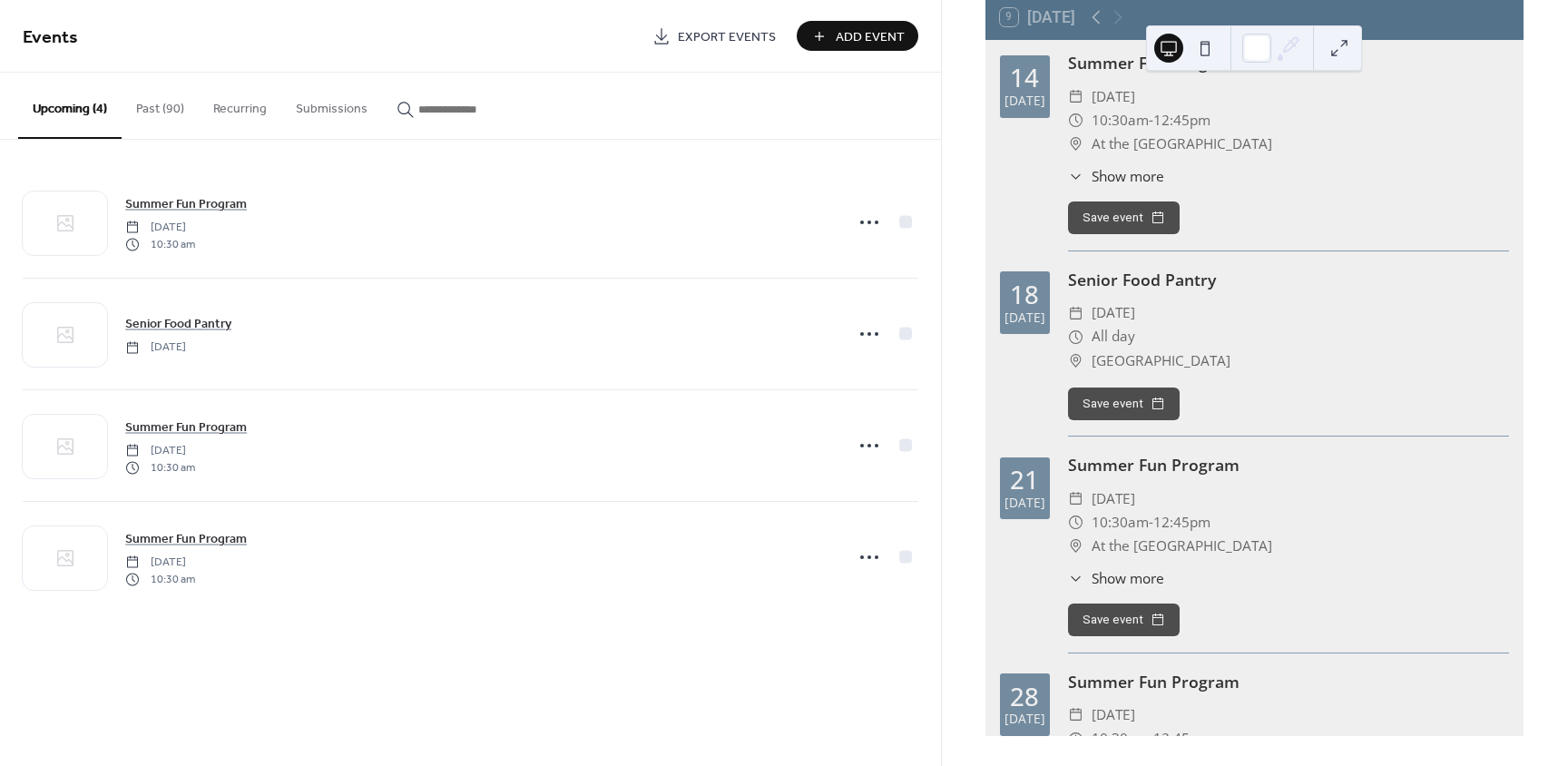 click on "Add Event" at bounding box center (870, 37) 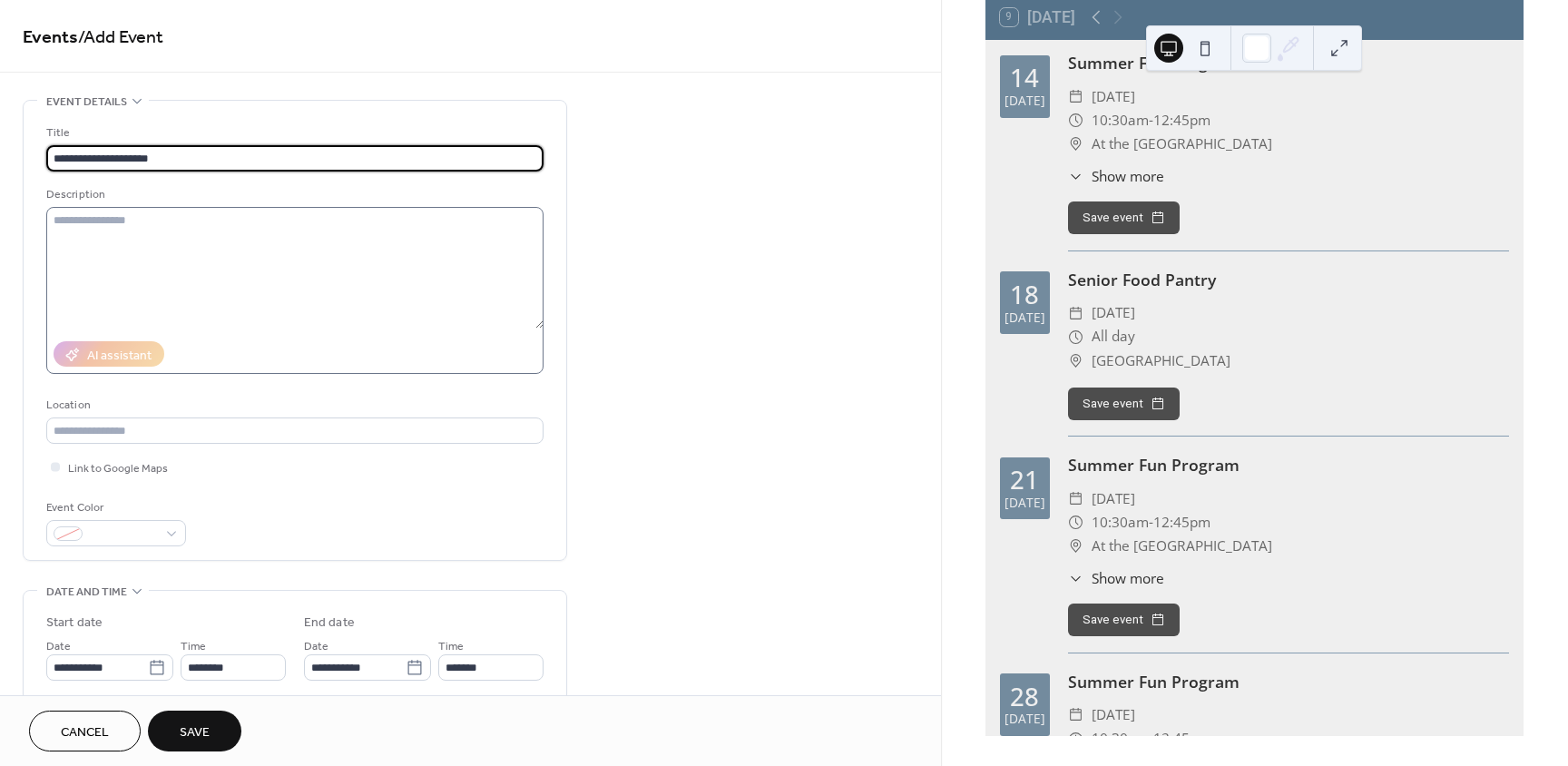 type on "**********" 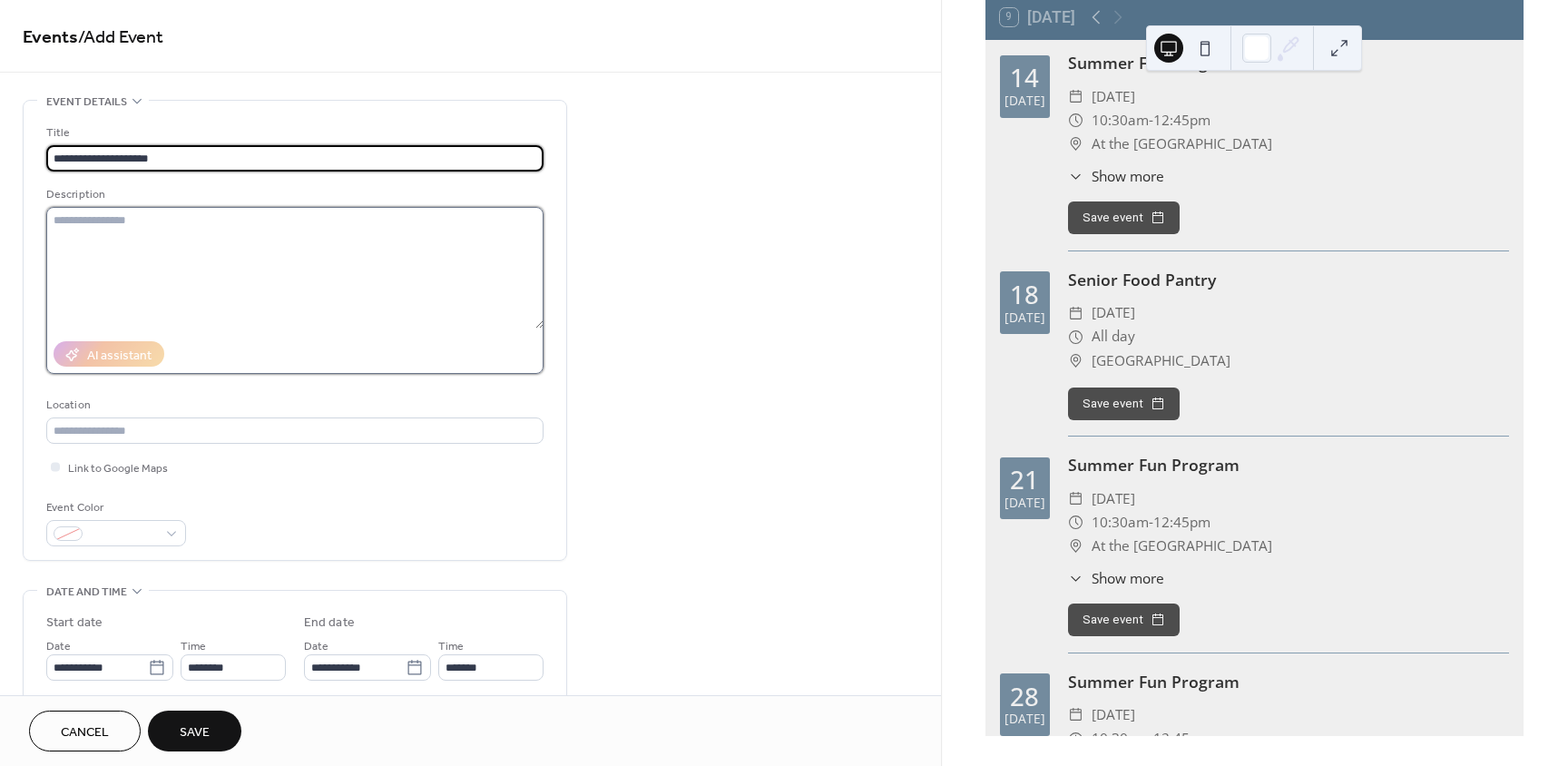click at bounding box center [295, 268] 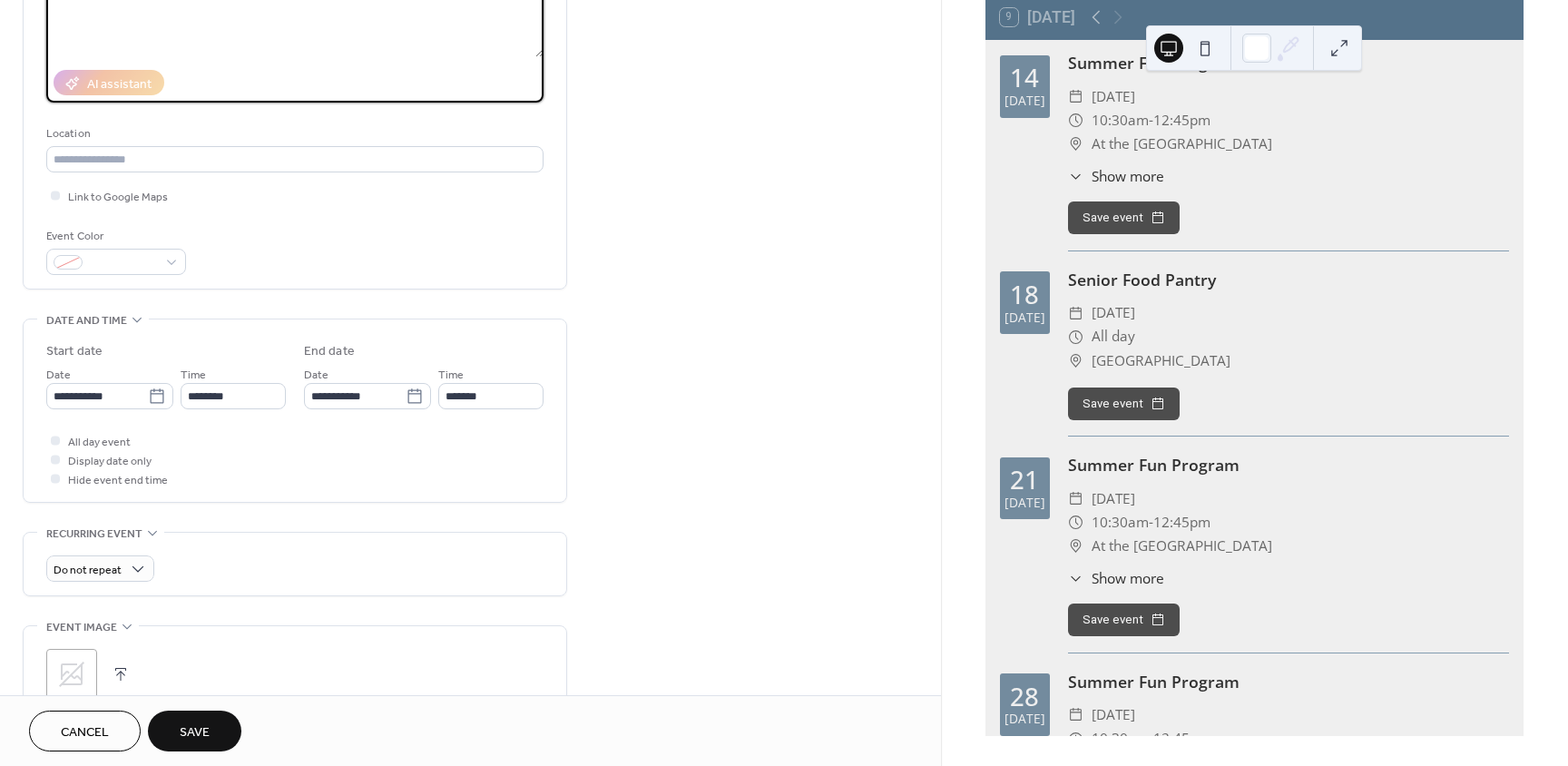 scroll, scrollTop: 272, scrollLeft: 0, axis: vertical 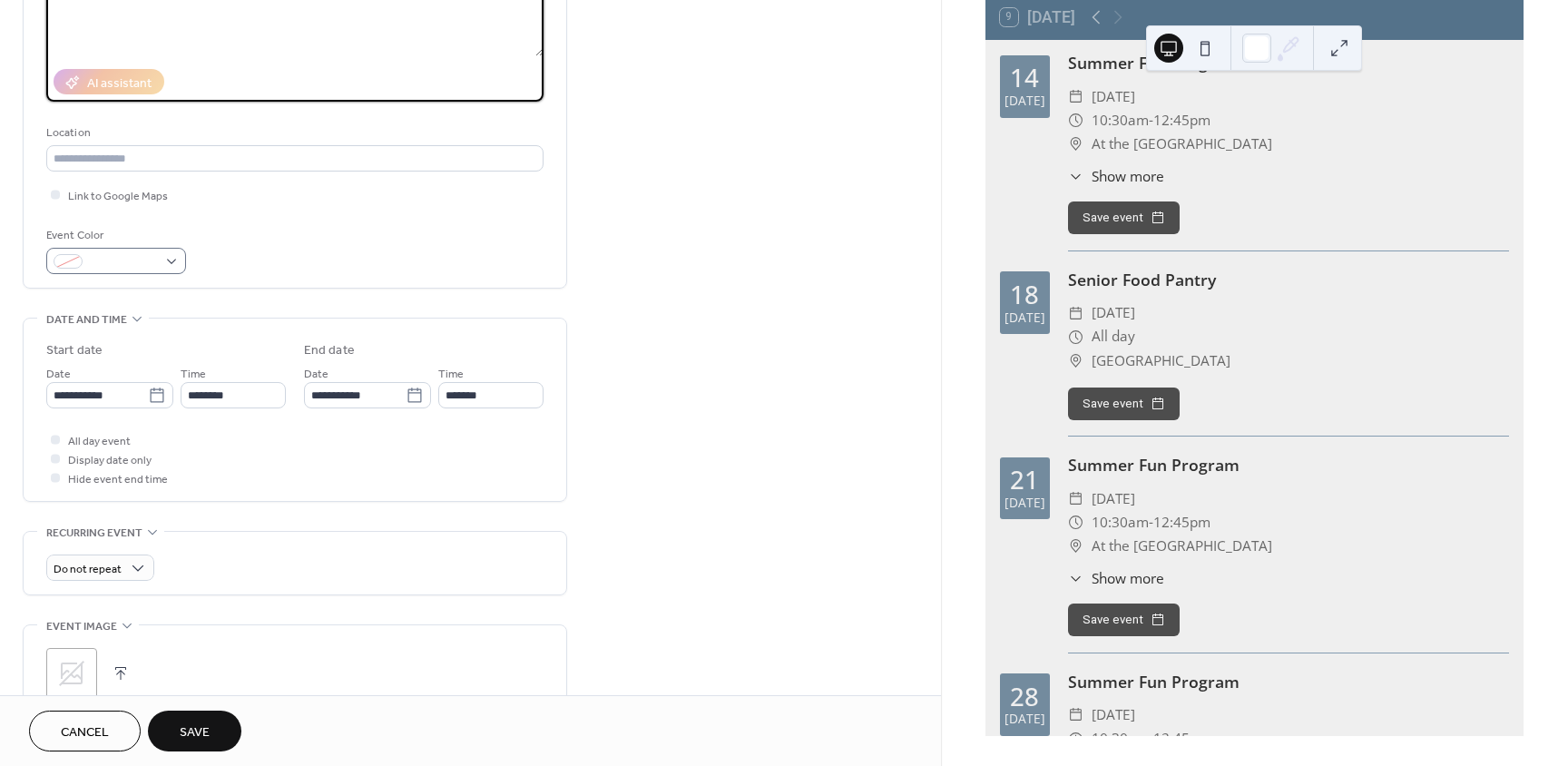 type on "**********" 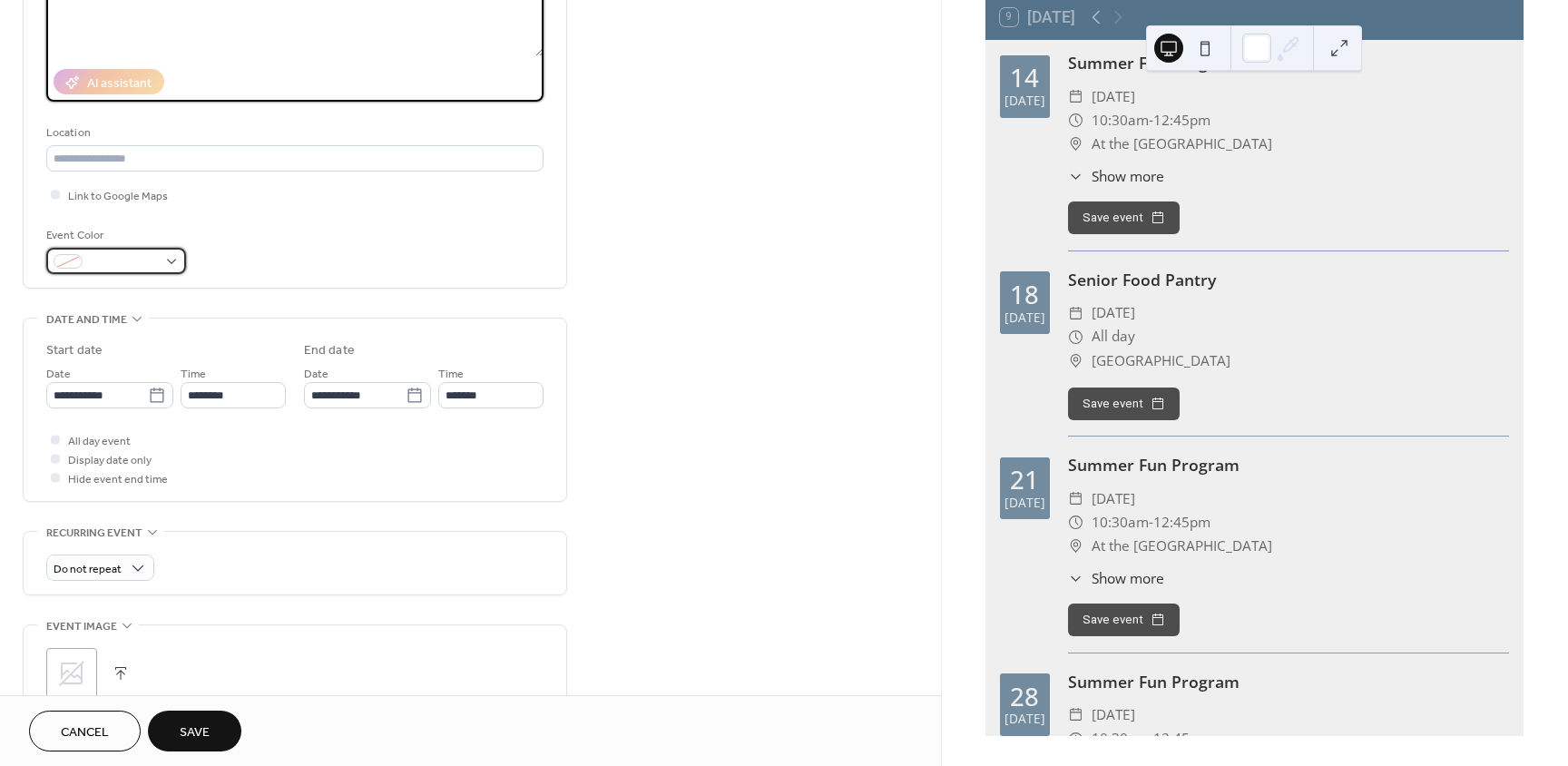 click at bounding box center (116, 260) 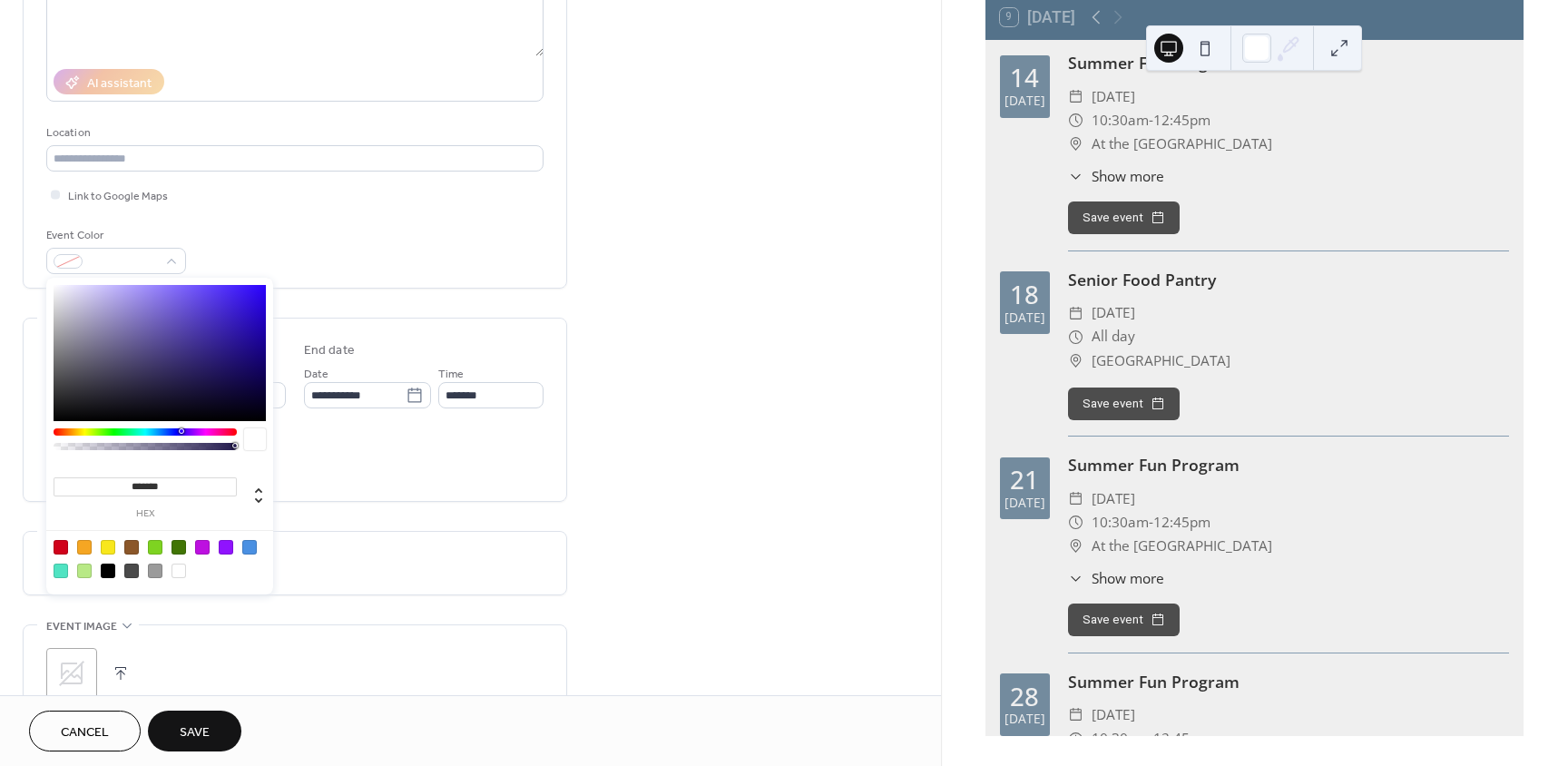 click at bounding box center (84, 571) 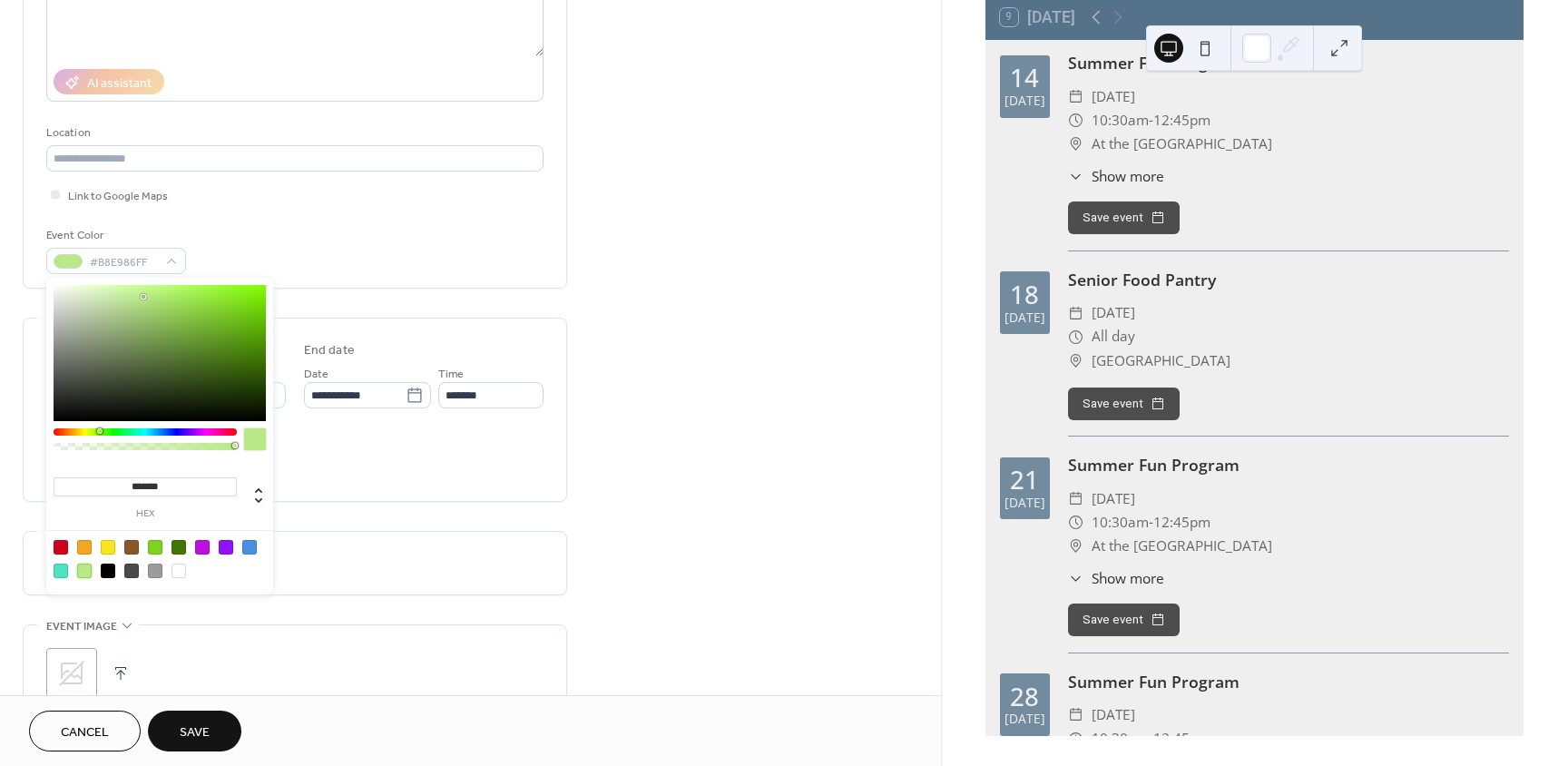 click at bounding box center (226, 547) 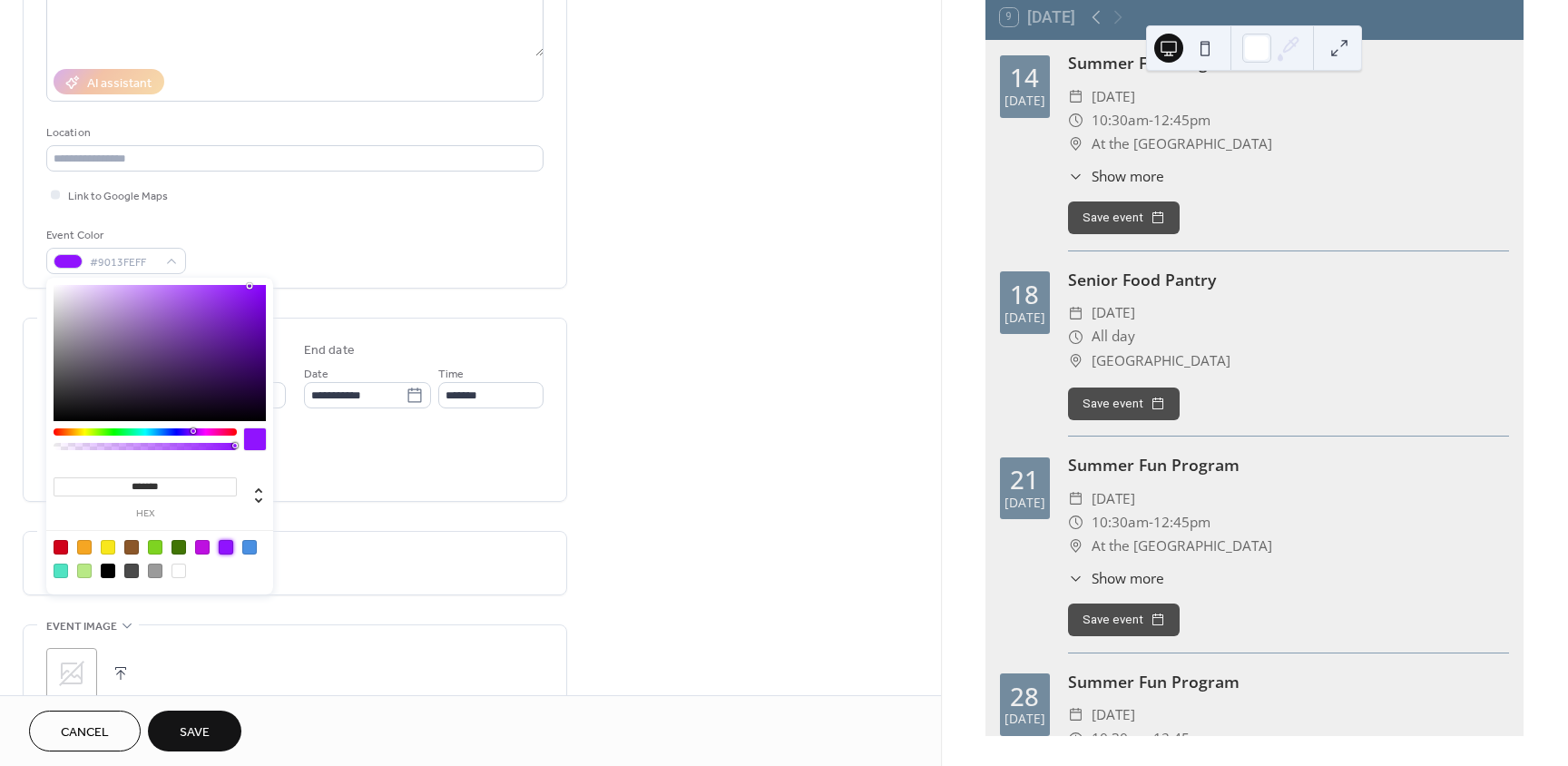 click at bounding box center [160, 558] 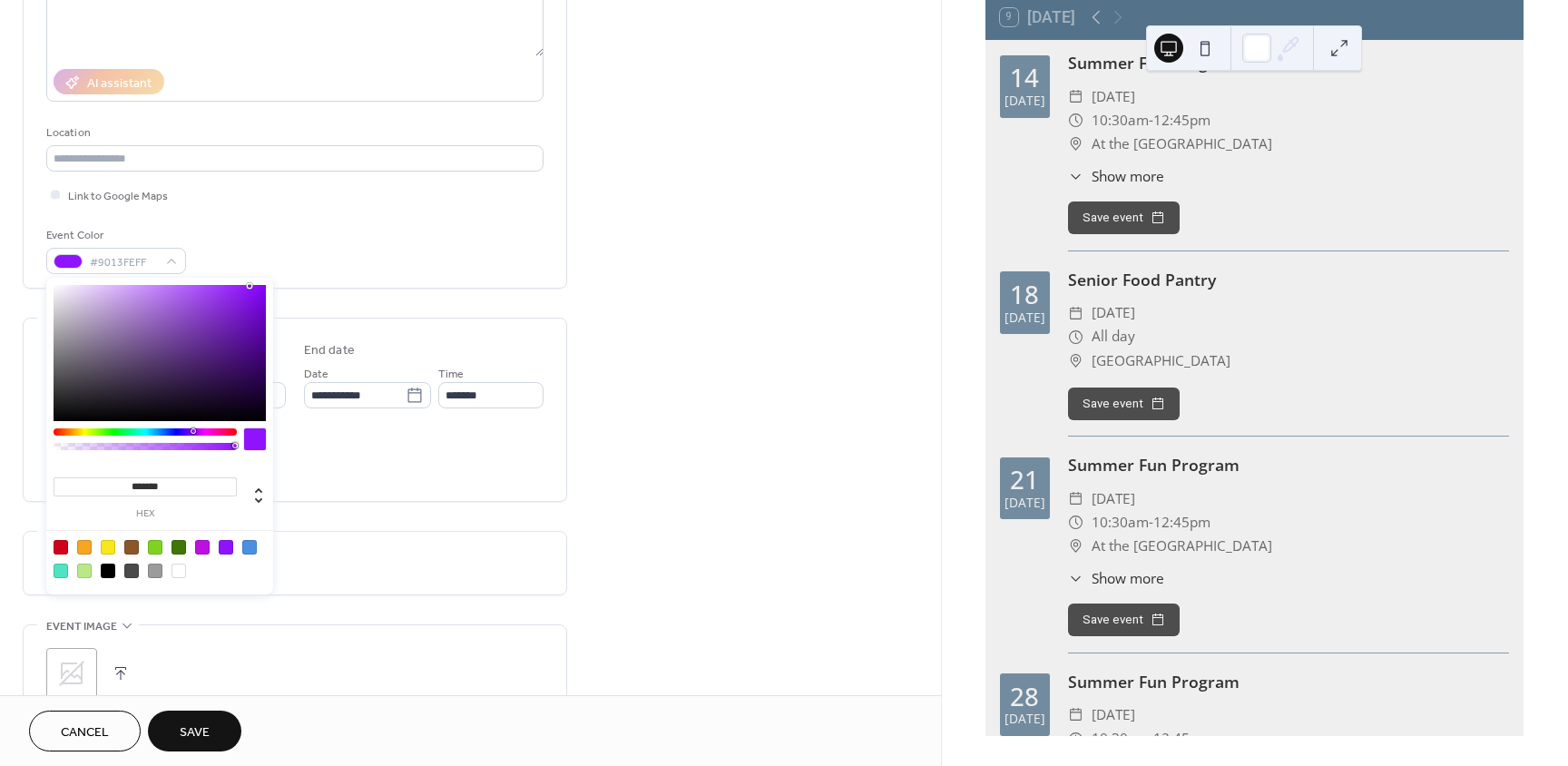 click at bounding box center [84, 571] 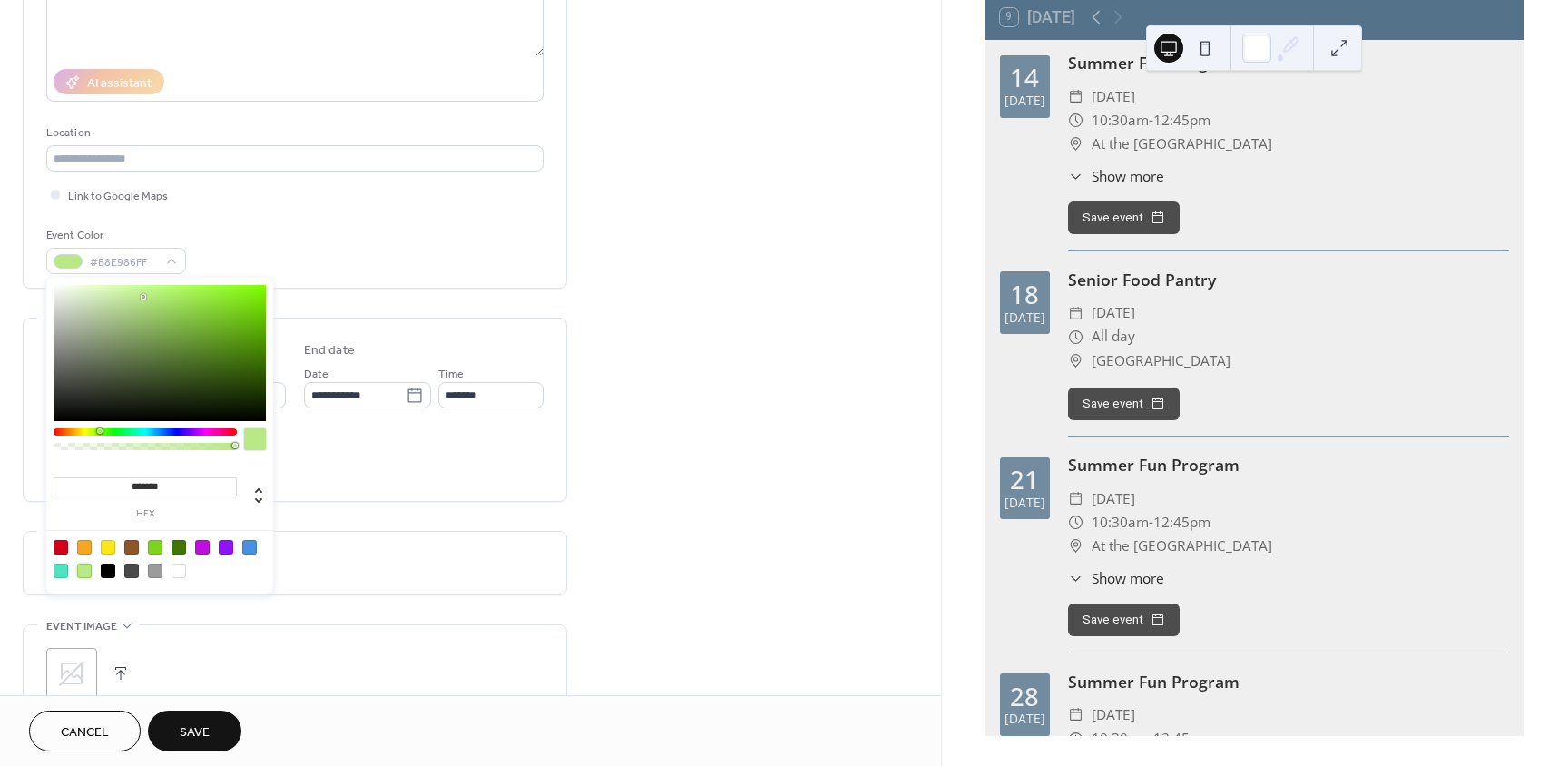 click on "Do not repeat" at bounding box center [295, 567] 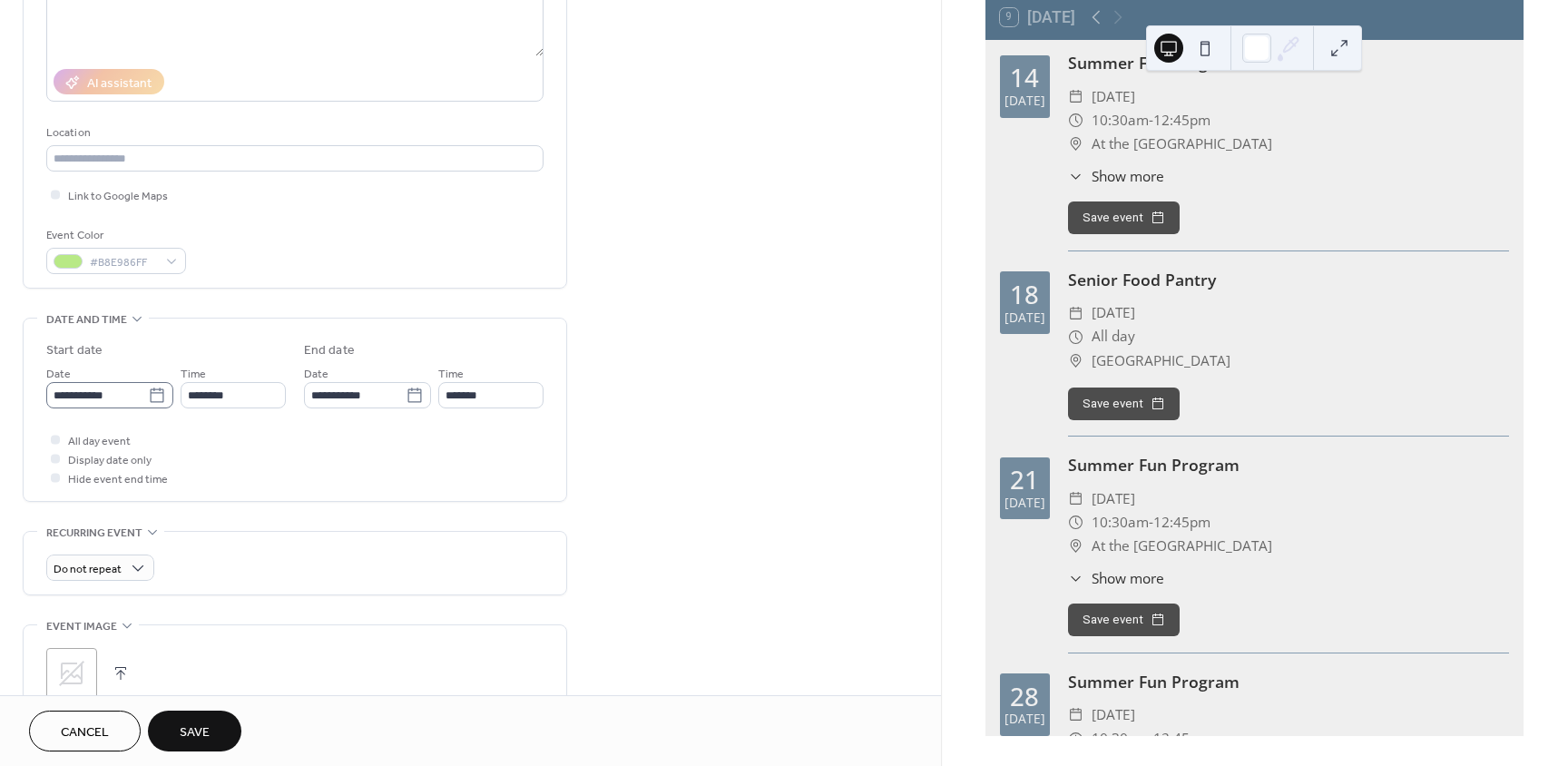 click 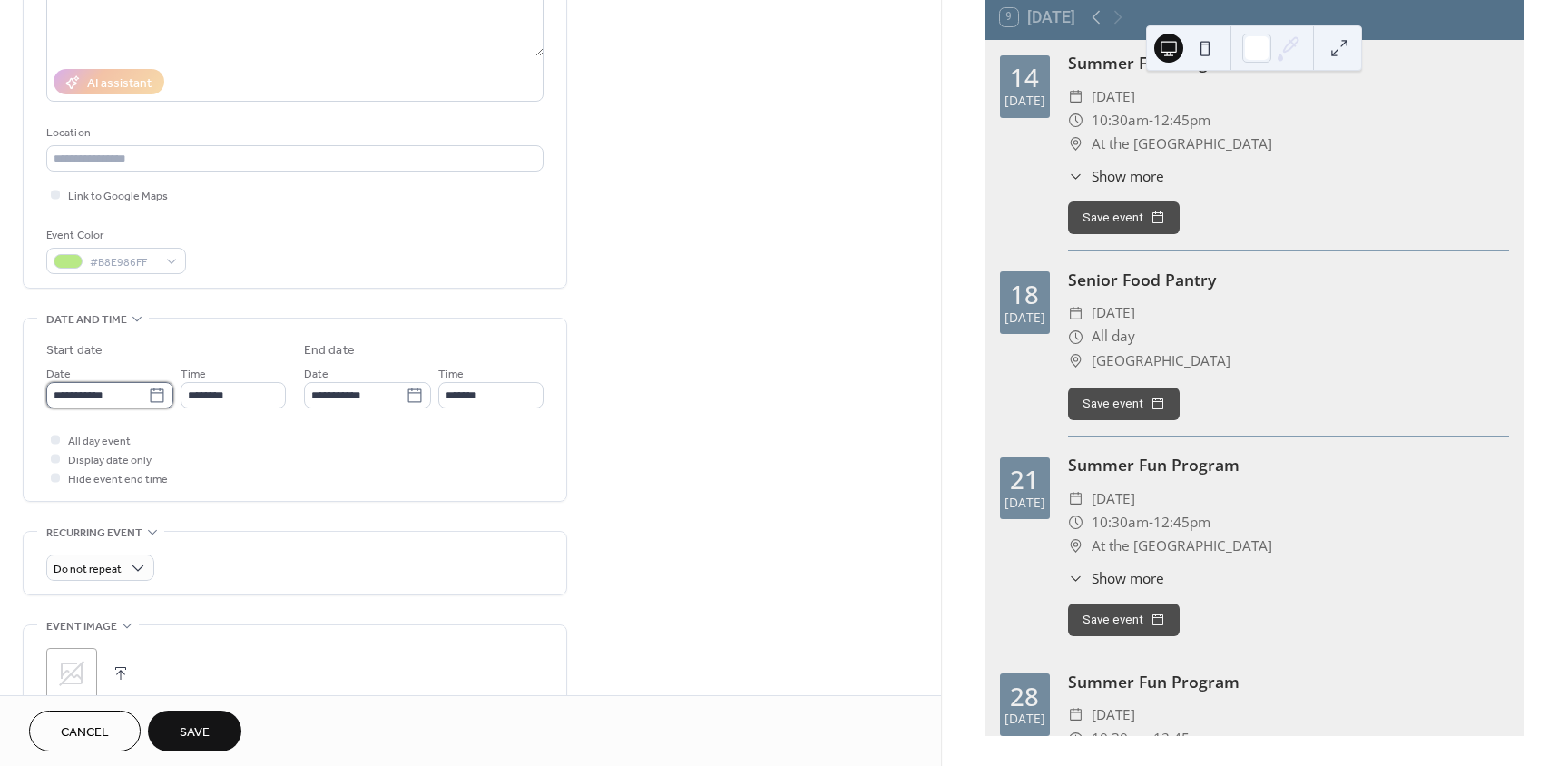 click on "**********" at bounding box center (97, 395) 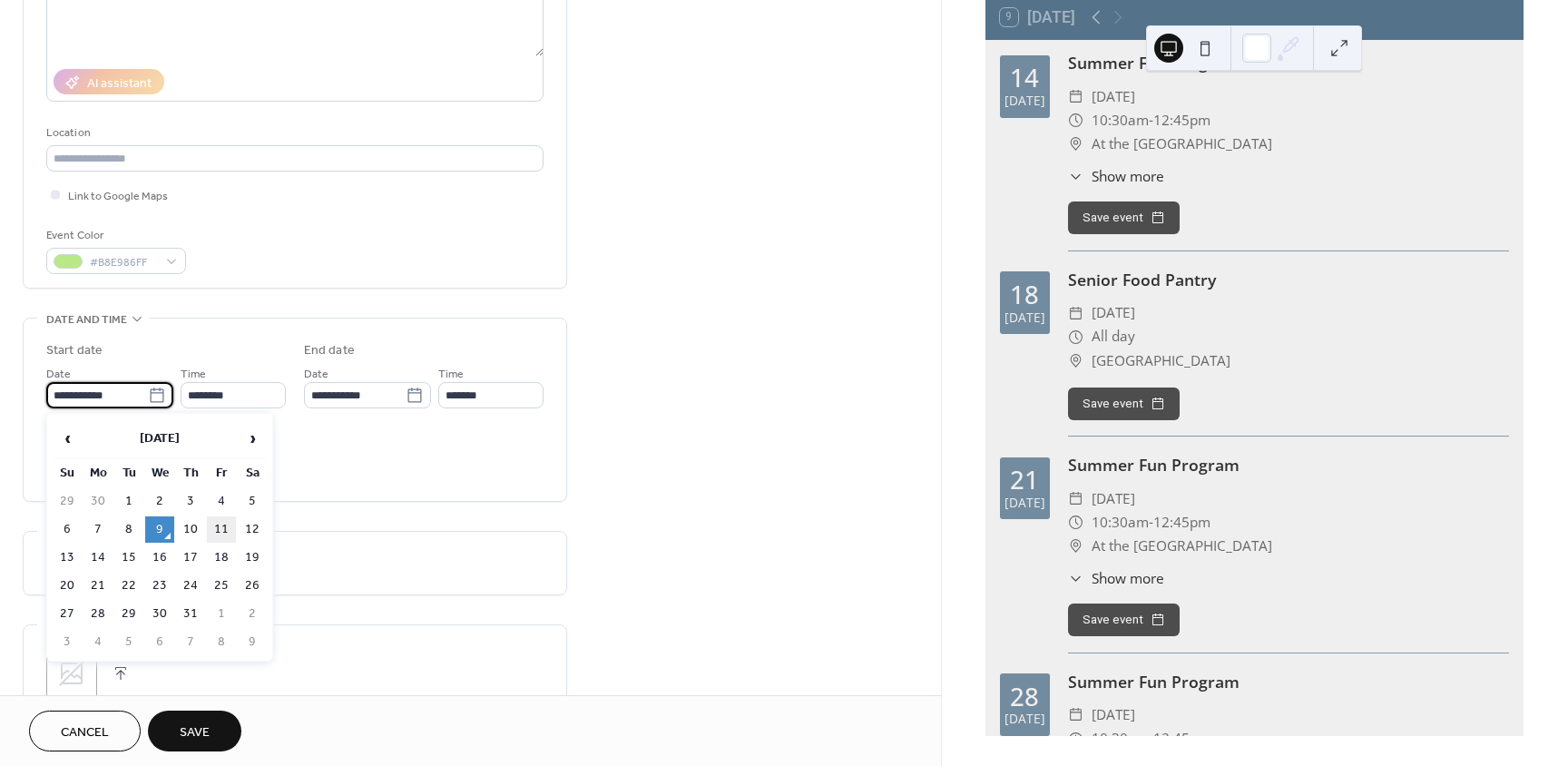 click on "11" at bounding box center (221, 529) 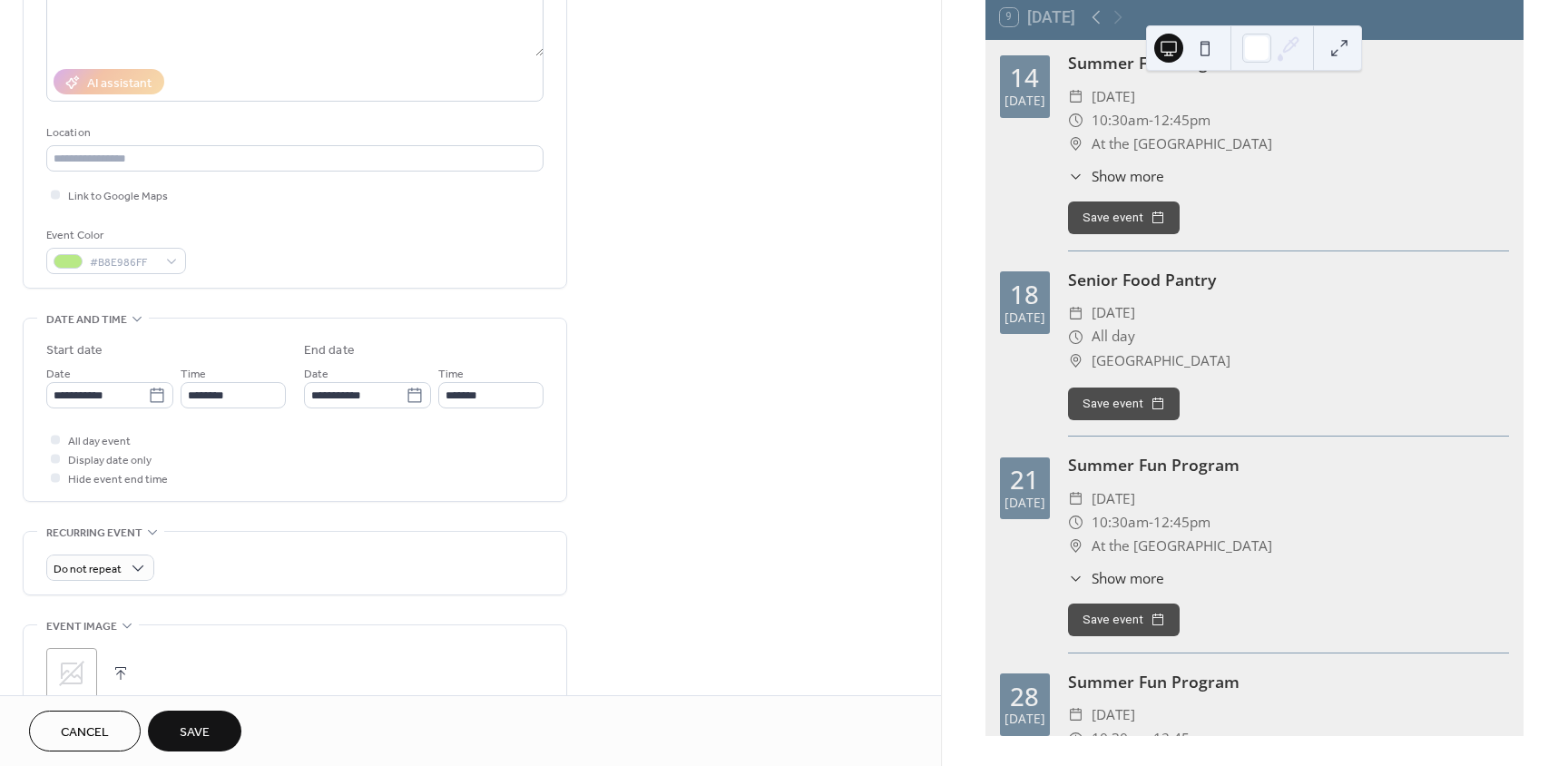 click on "**********" at bounding box center (295, 414) 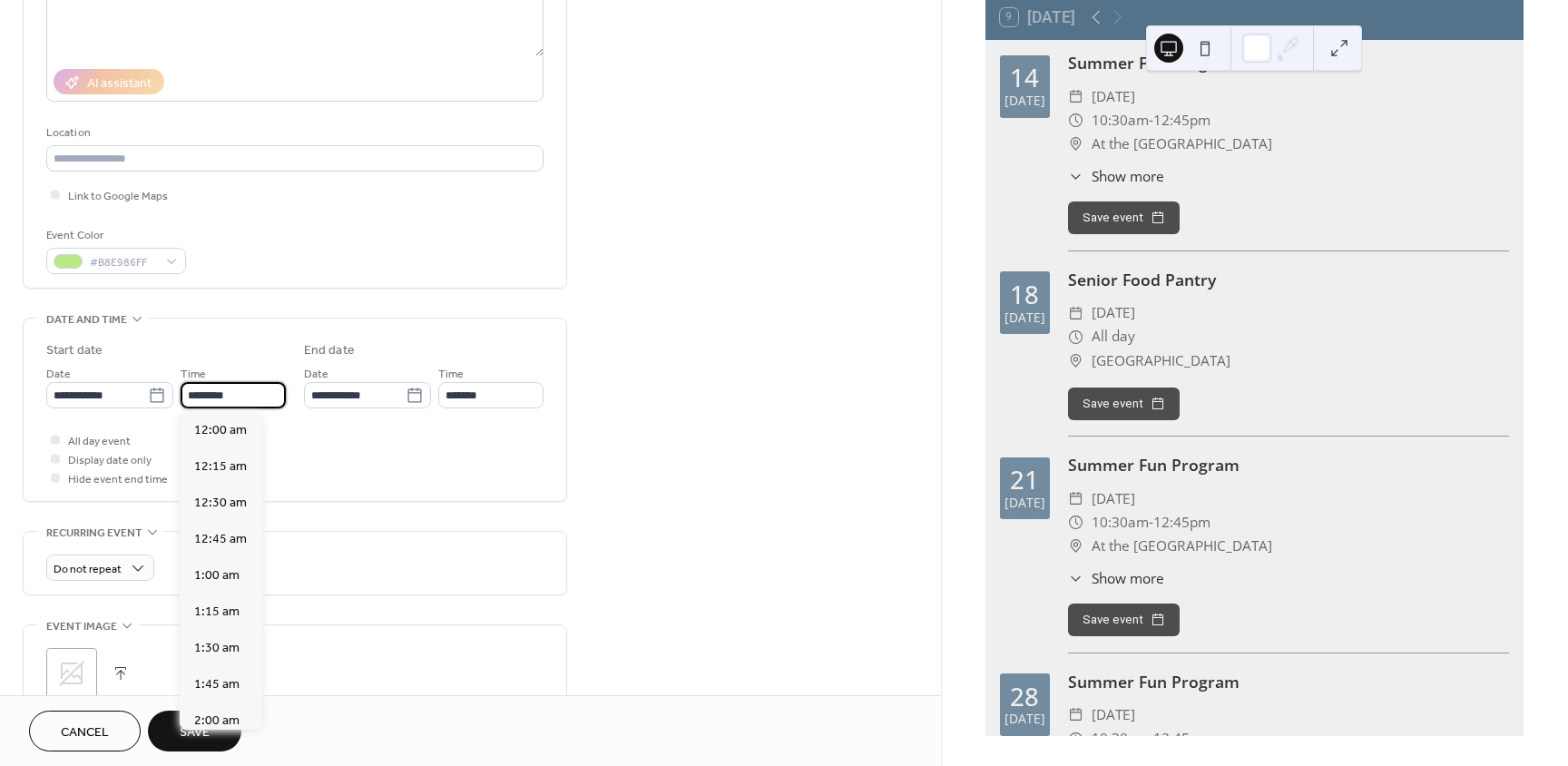 click on "********" at bounding box center [233, 395] 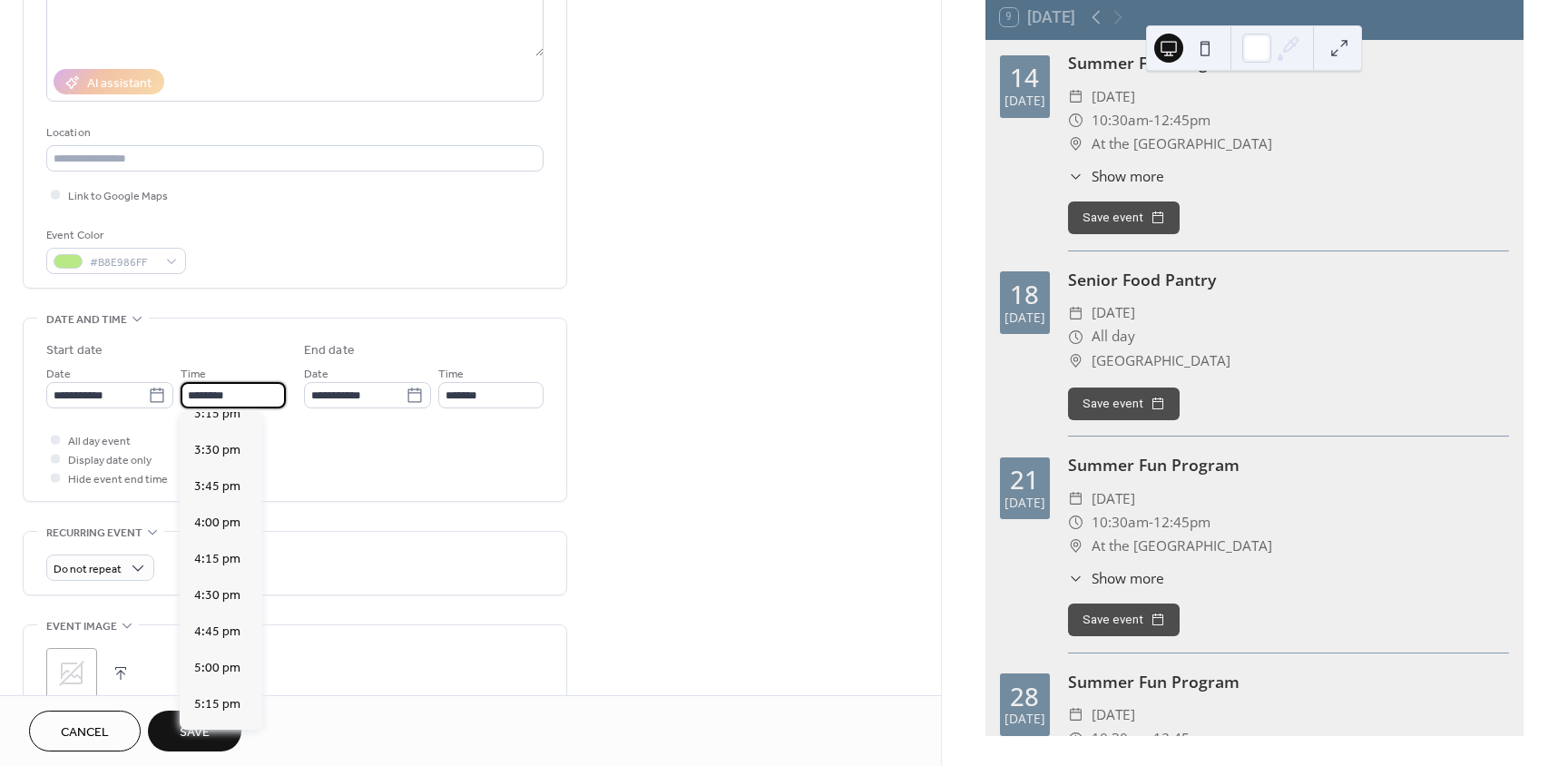 scroll, scrollTop: 2240, scrollLeft: 0, axis: vertical 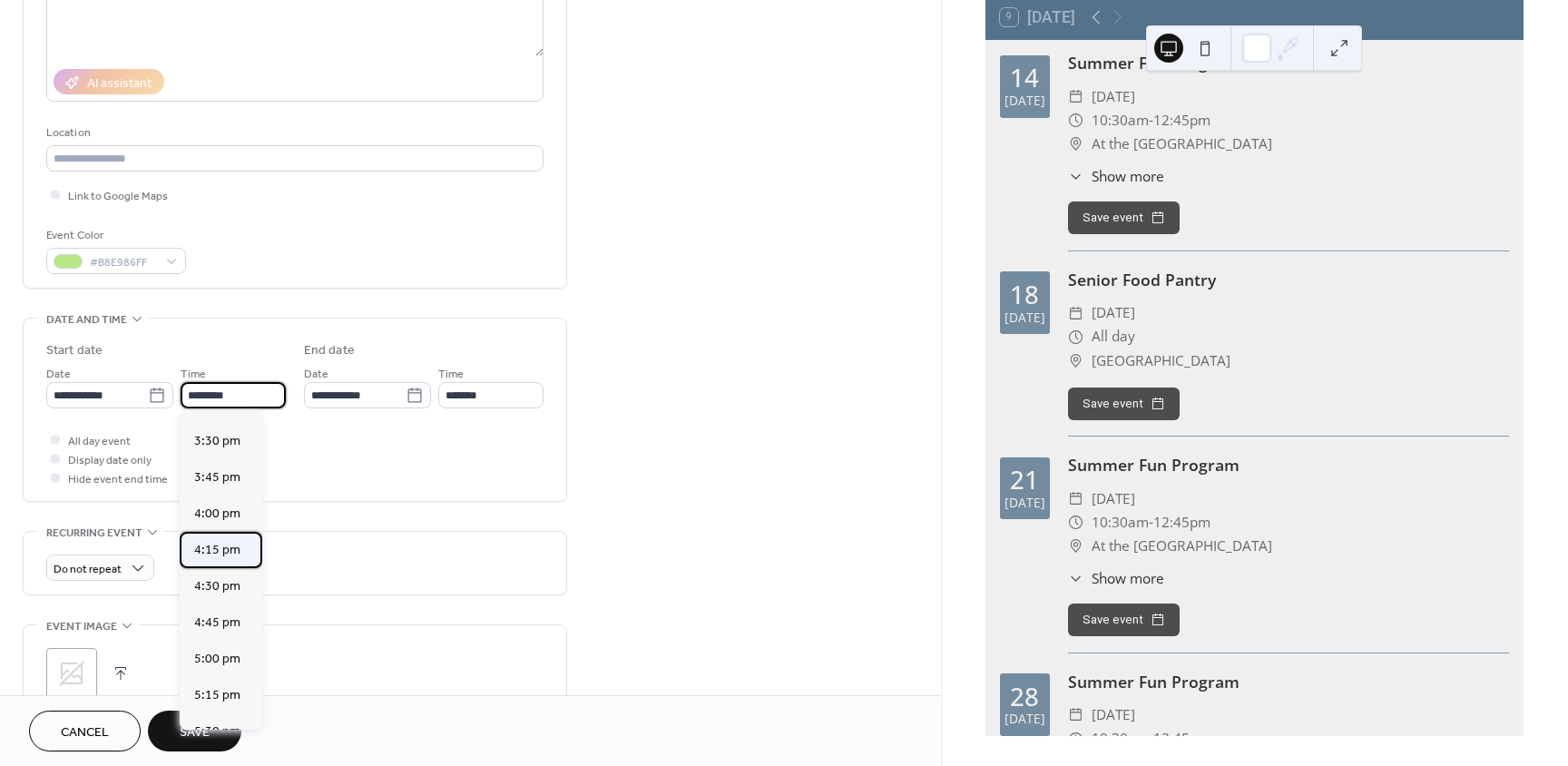 click on "4:15 pm" at bounding box center (217, 550) 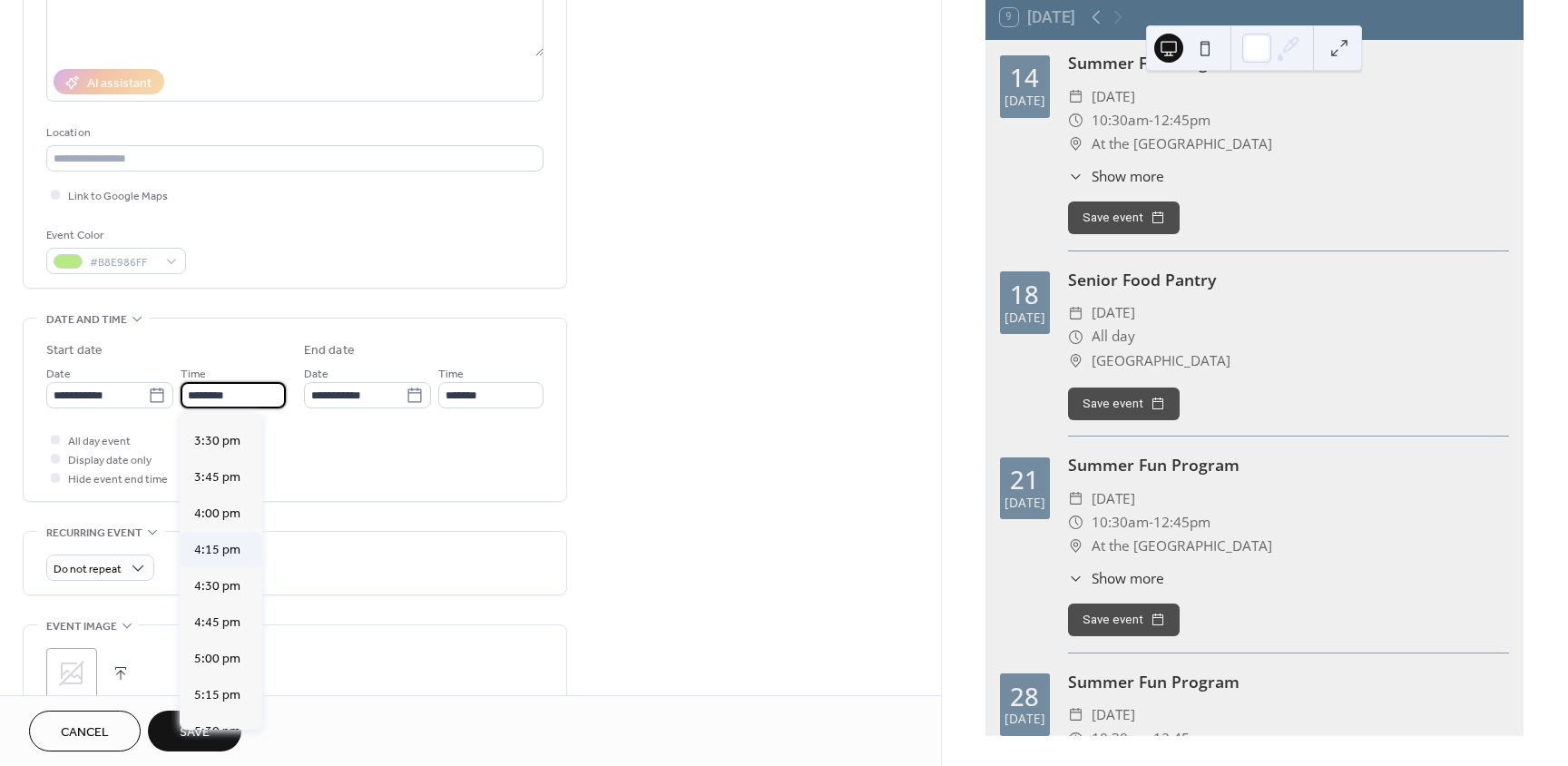 type on "*******" 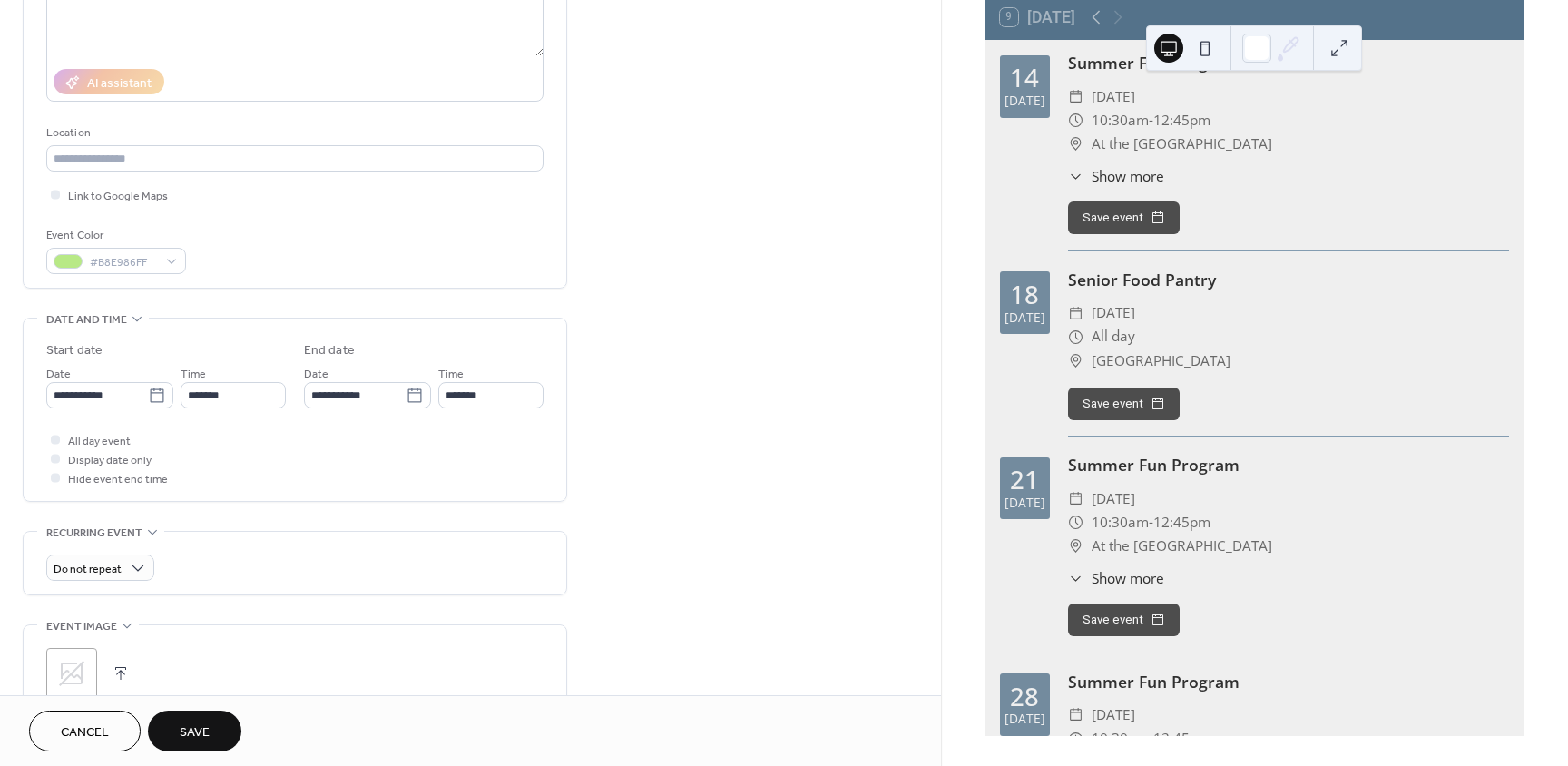 click on "All day event Display date only Hide event end time" at bounding box center (295, 458) 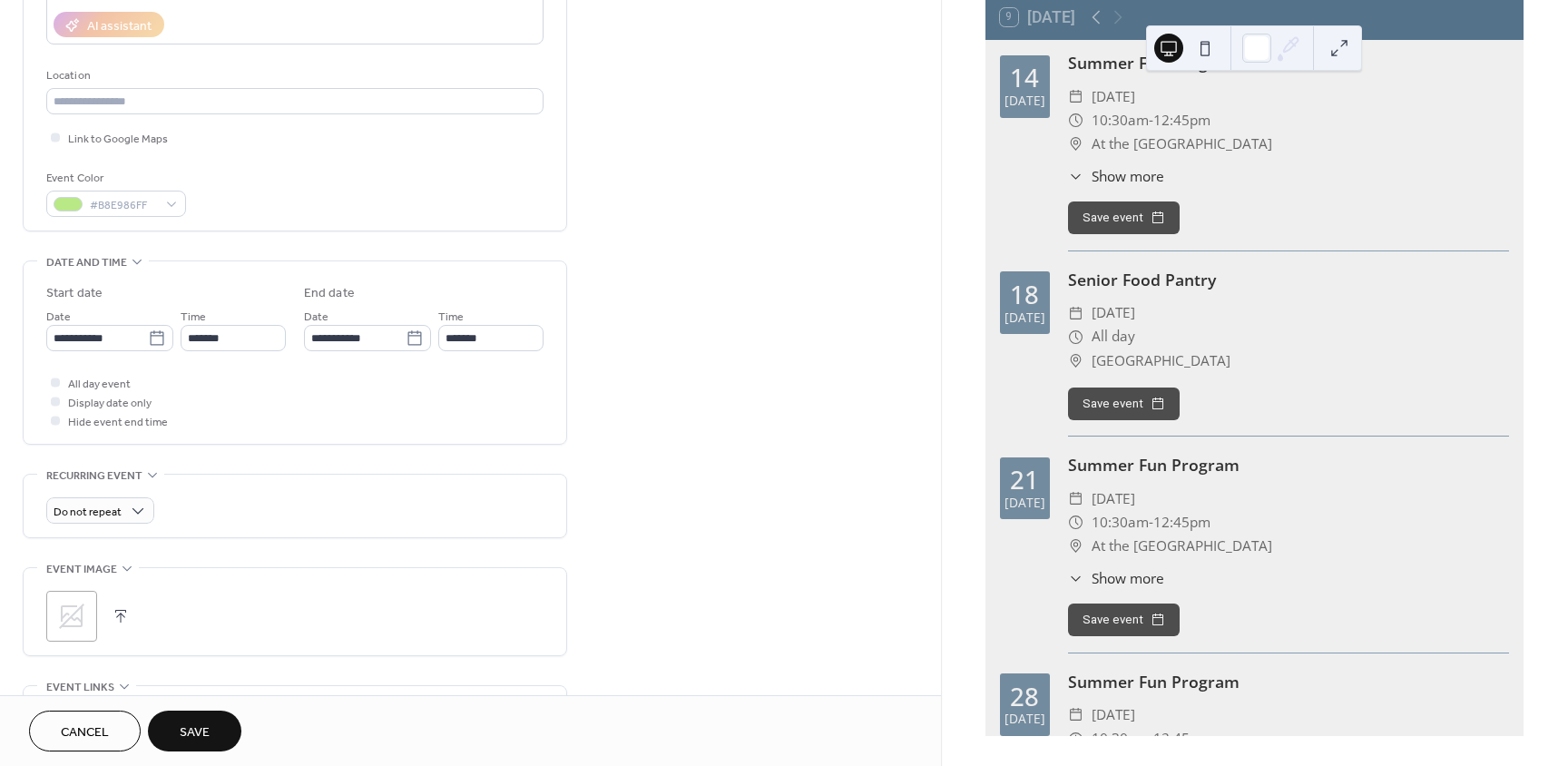 scroll, scrollTop: 635, scrollLeft: 0, axis: vertical 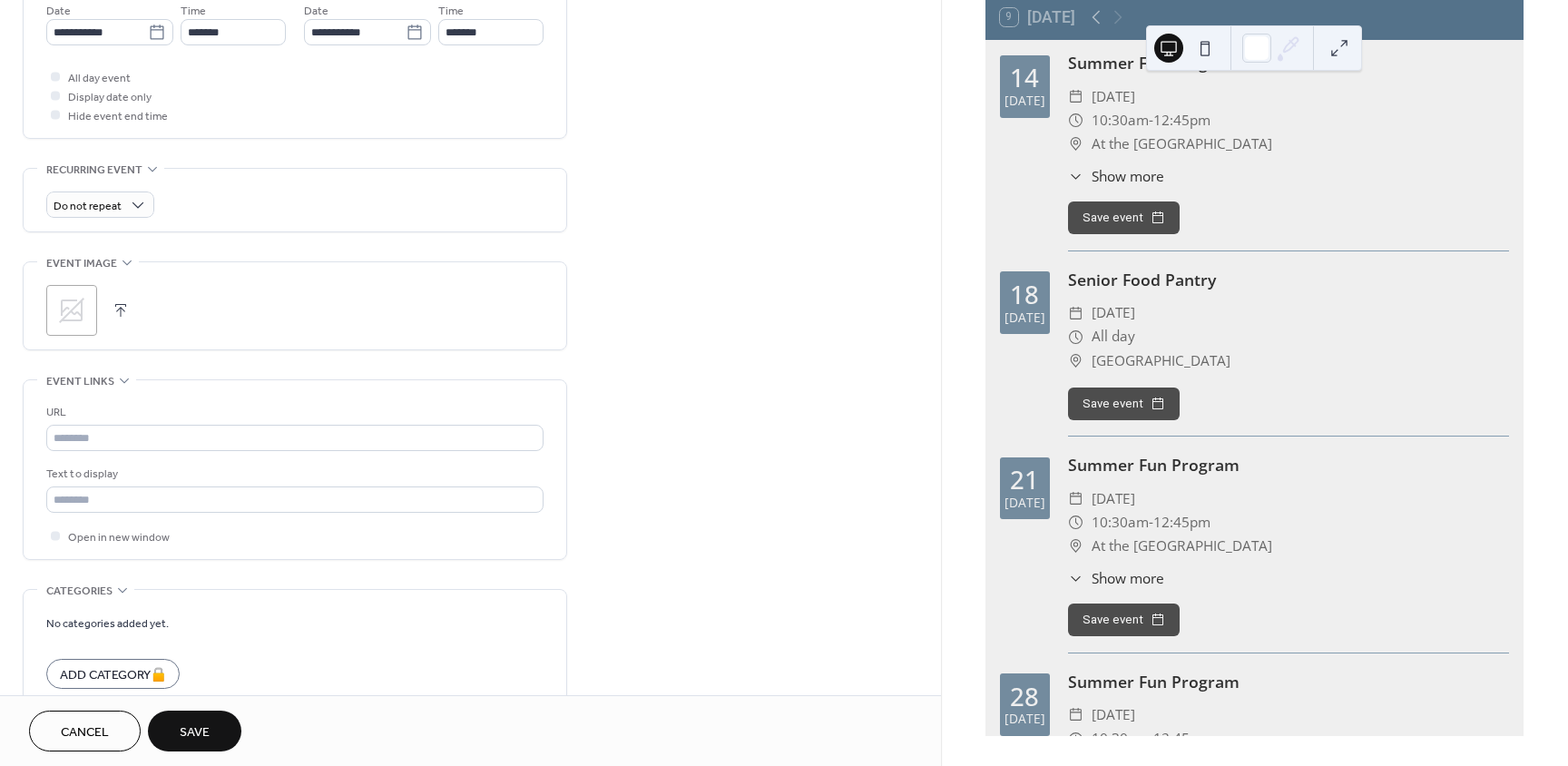 click on "Save" at bounding box center (194, 732) 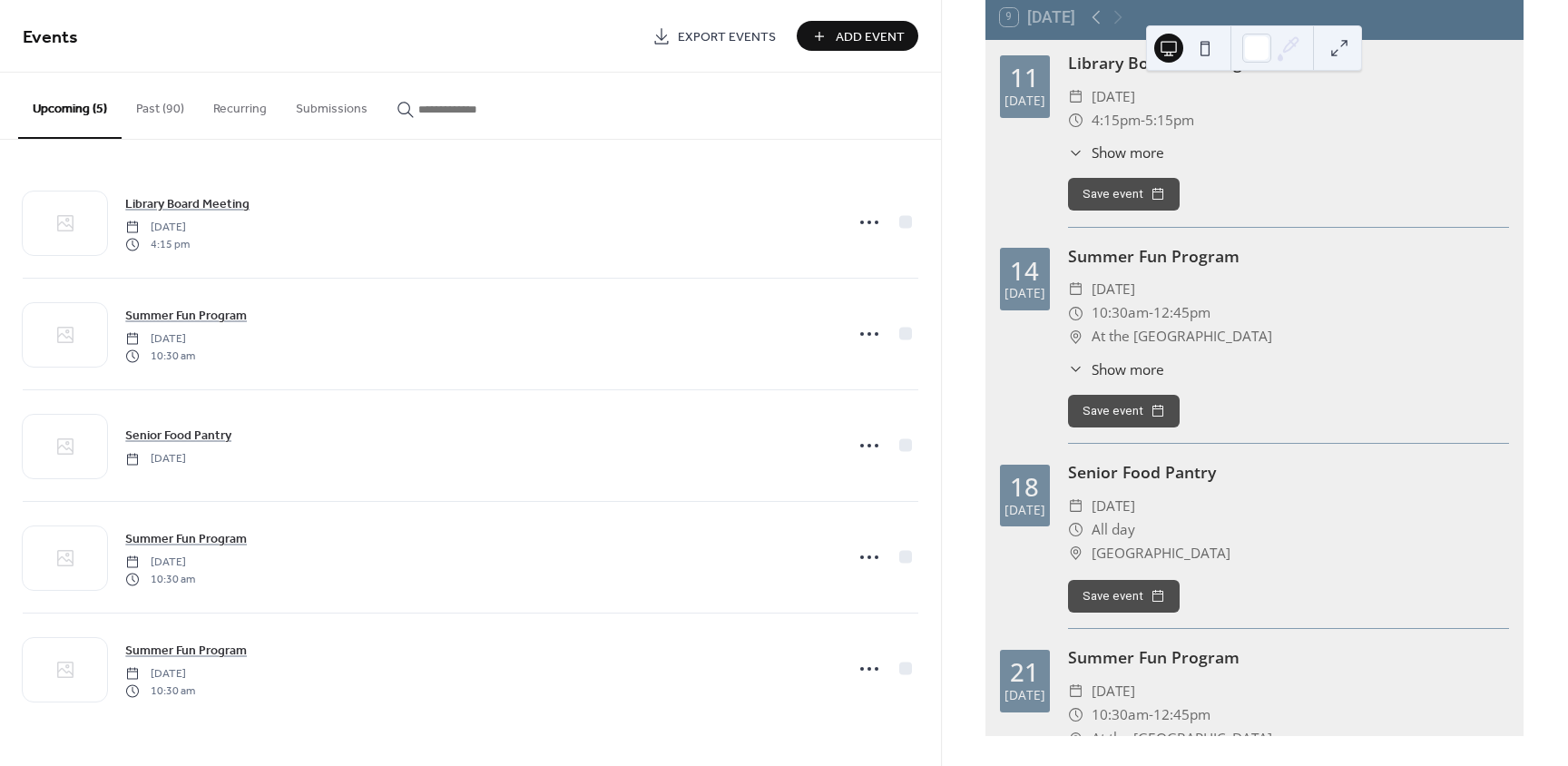 click on "Add Event" at bounding box center [870, 37] 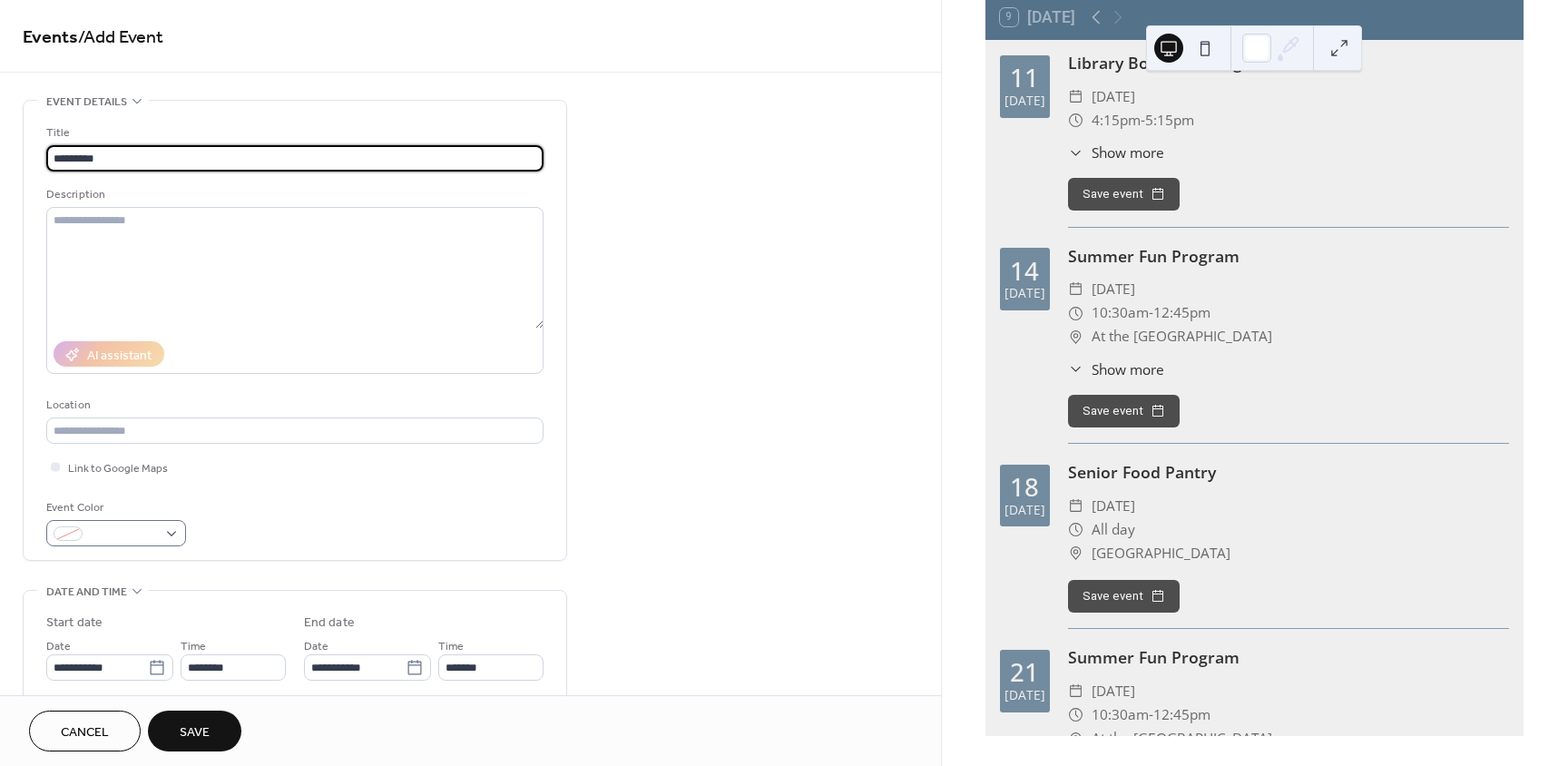 type on "*********" 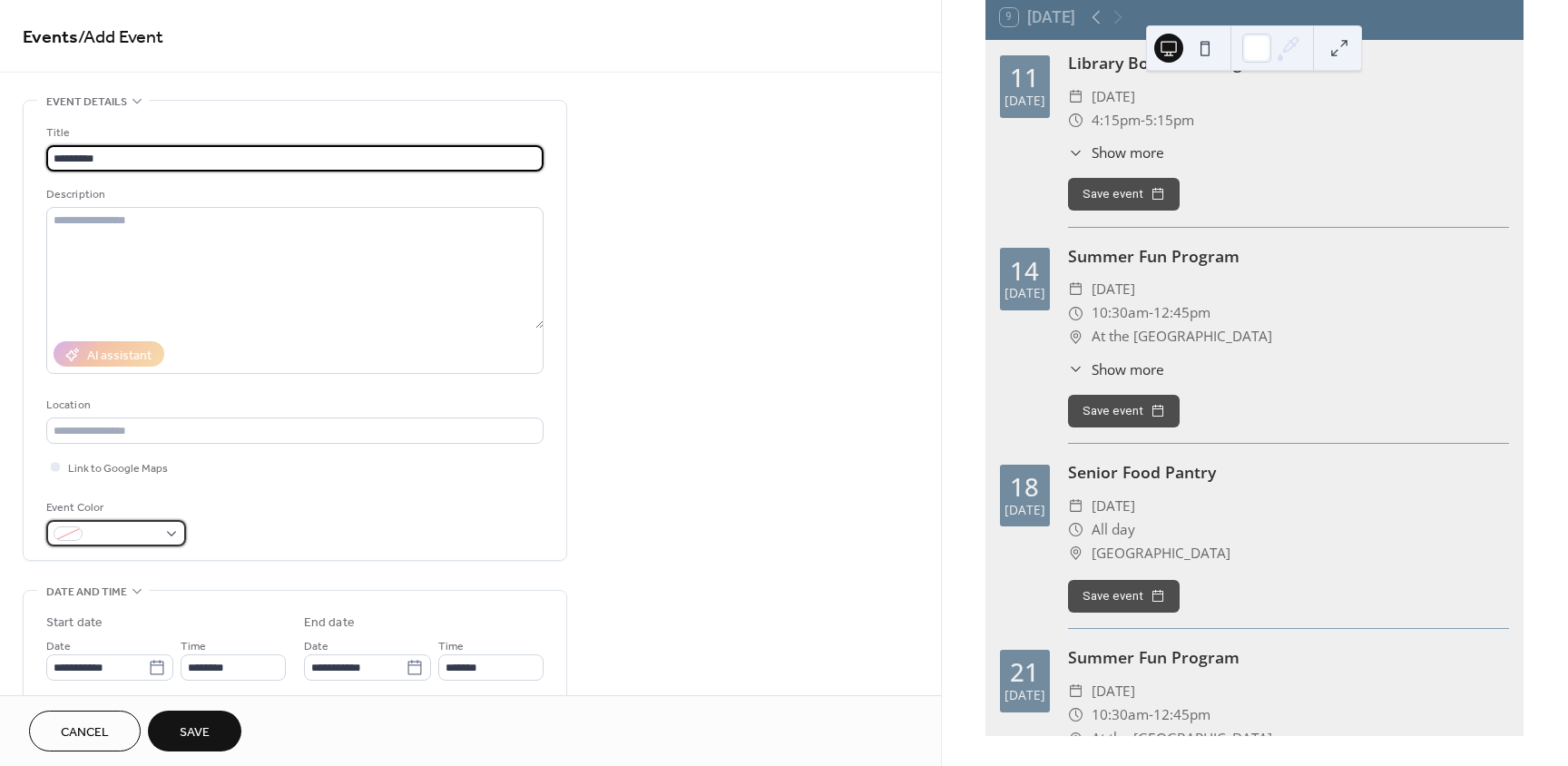 click at bounding box center (123, 535) 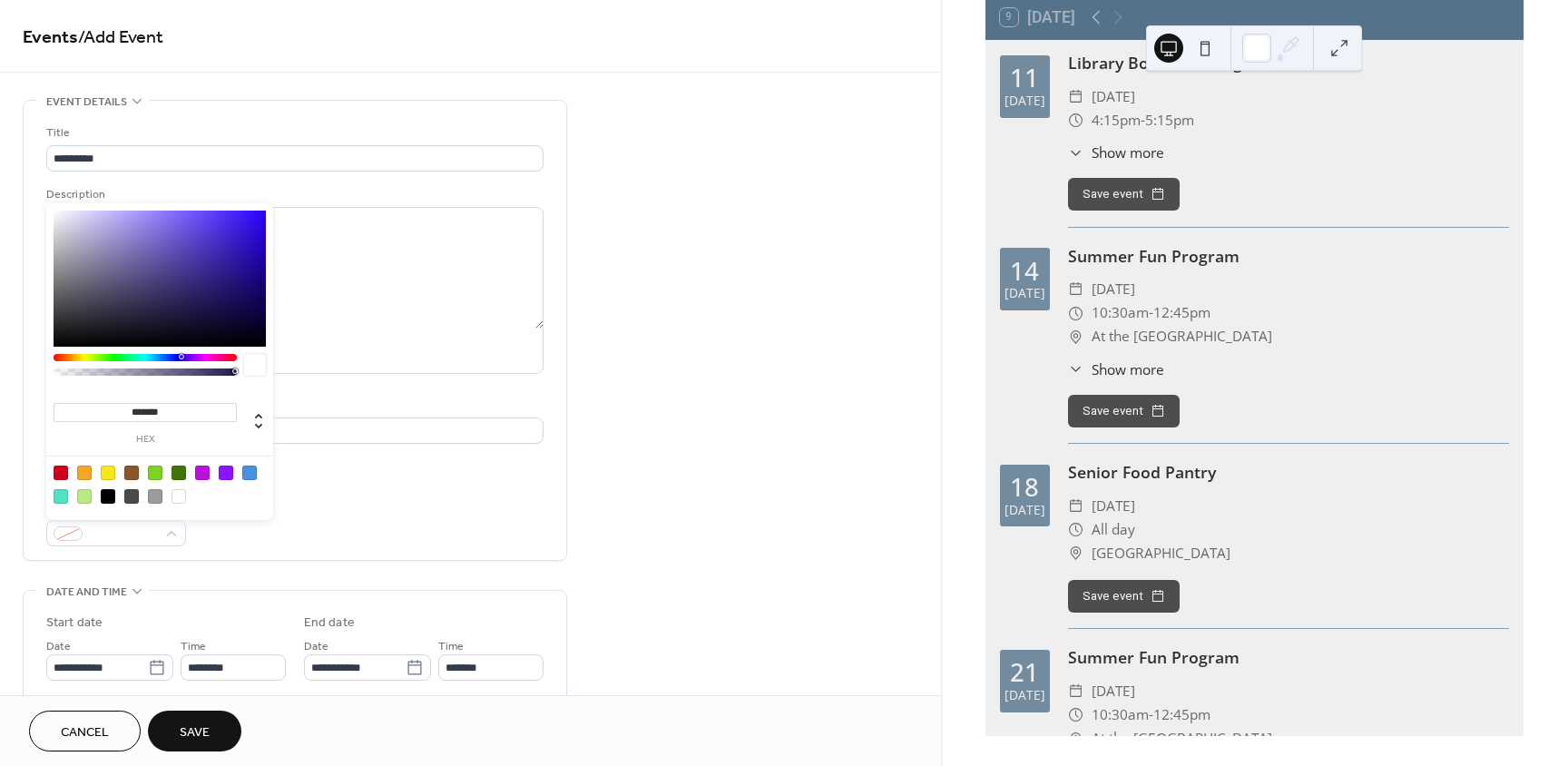 click at bounding box center [108, 473] 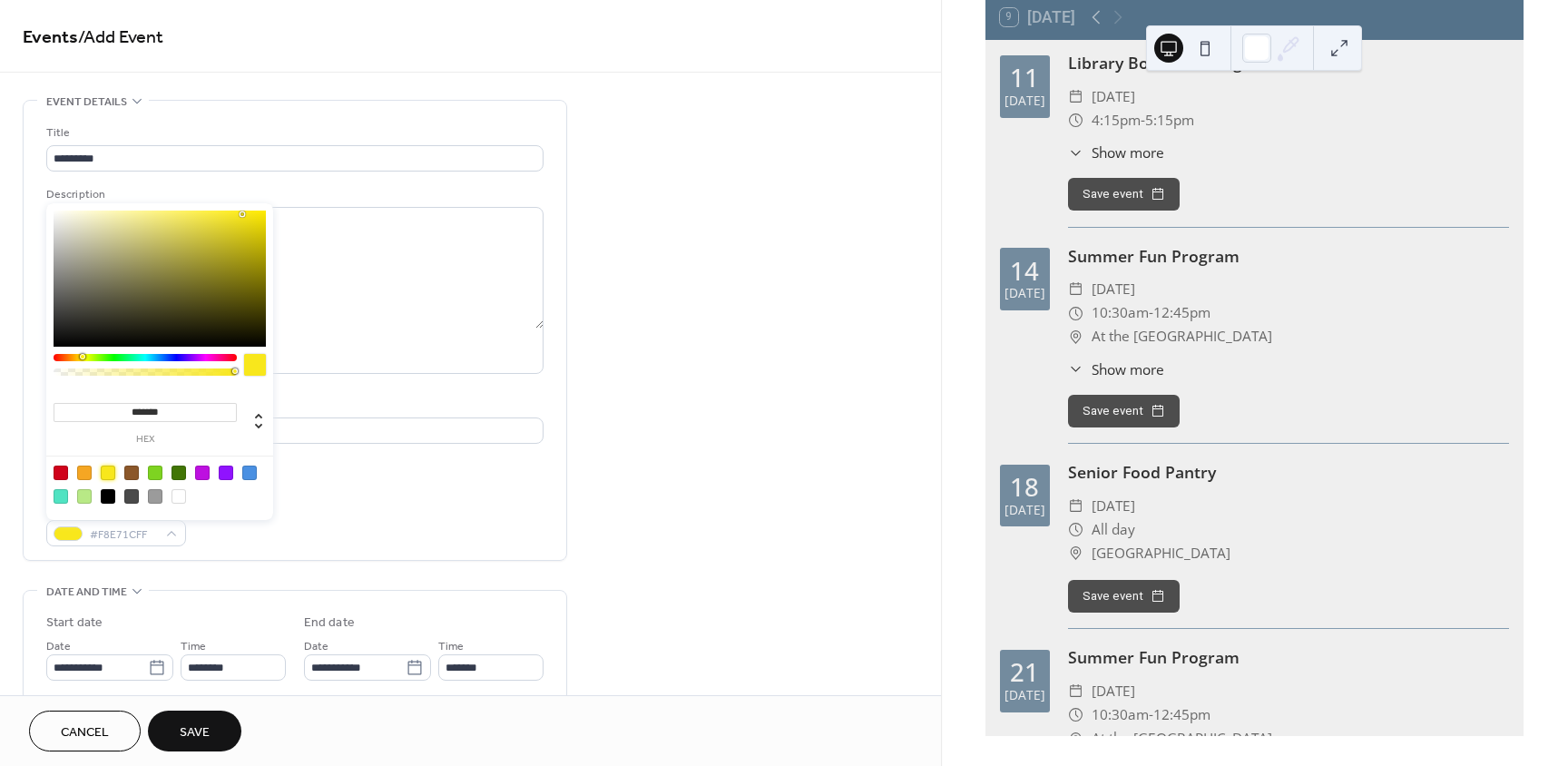 click on "Title ********* Description AI assistant Location Link to Google Maps Event Color #F8E71CFF" at bounding box center [295, 330] 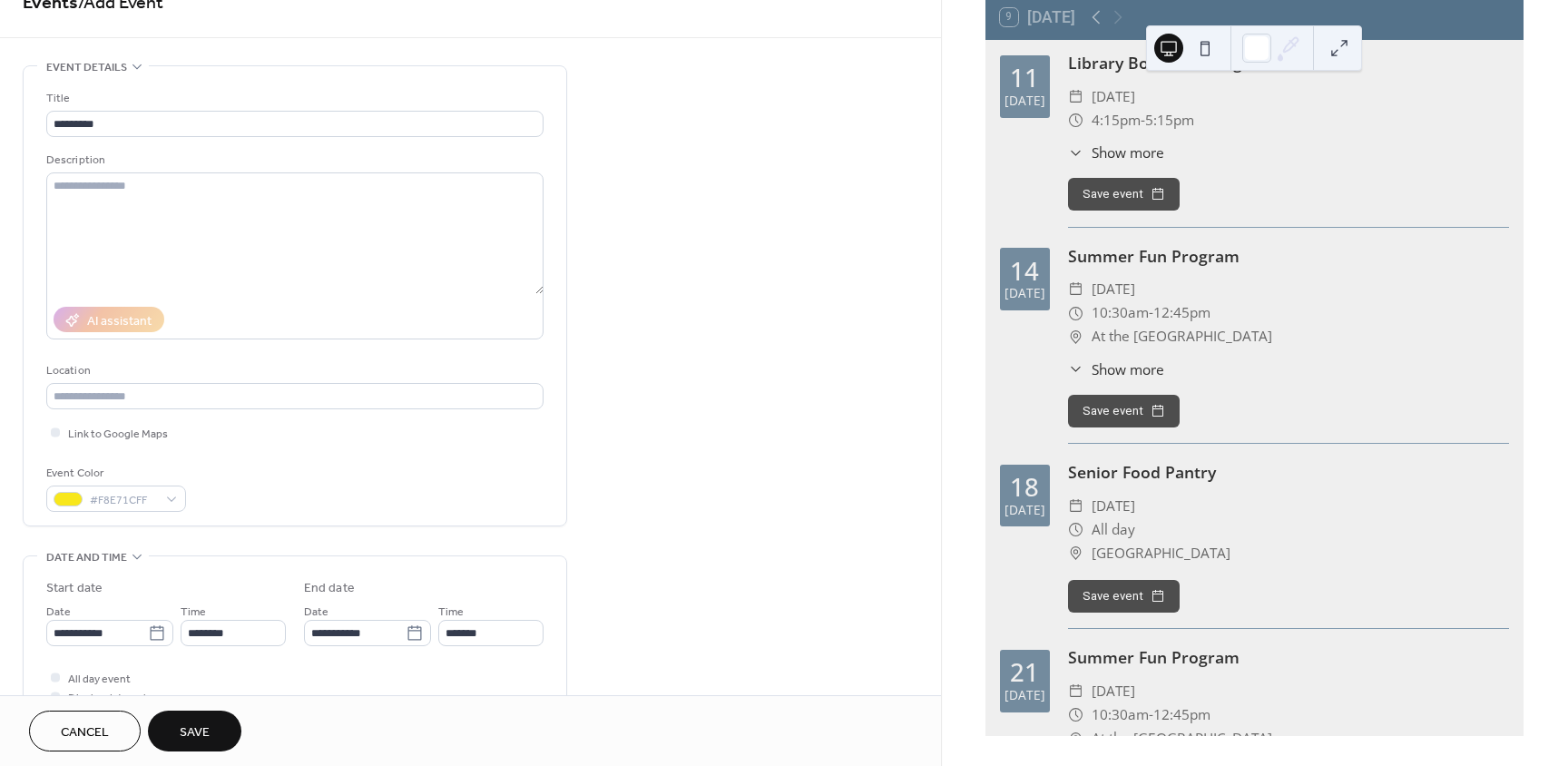 scroll, scrollTop: 91, scrollLeft: 0, axis: vertical 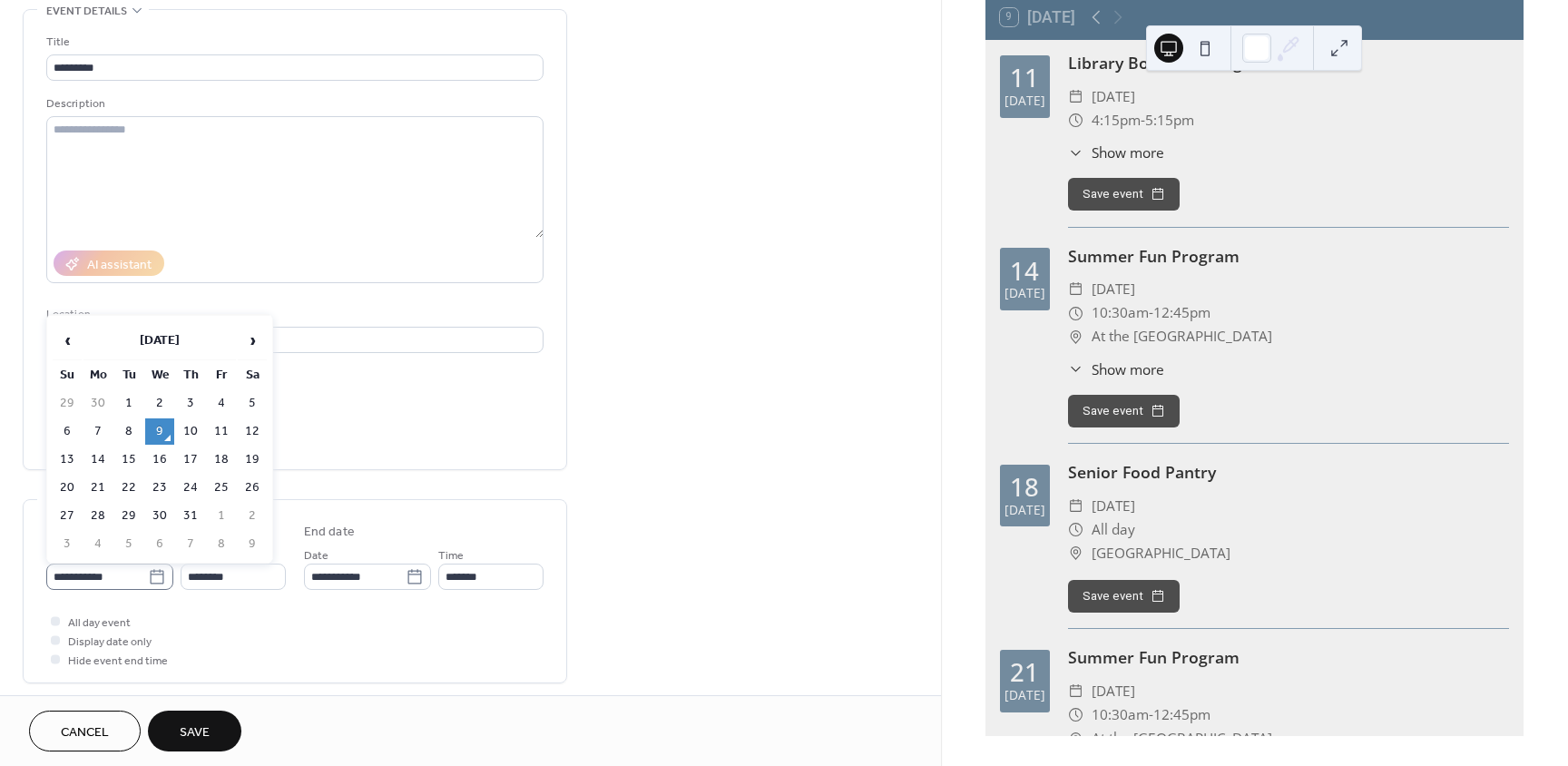click 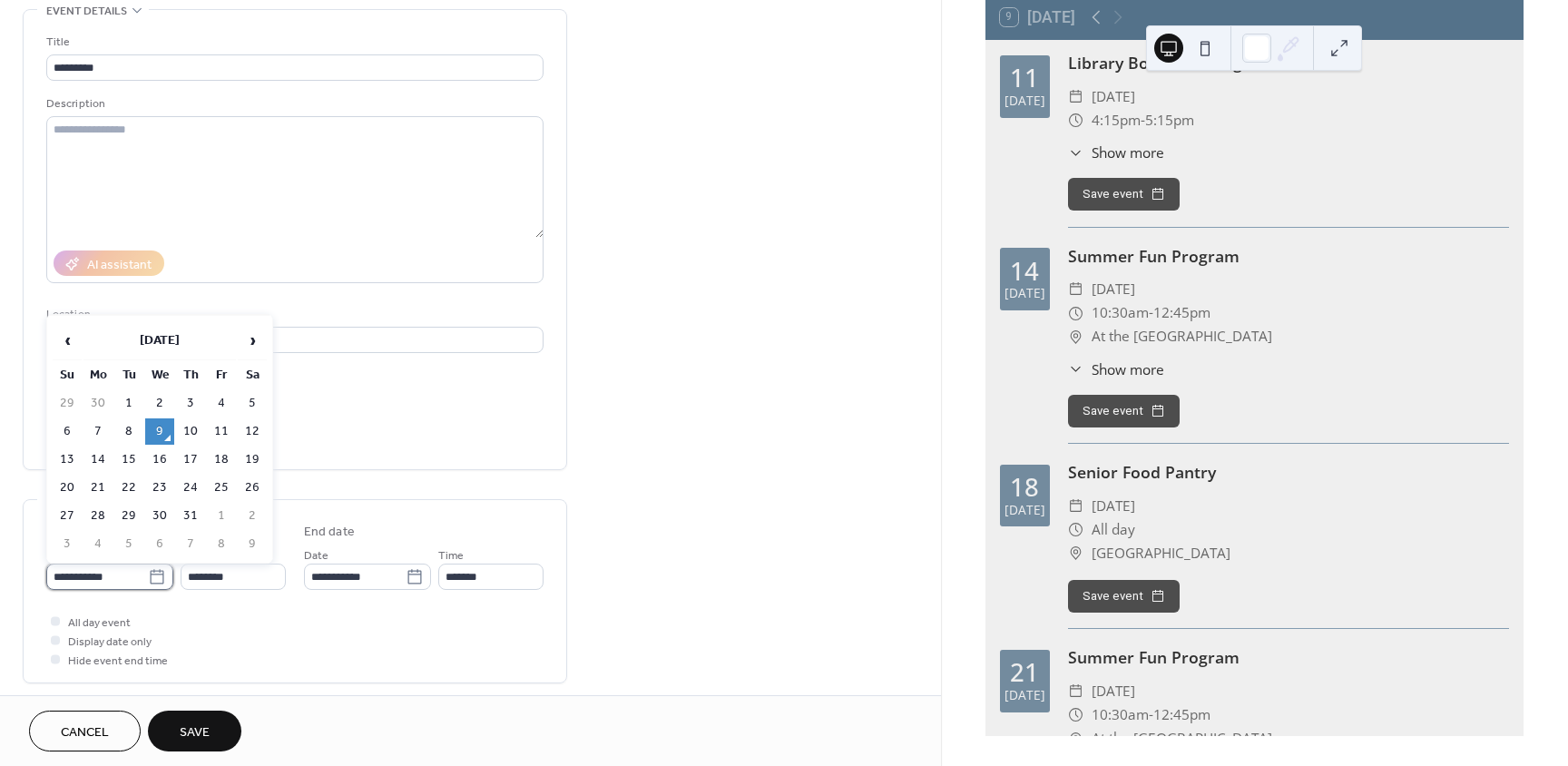 click on "**********" at bounding box center (97, 576) 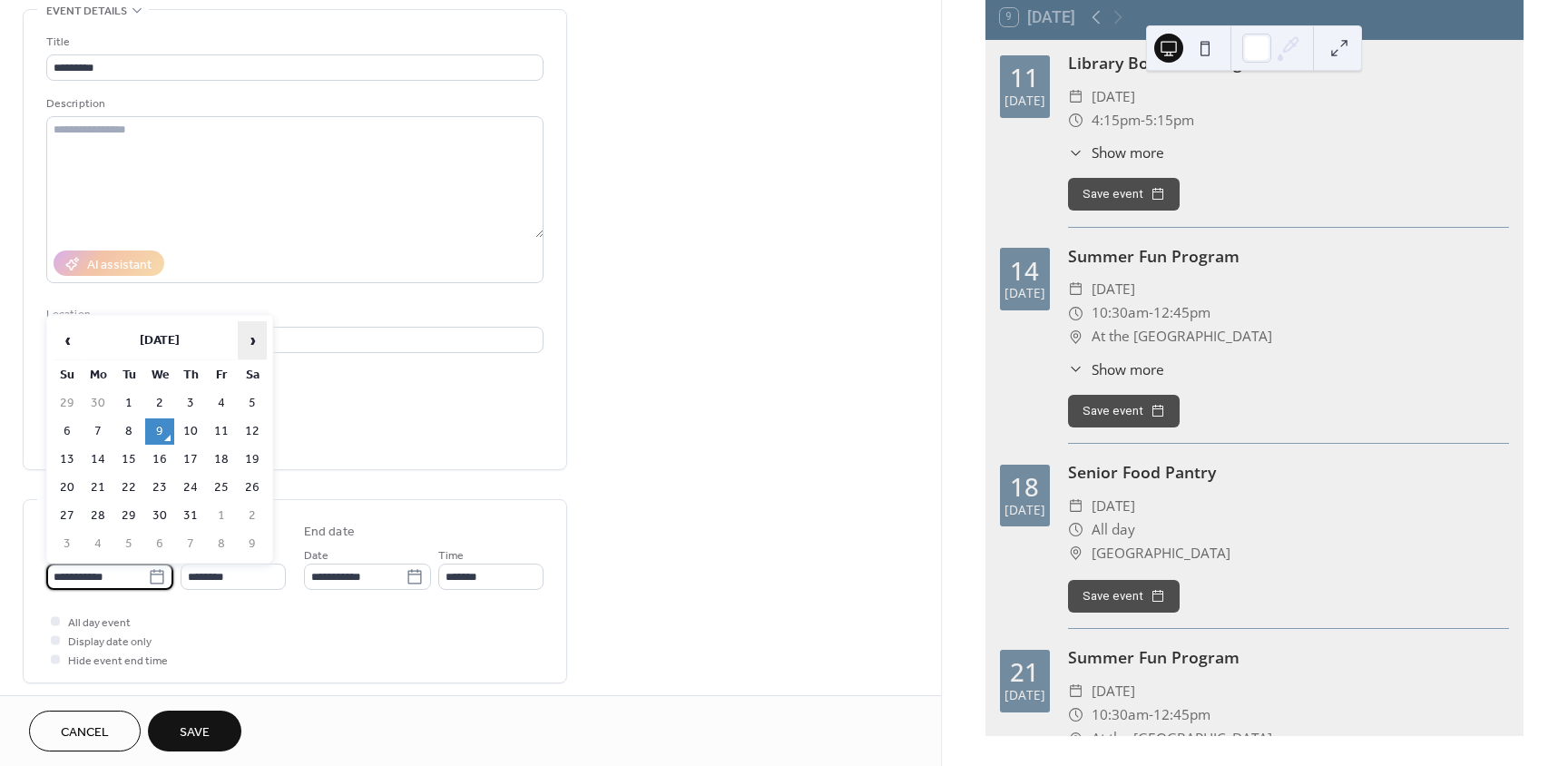 click on "›" at bounding box center [252, 340] 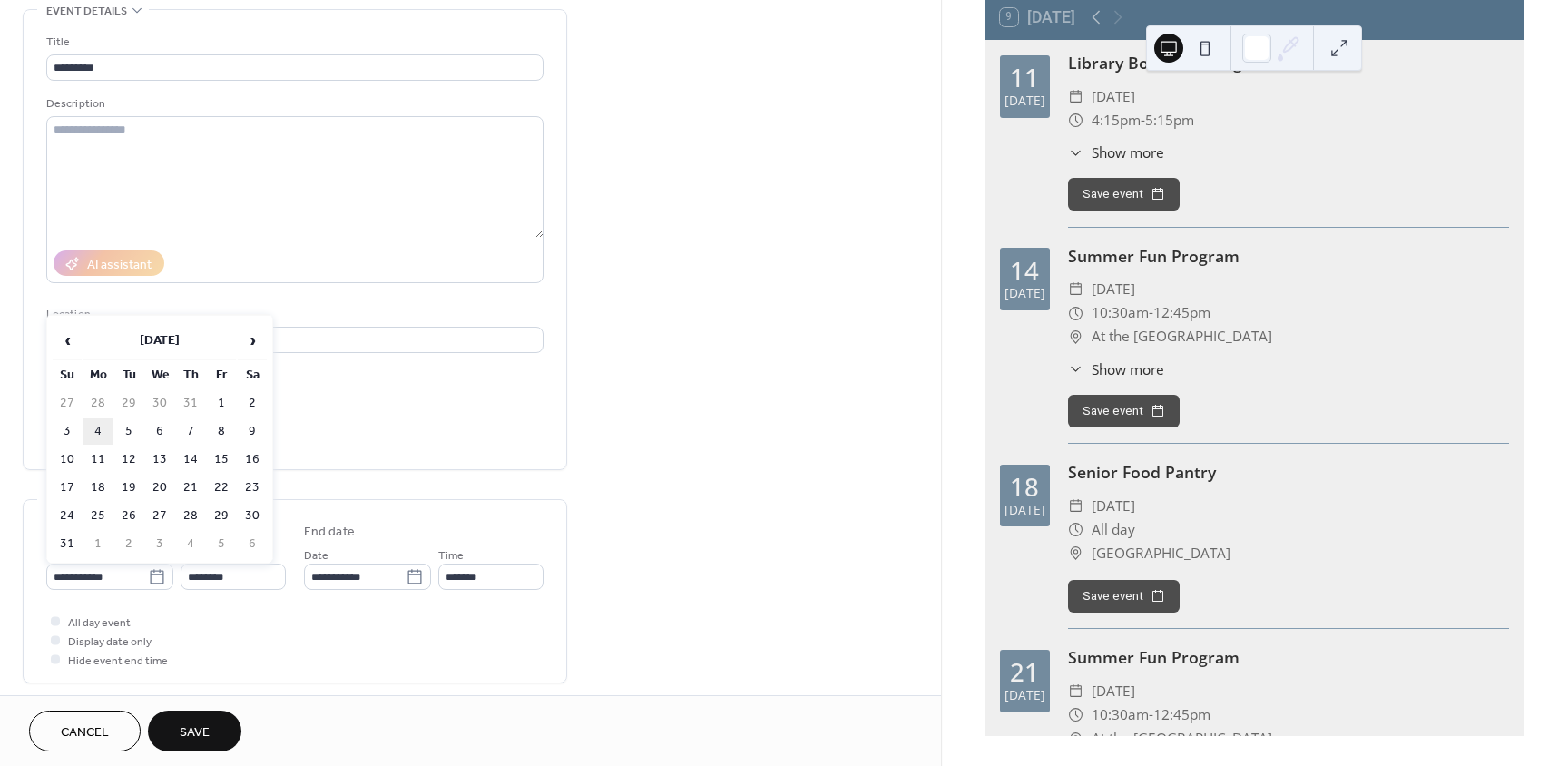 click on "4" at bounding box center (98, 431) 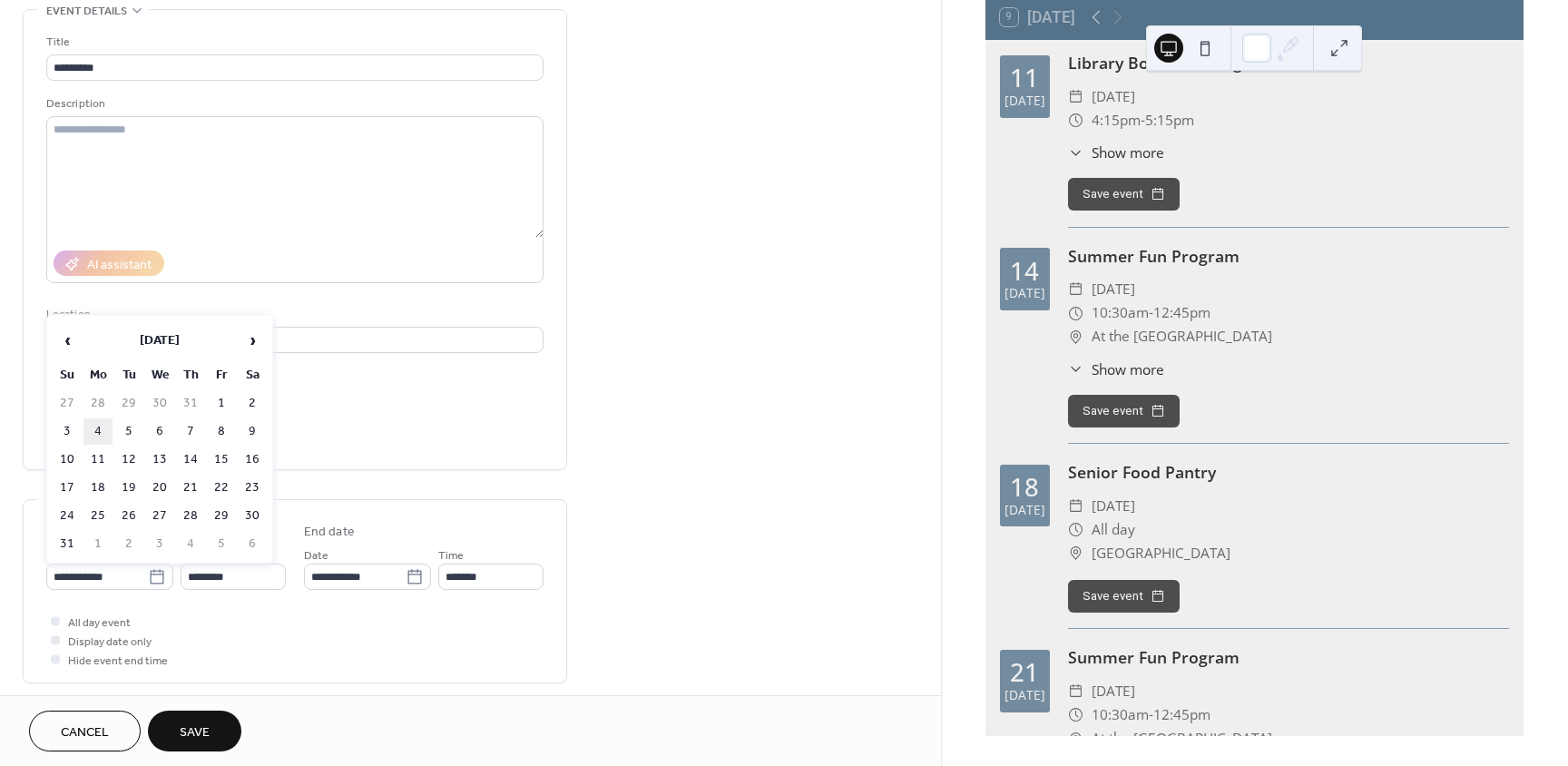type on "**********" 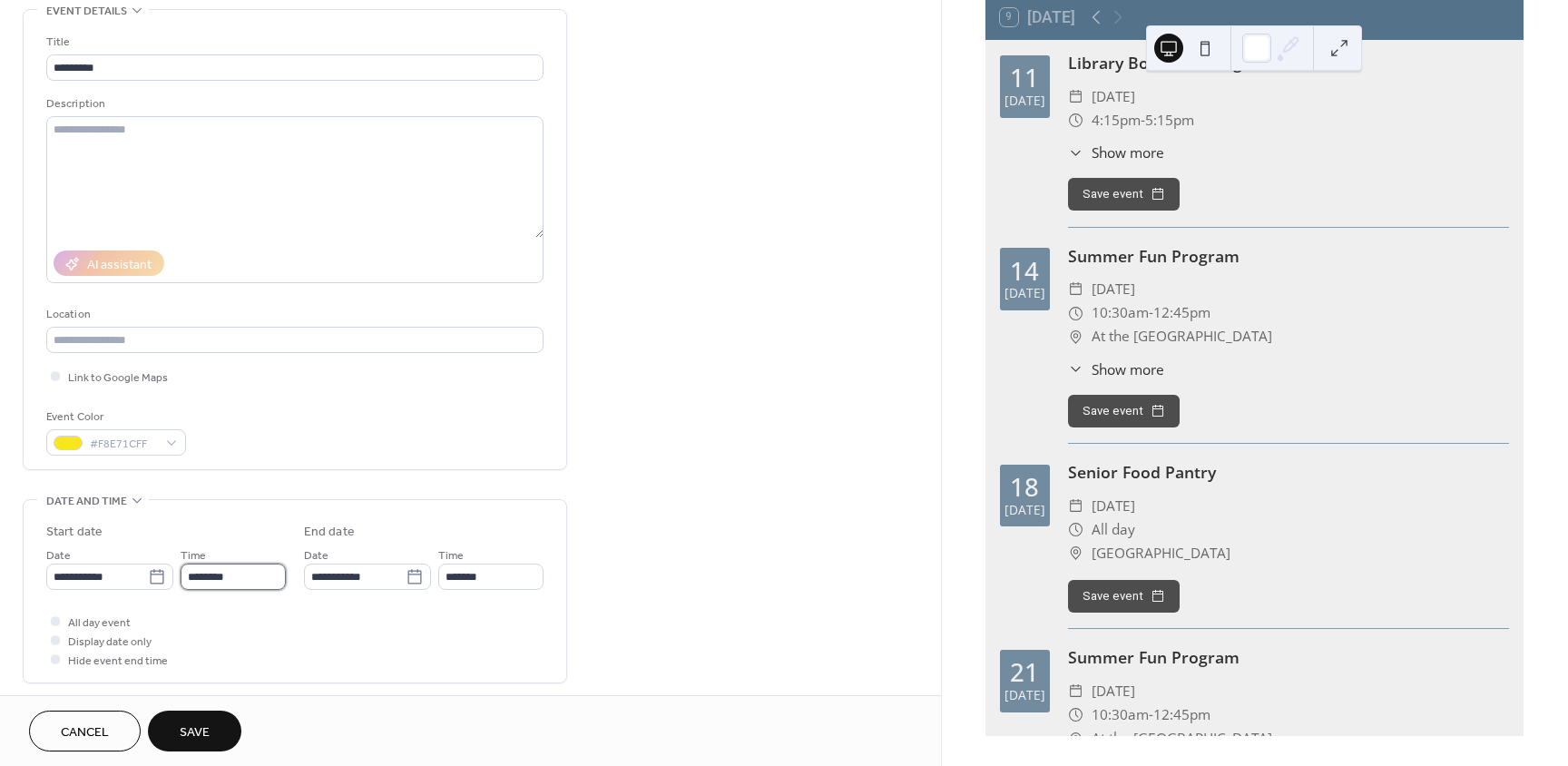 click on "********" at bounding box center [233, 576] 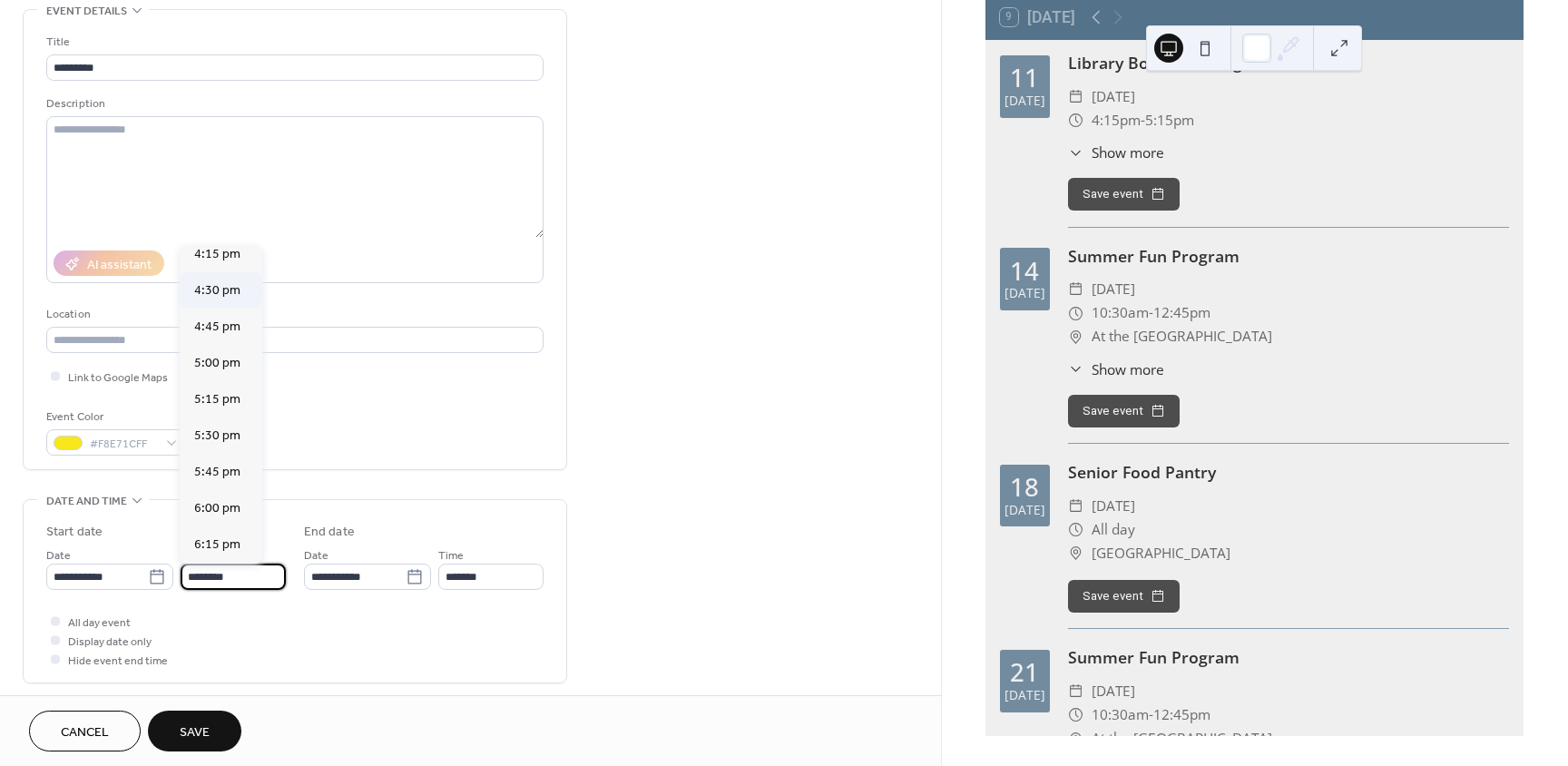 scroll, scrollTop: 2421, scrollLeft: 0, axis: vertical 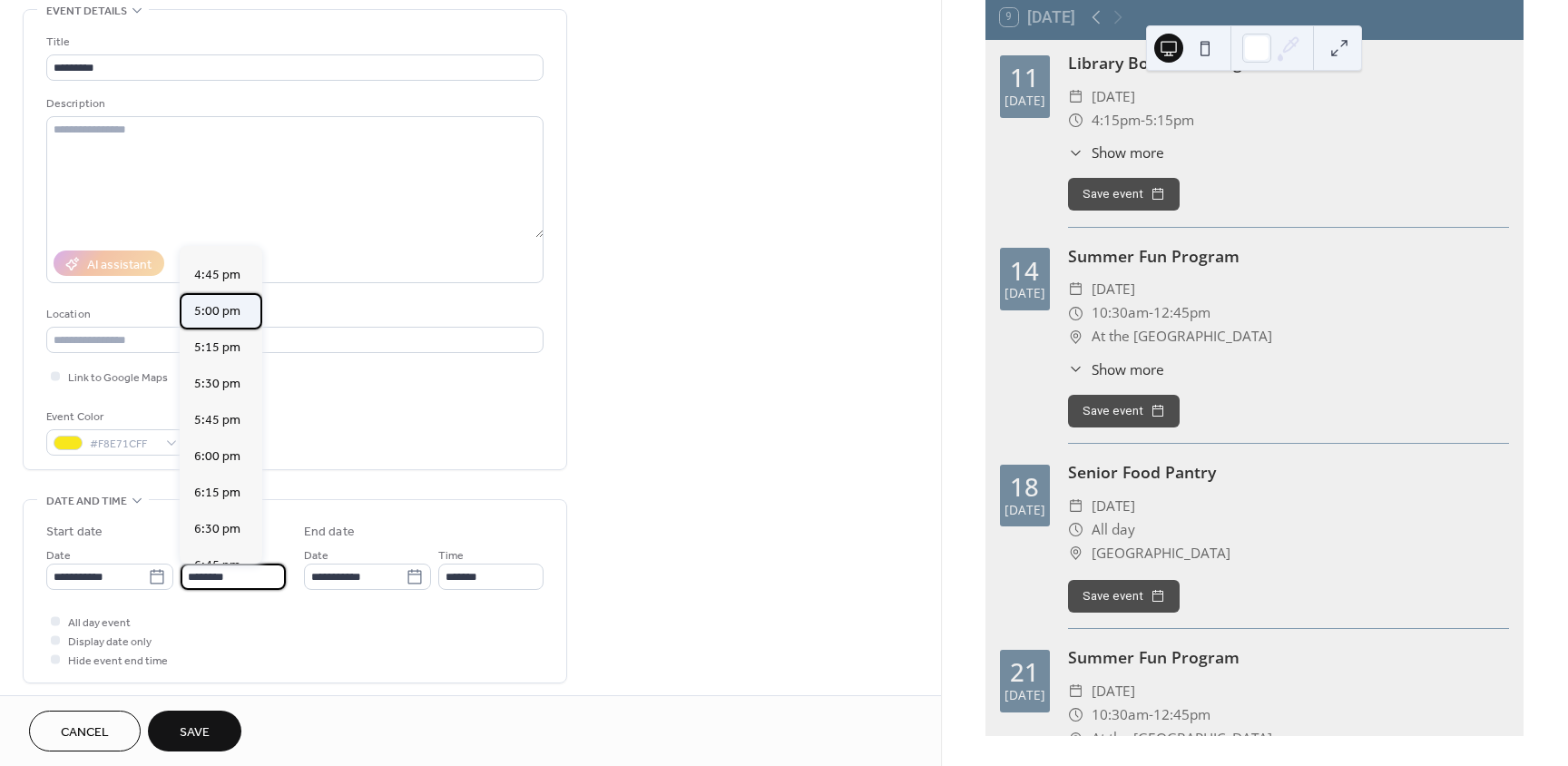 click on "5:00 pm" at bounding box center [217, 311] 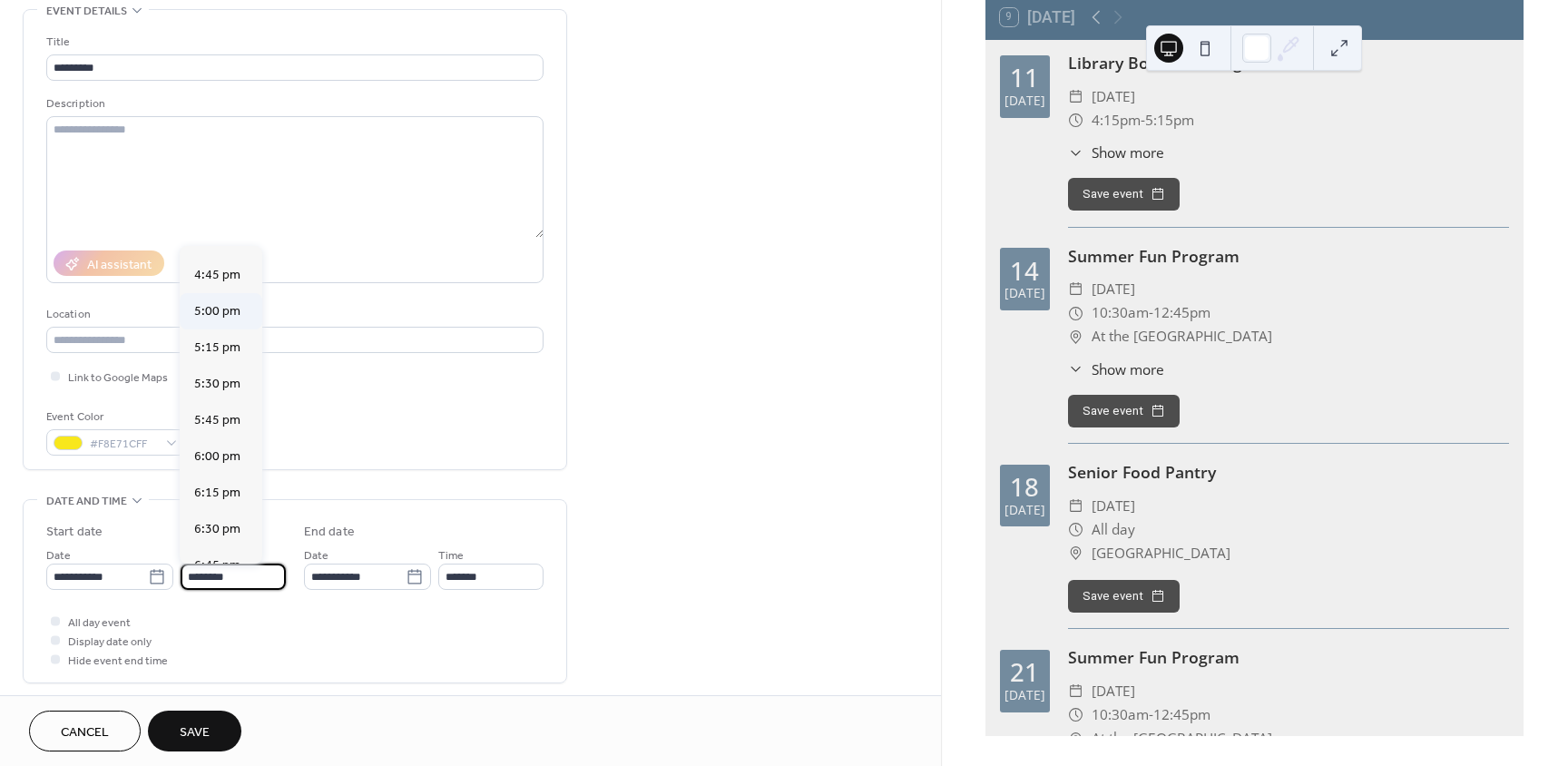 type on "*******" 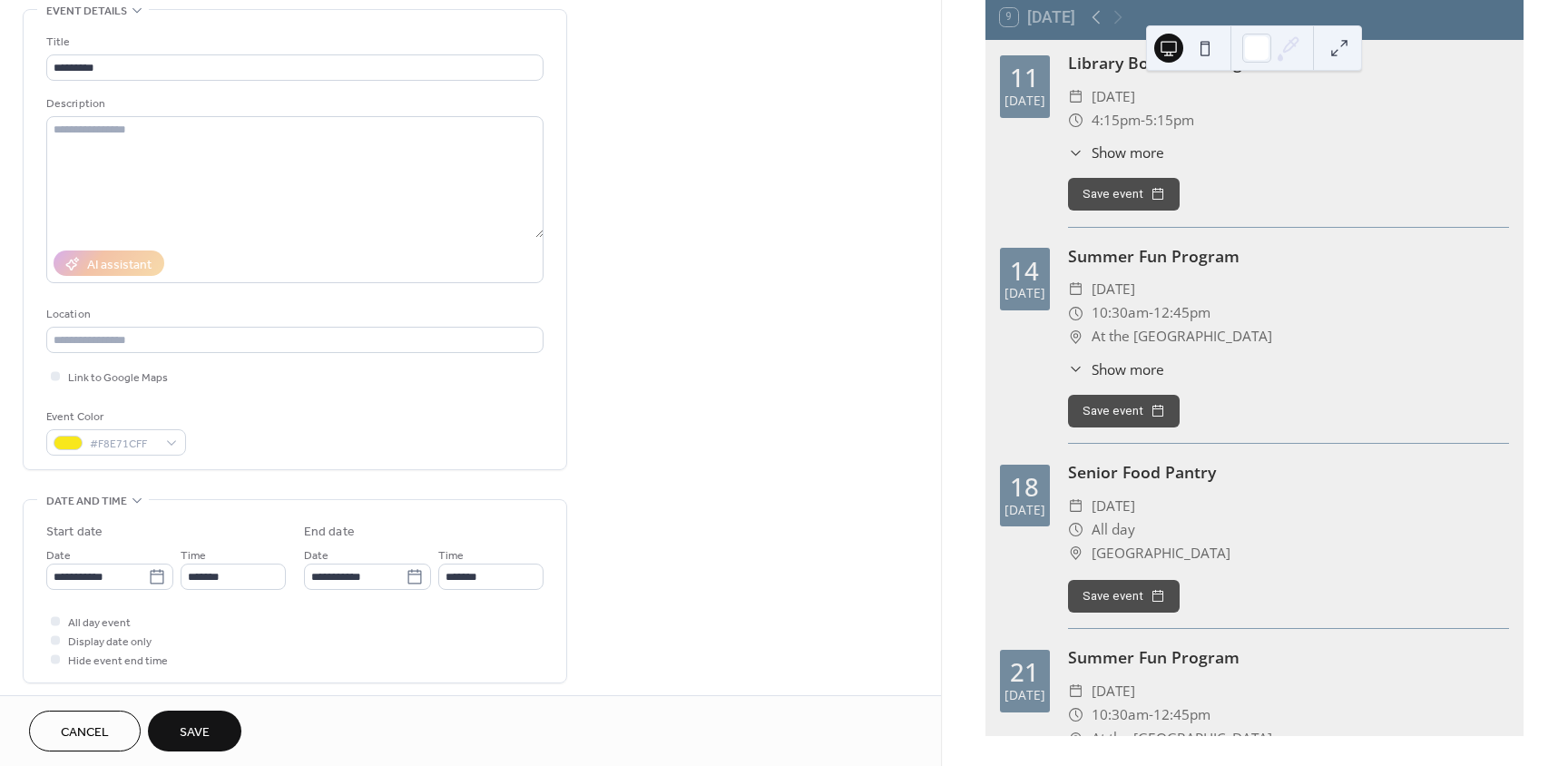 click on "All day event Display date only Hide event end time" at bounding box center (295, 640) 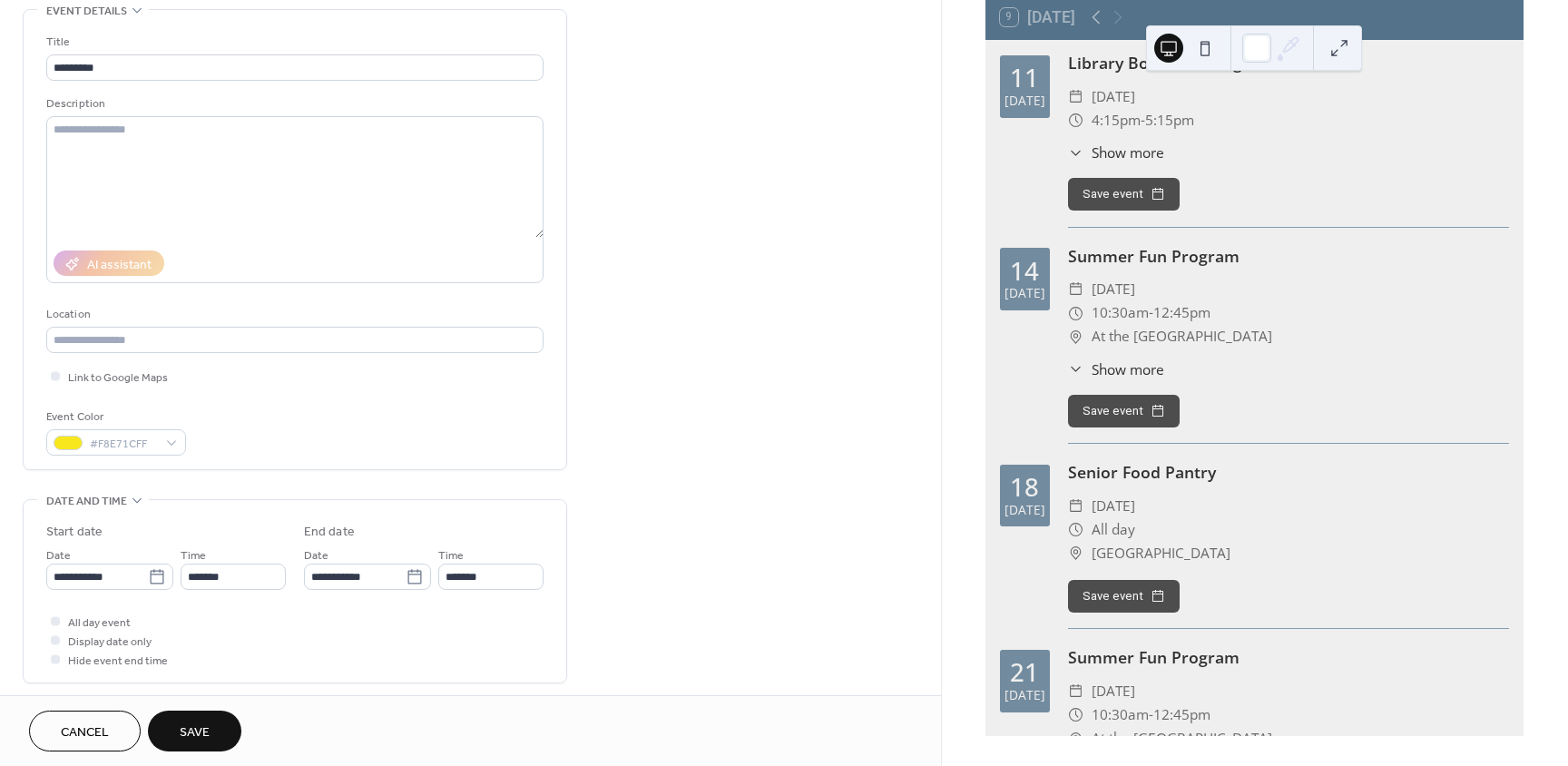 click on "Save" at bounding box center [194, 732] 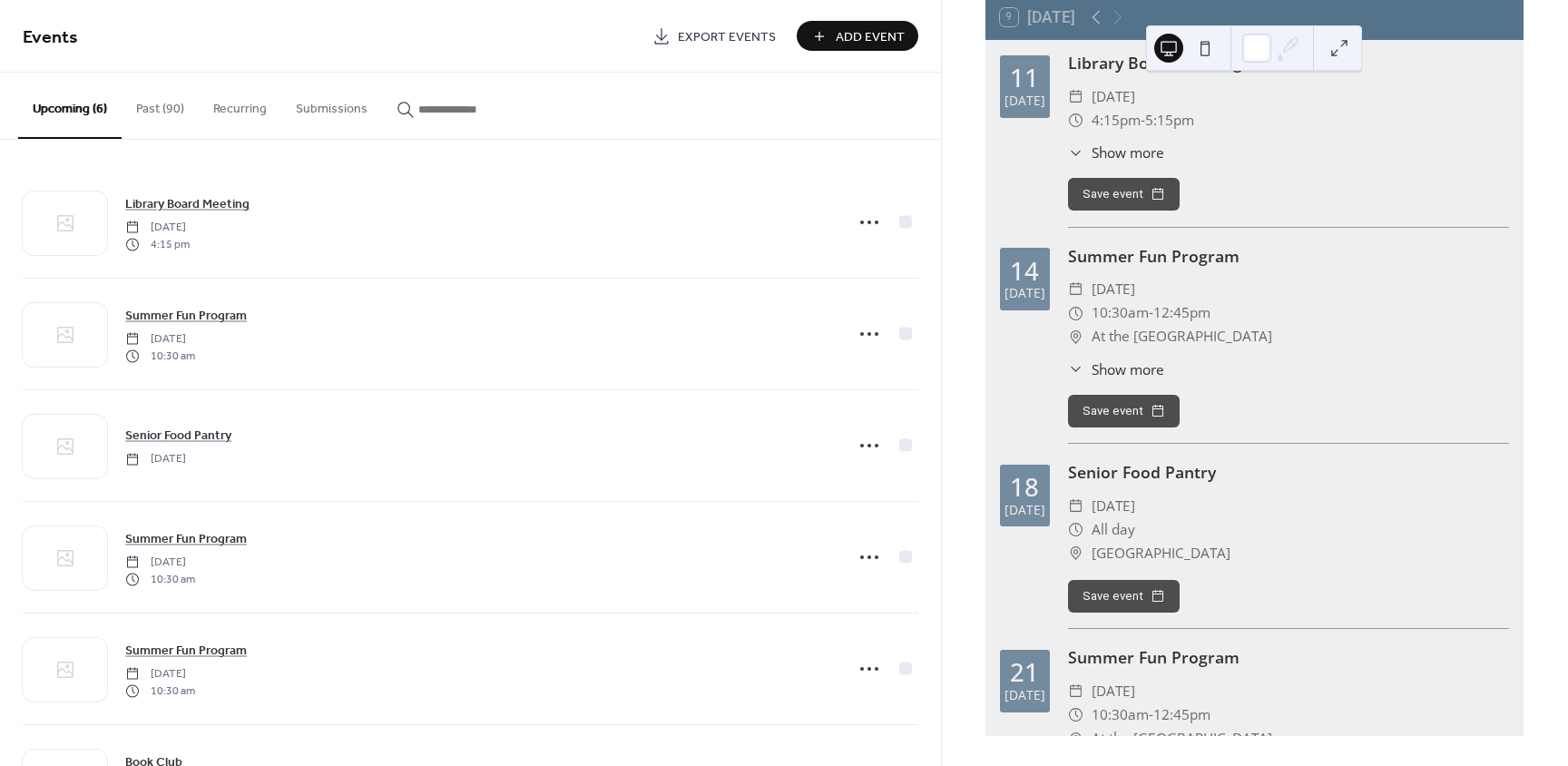 click on "Add Event" at bounding box center (870, 37) 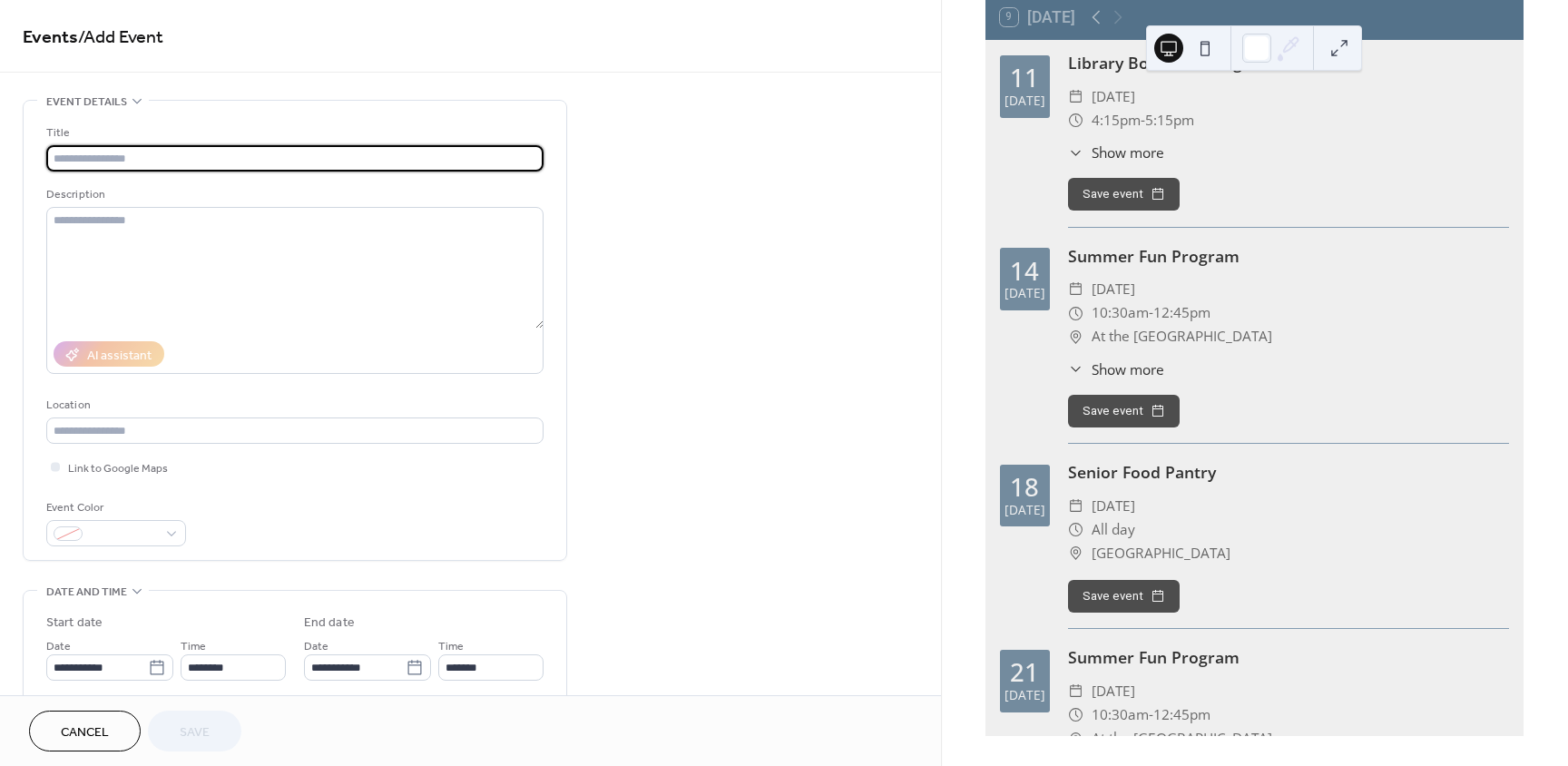 click at bounding box center (295, 158) 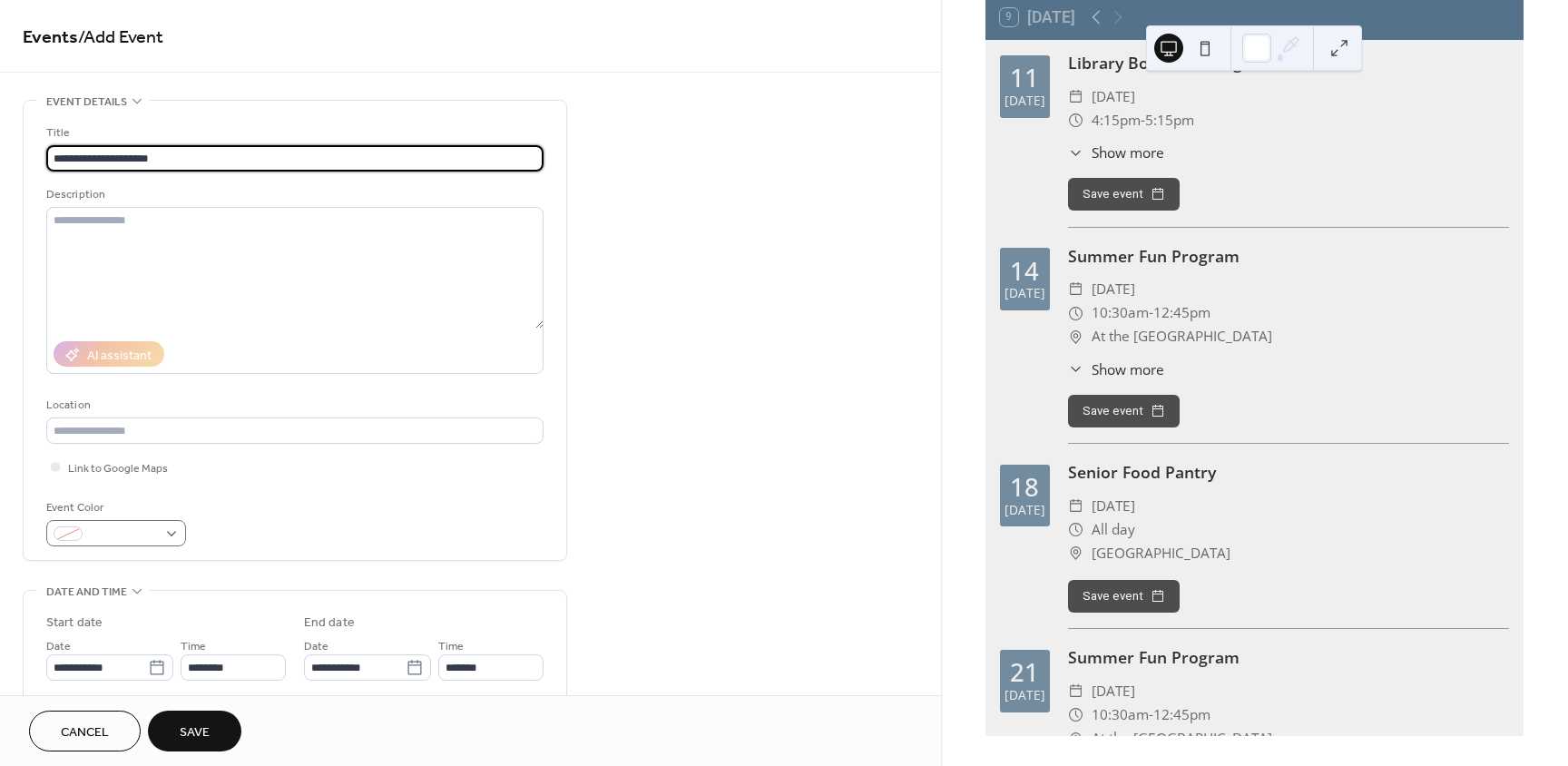 type on "**********" 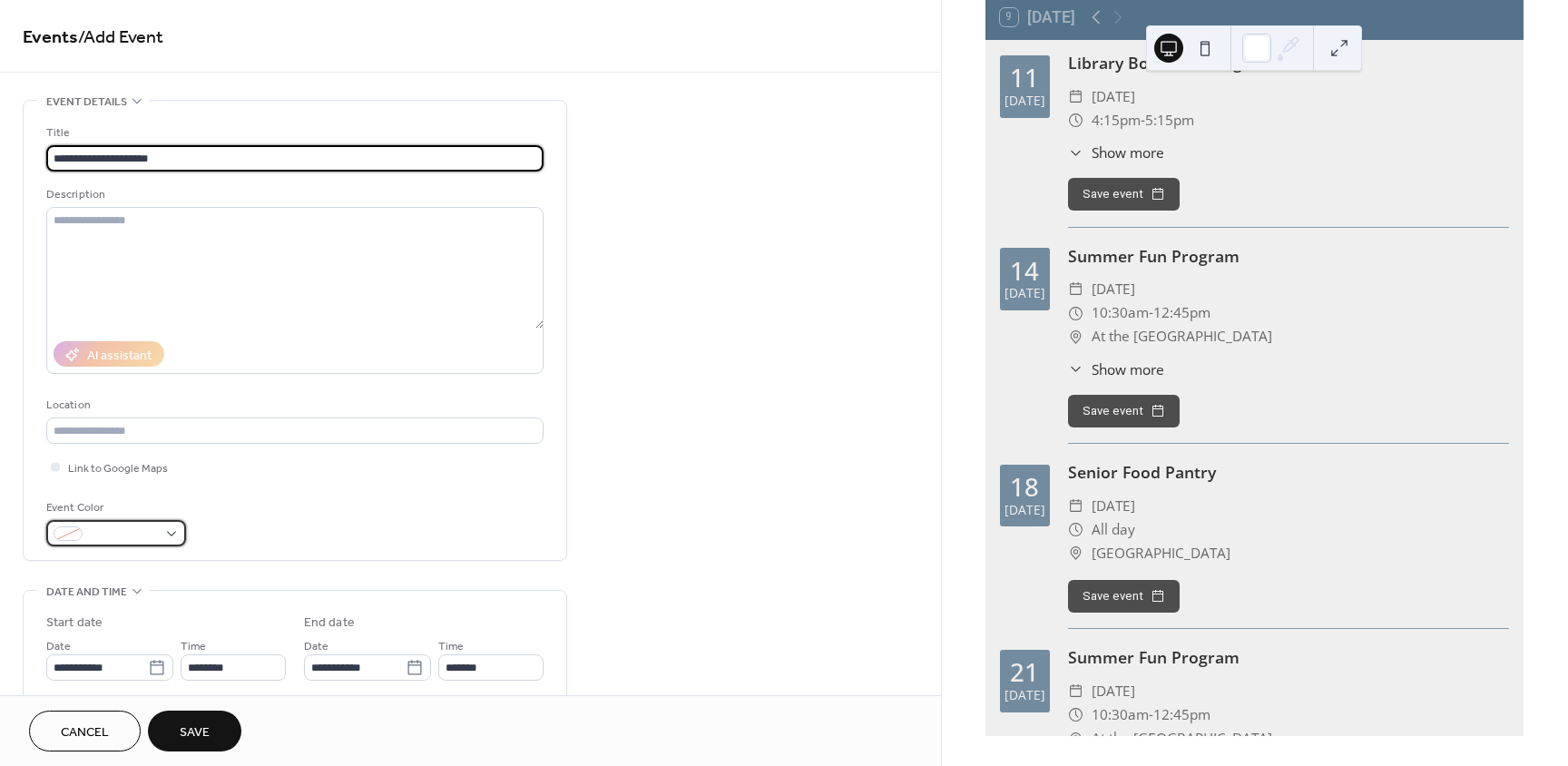 click at bounding box center [116, 533] 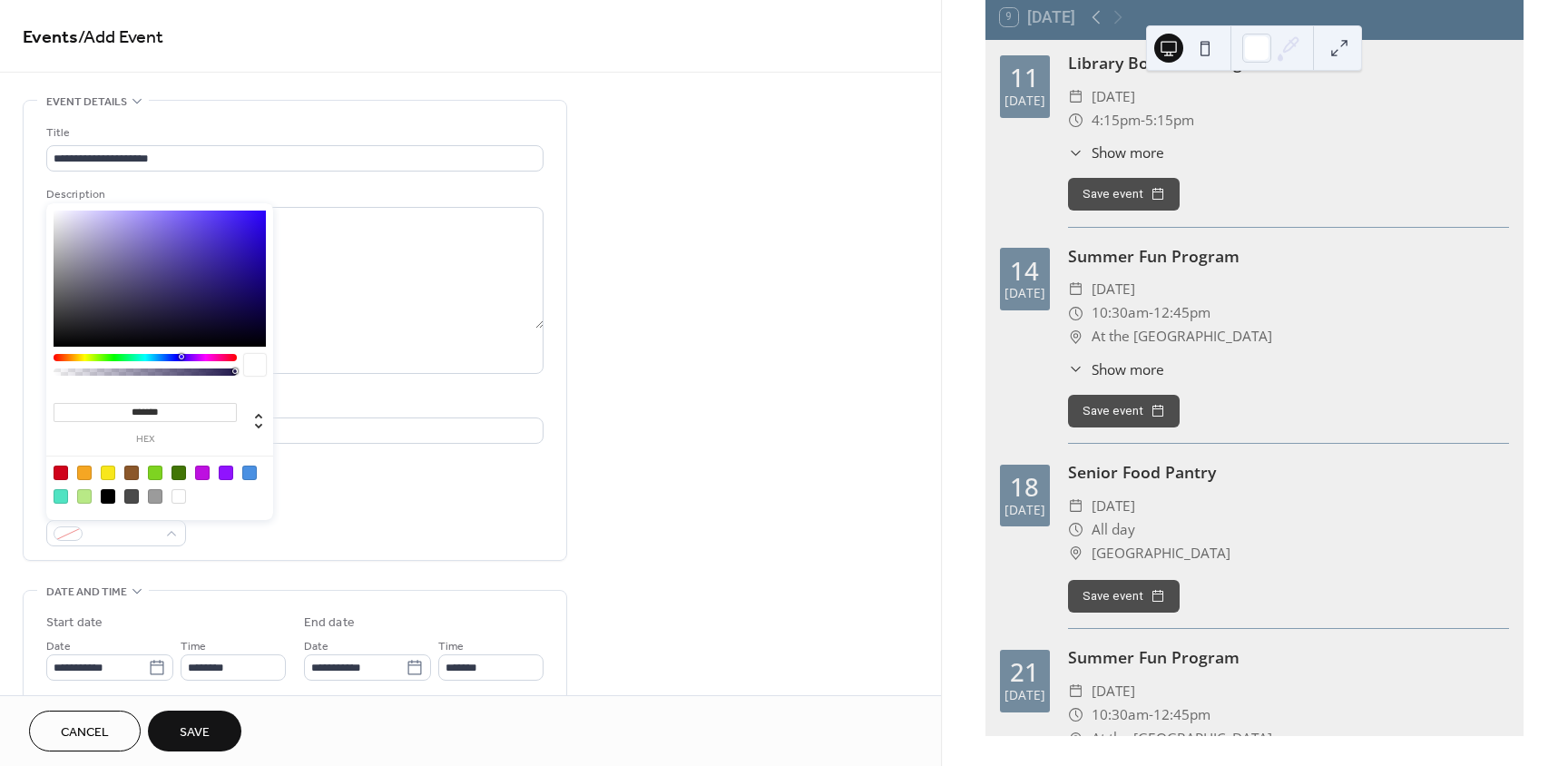 click at bounding box center [84, 496] 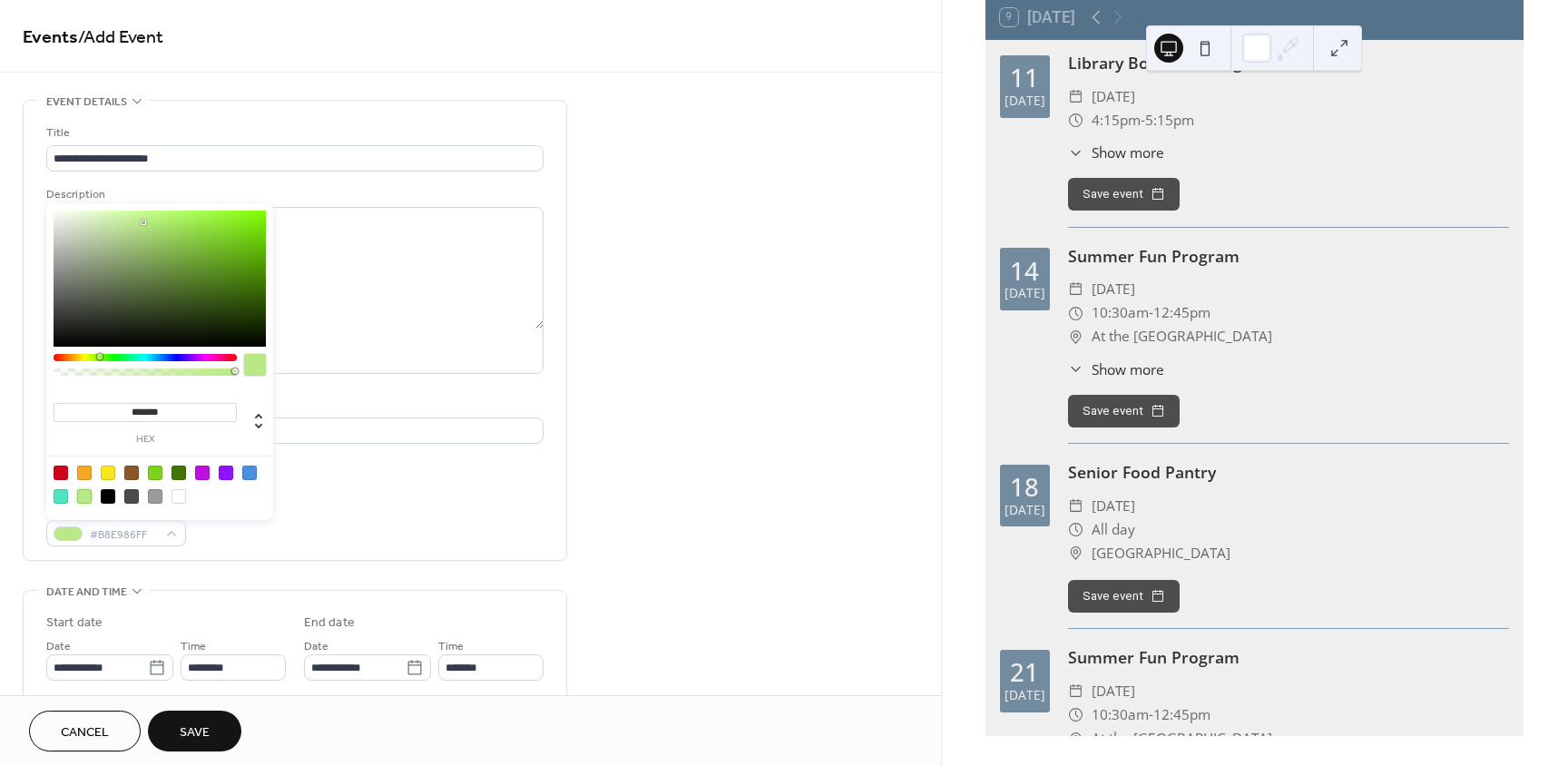 click on "**********" at bounding box center (295, 752) 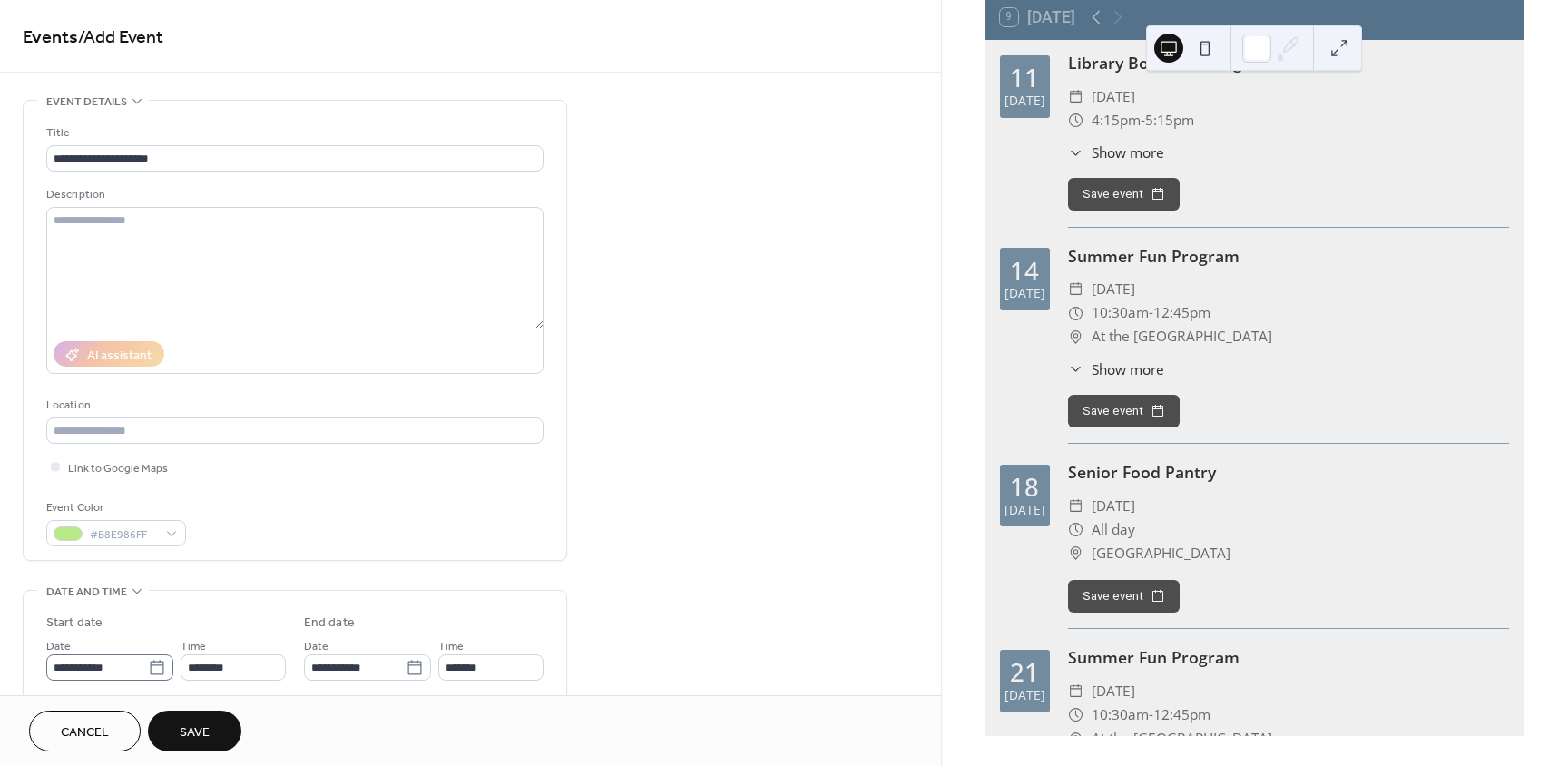 click 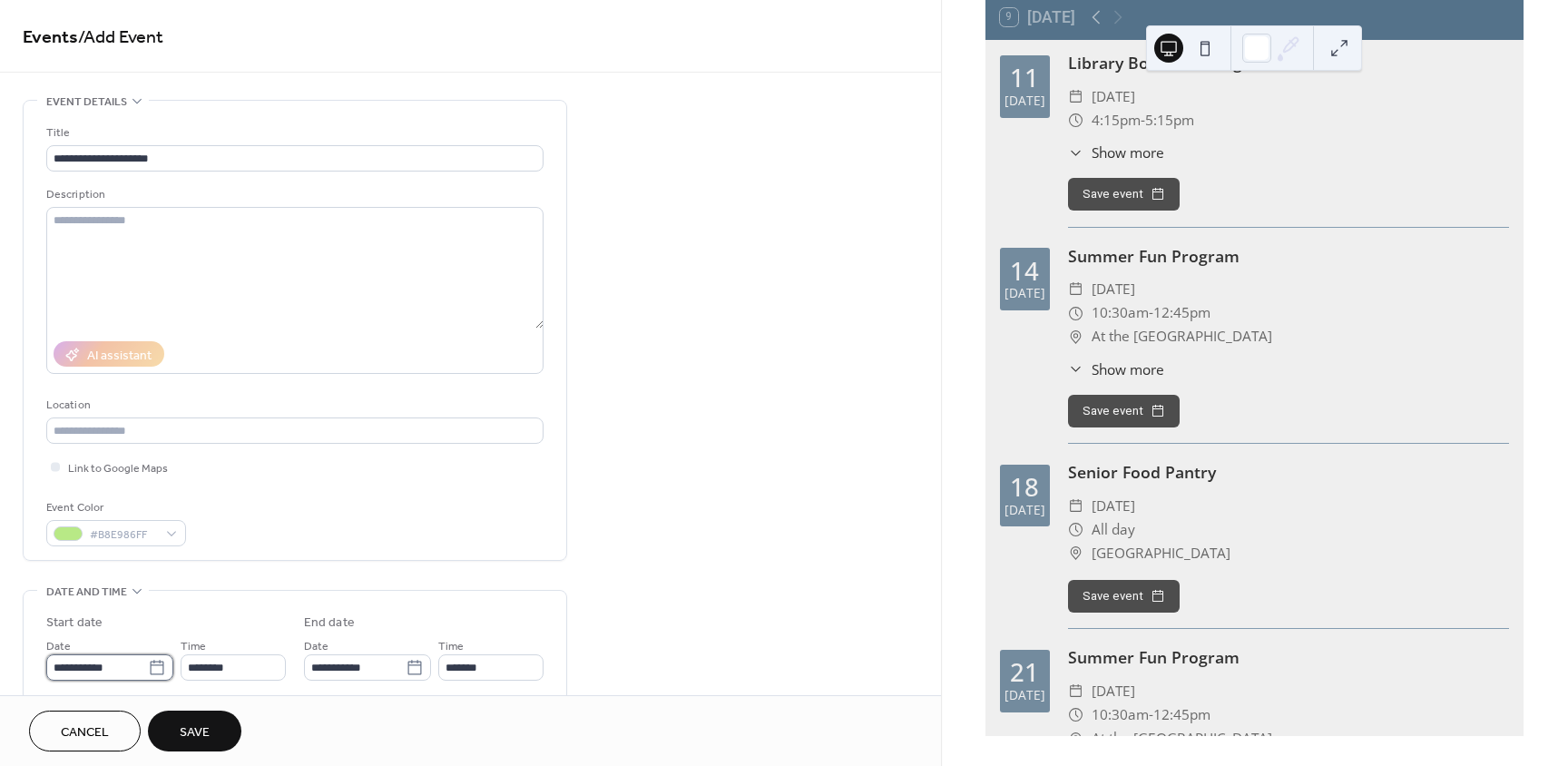 click on "**********" at bounding box center (97, 667) 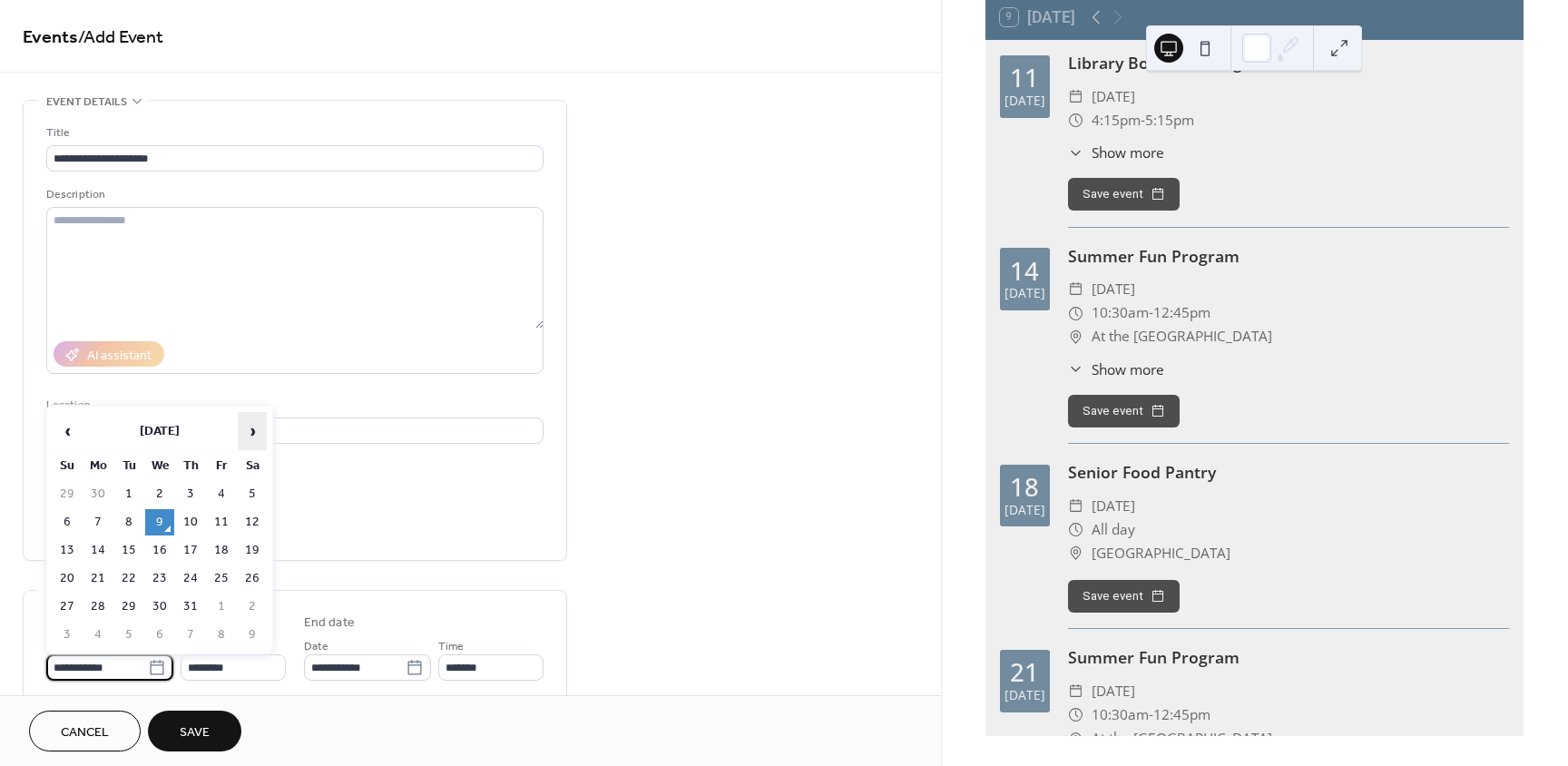 click on "›" at bounding box center (252, 431) 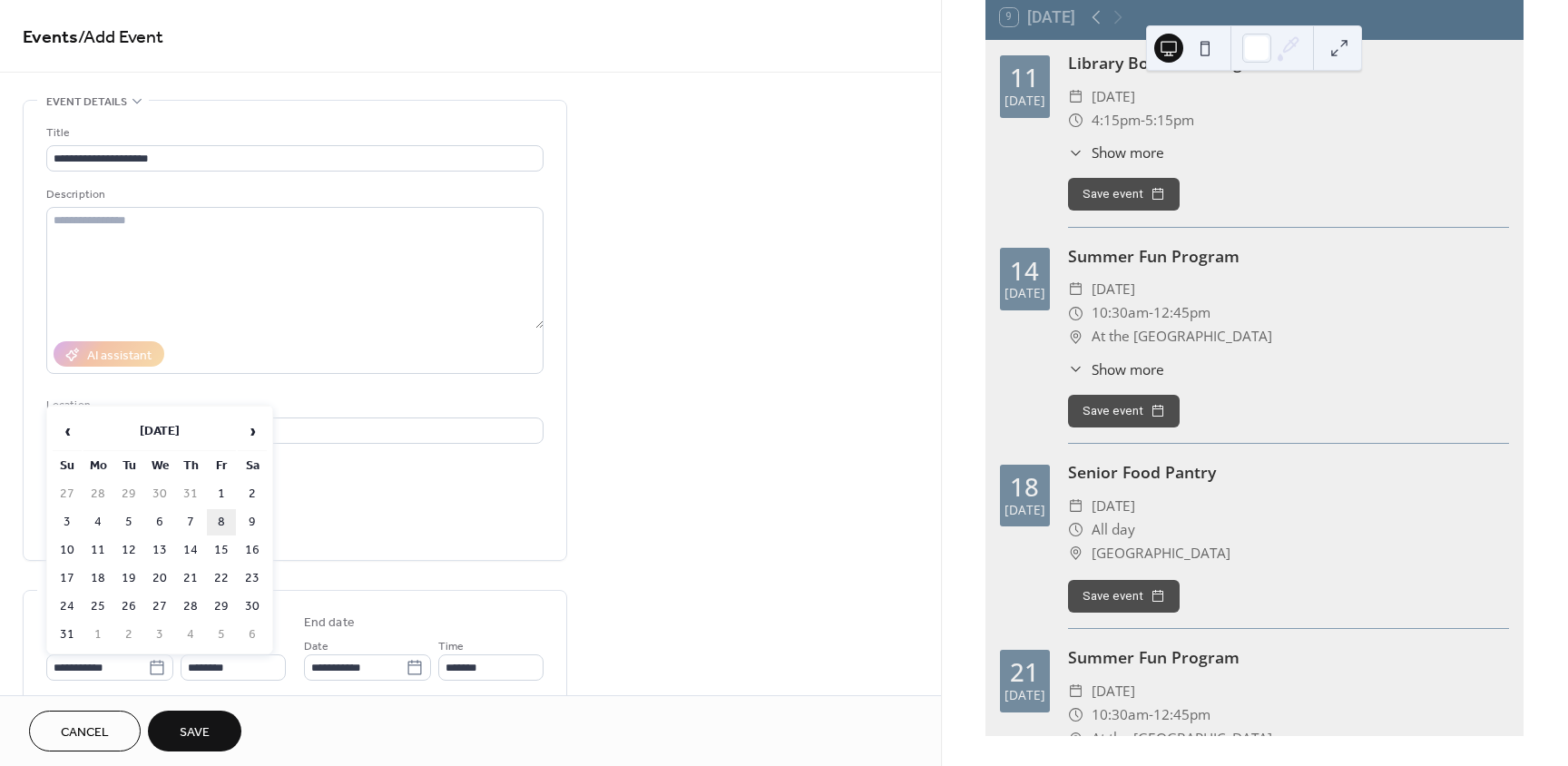 click on "8" at bounding box center [221, 522] 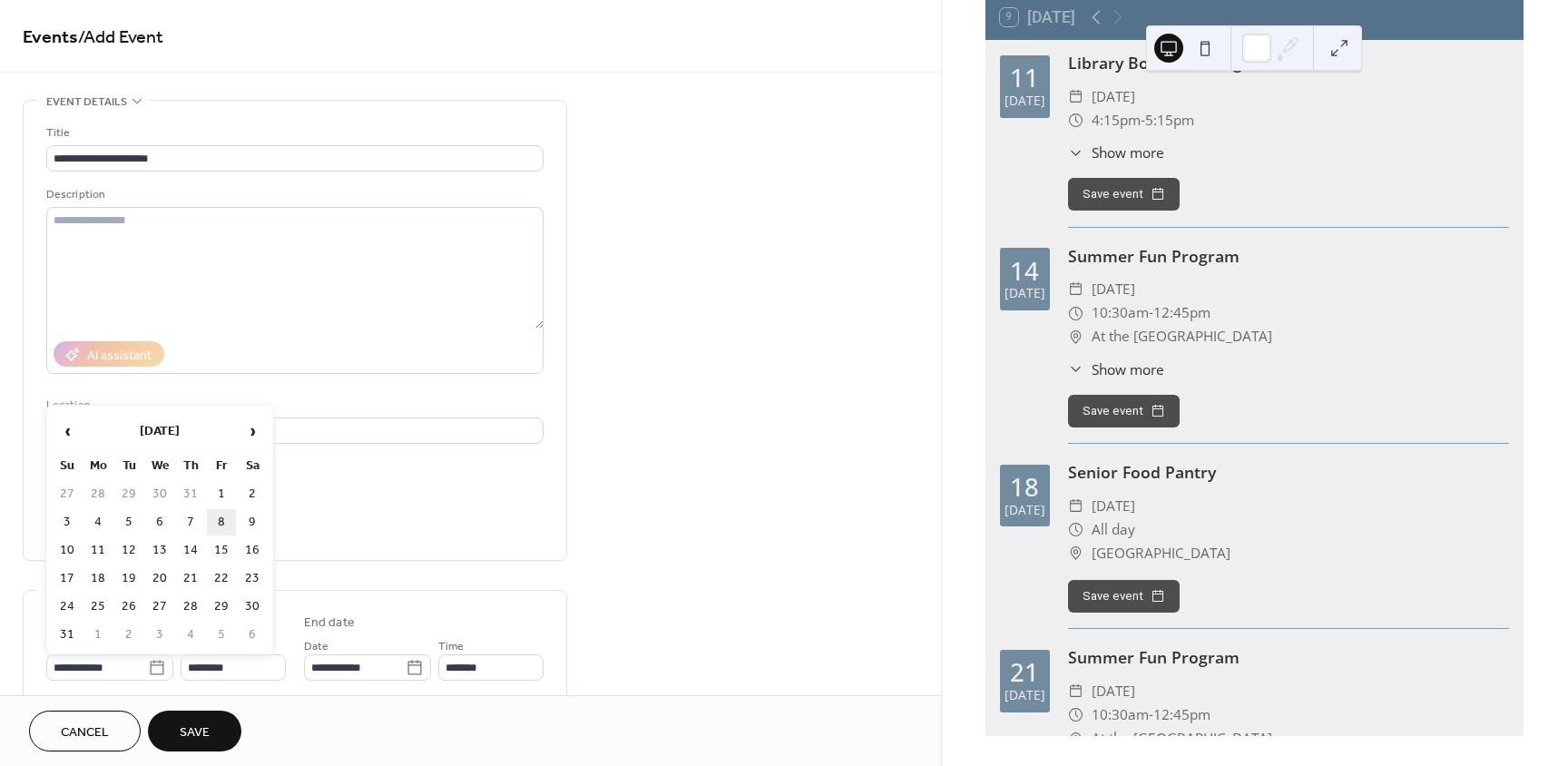 type on "**********" 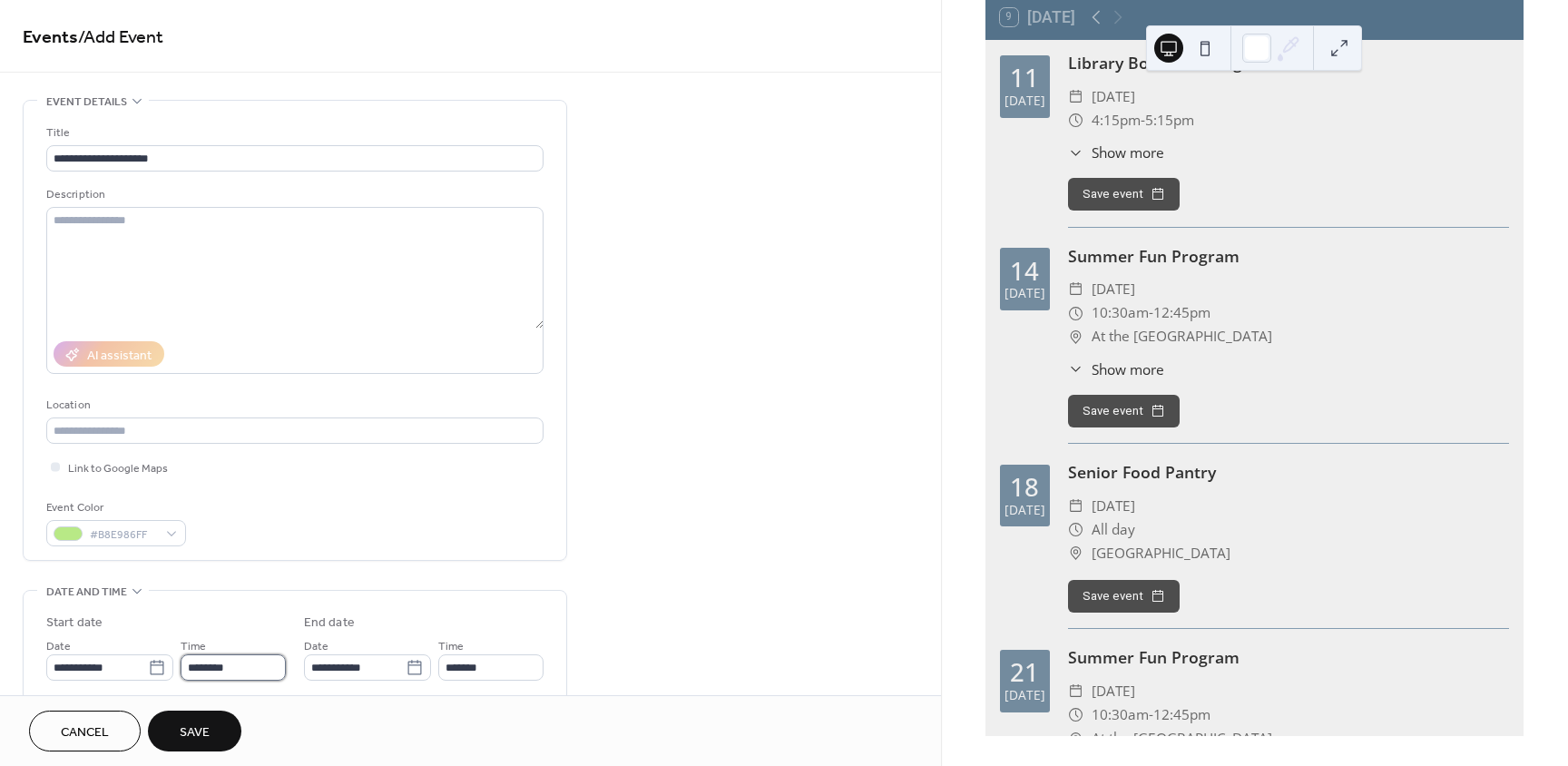 click on "********" at bounding box center [233, 667] 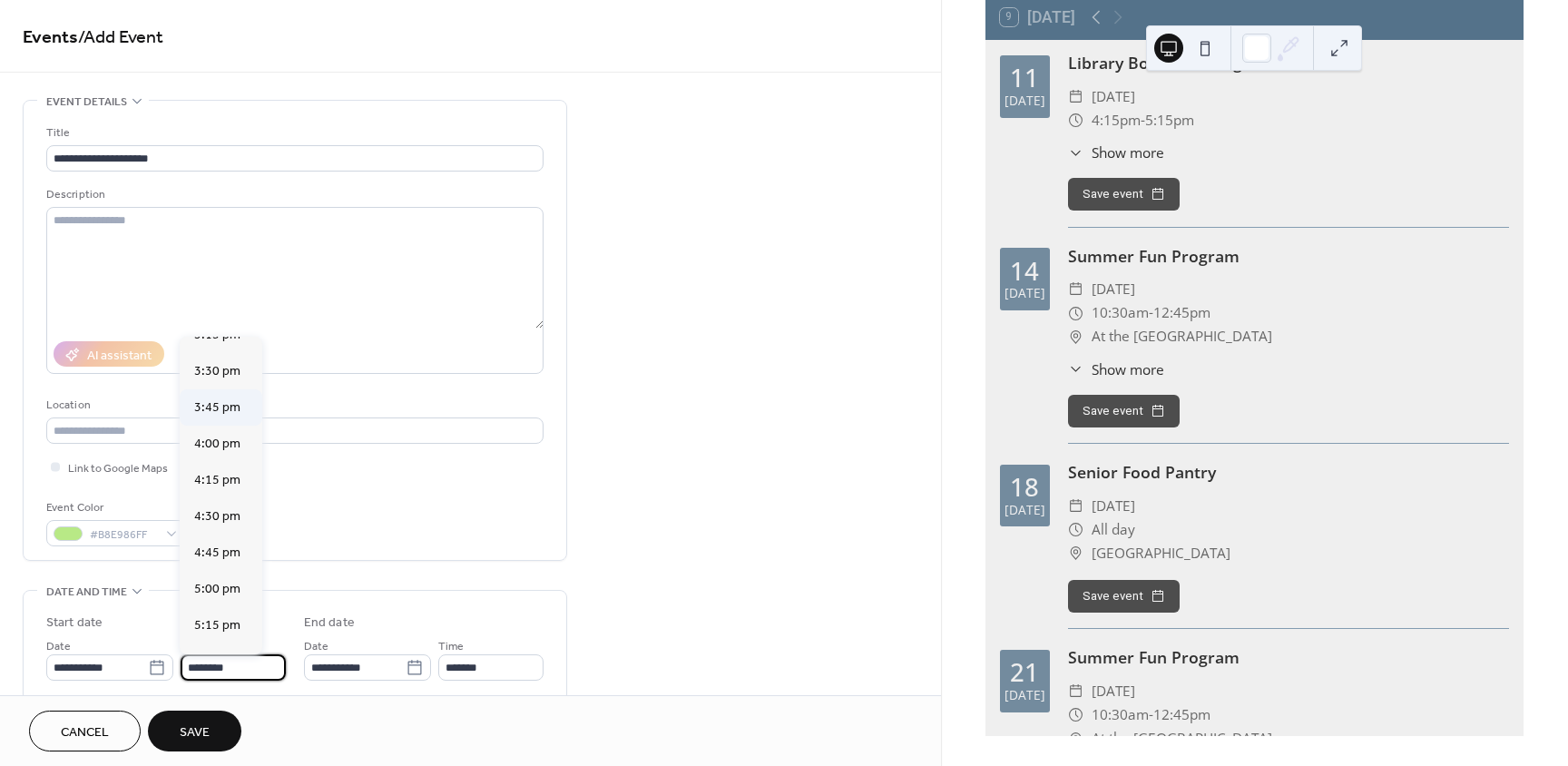 scroll, scrollTop: 2240, scrollLeft: 0, axis: vertical 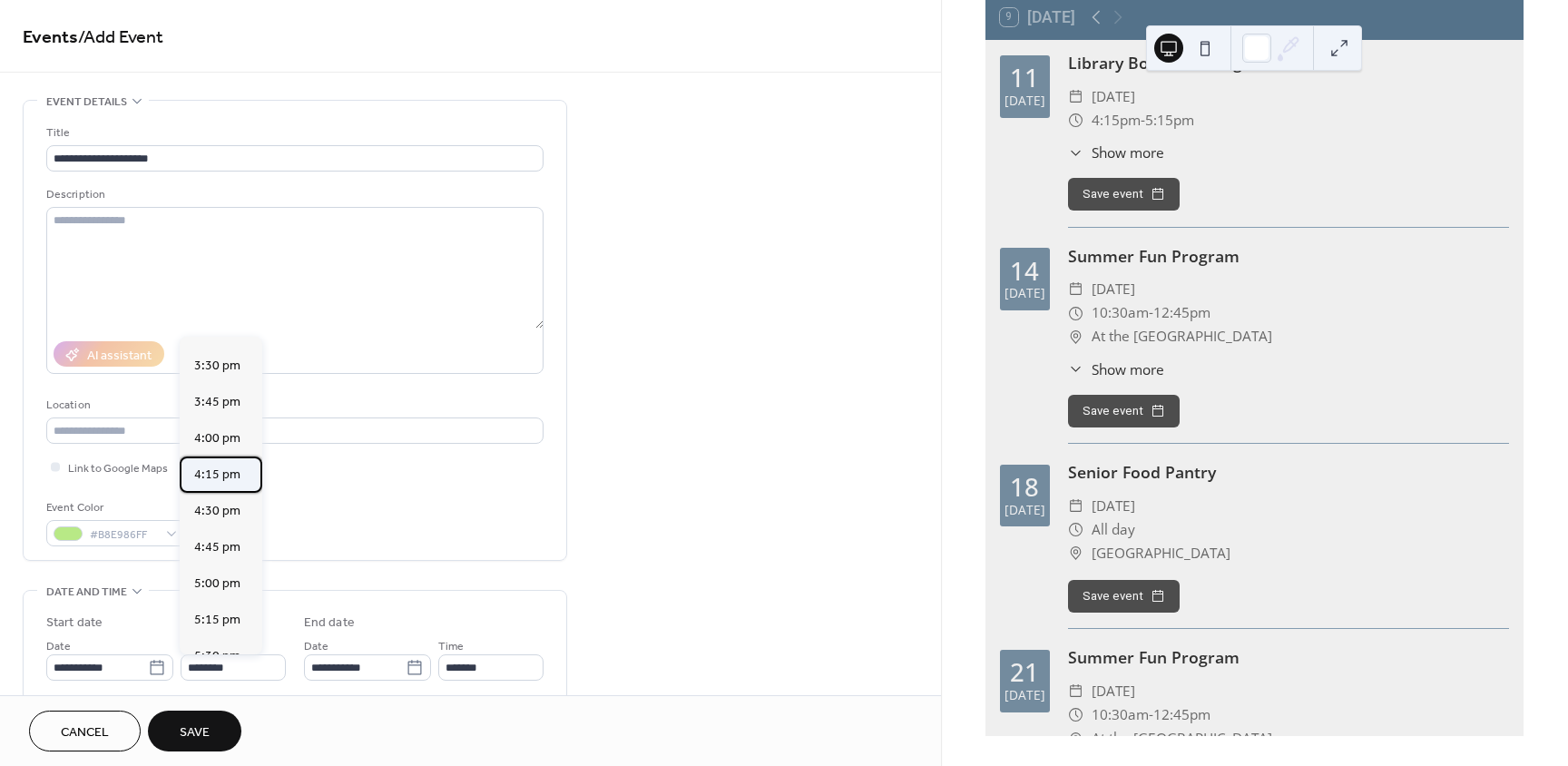 click on "4:15 pm" at bounding box center [217, 475] 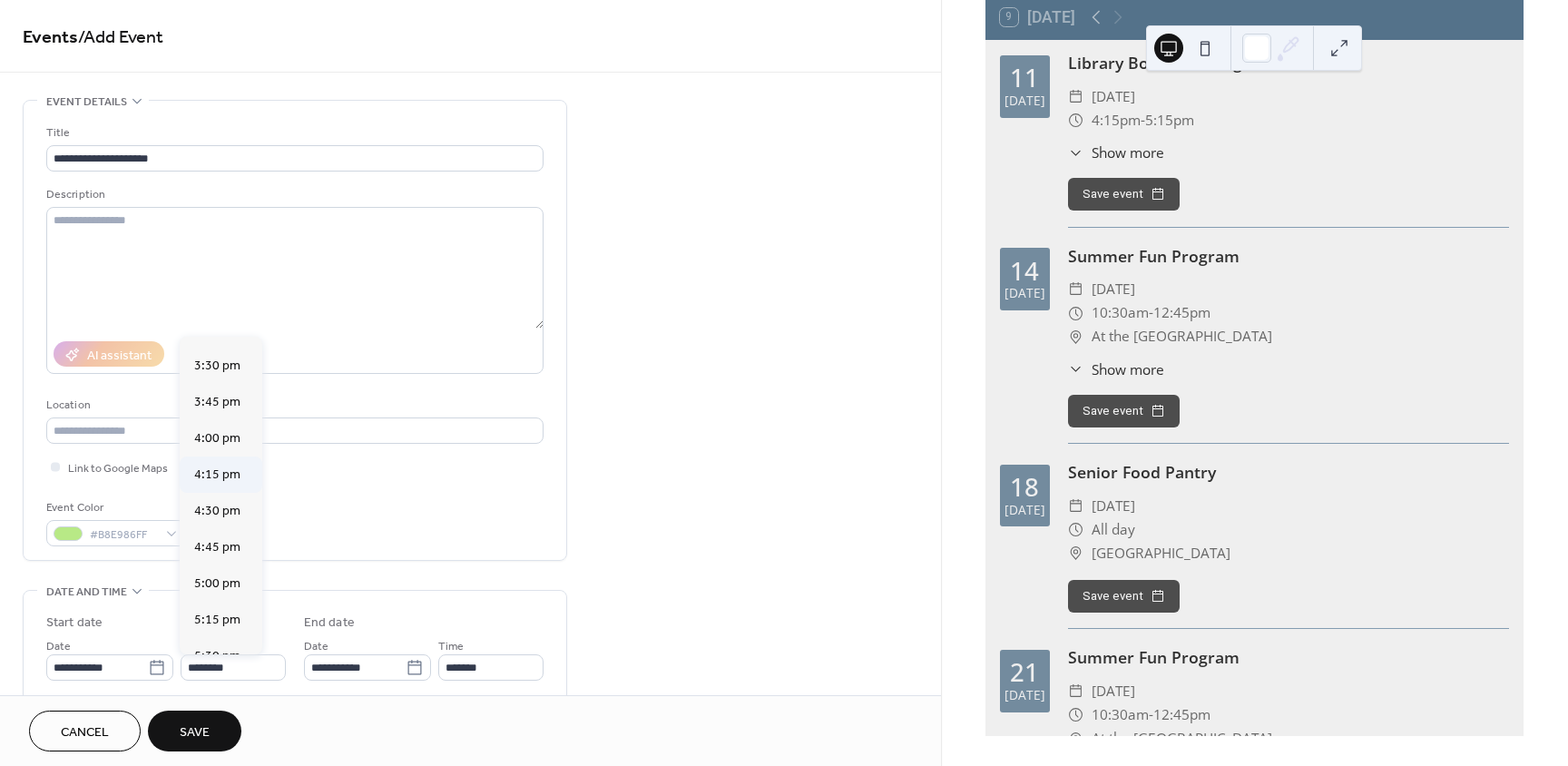 type on "*******" 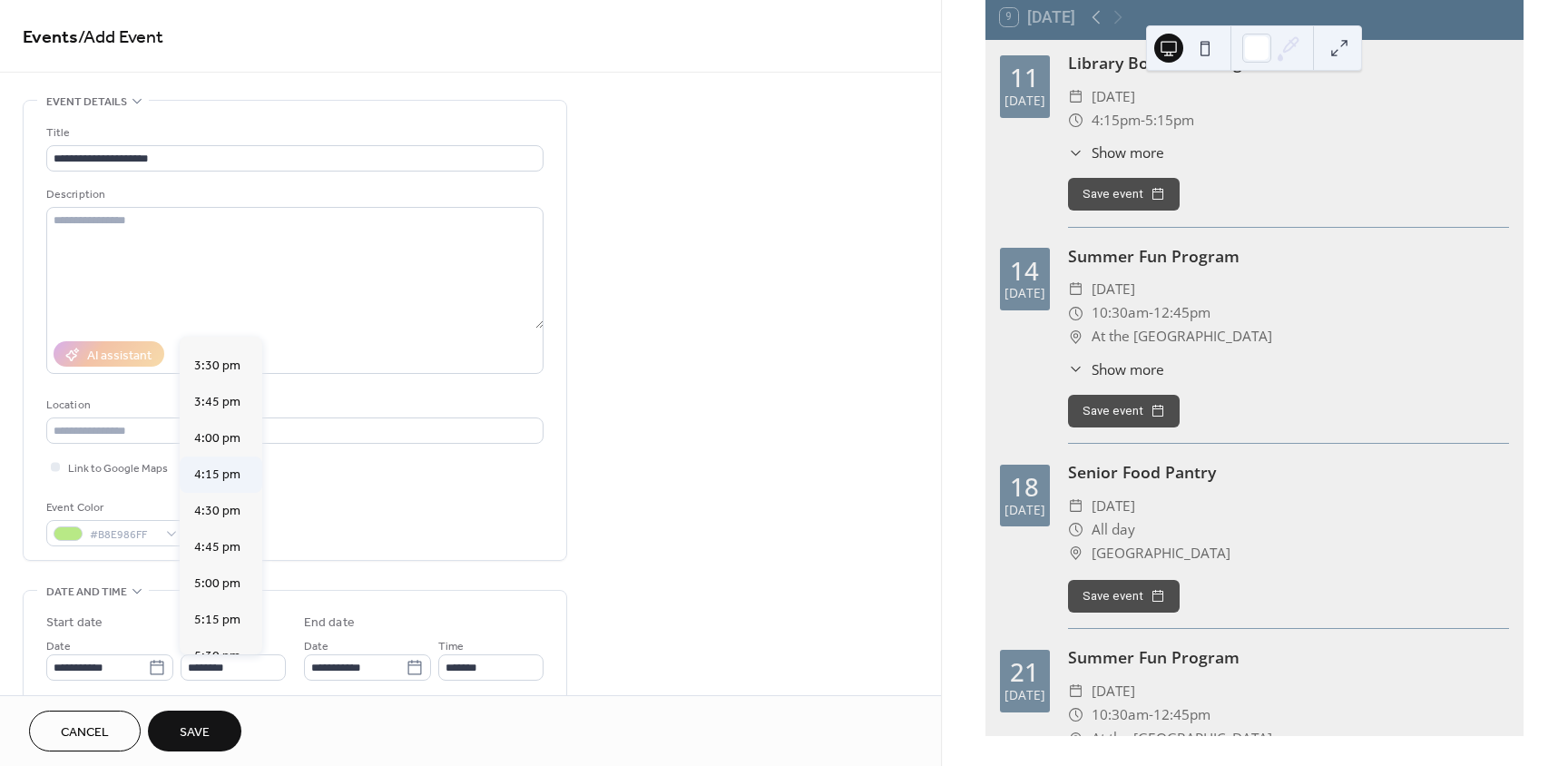 type on "*******" 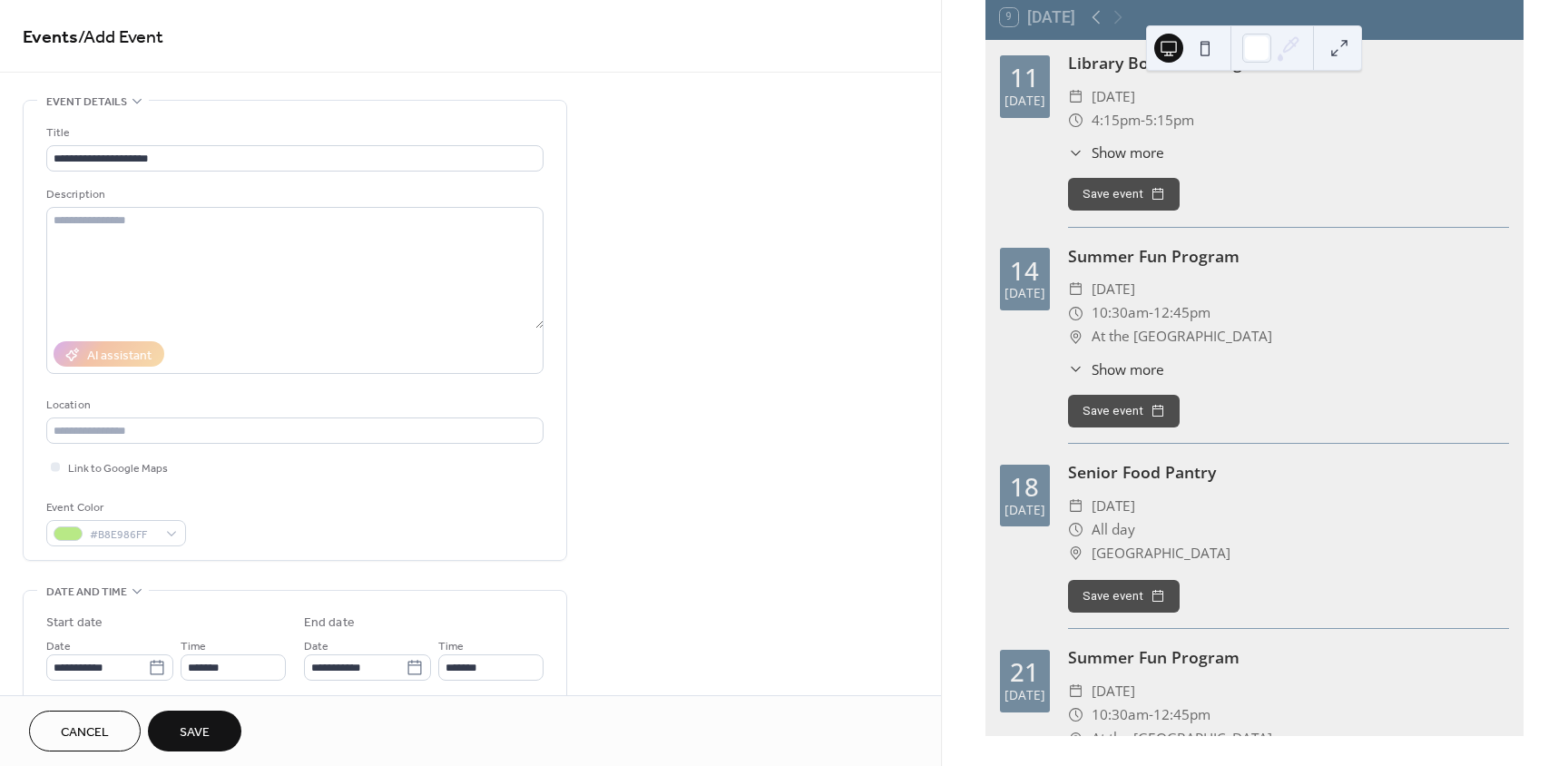 click on "Save" at bounding box center [194, 732] 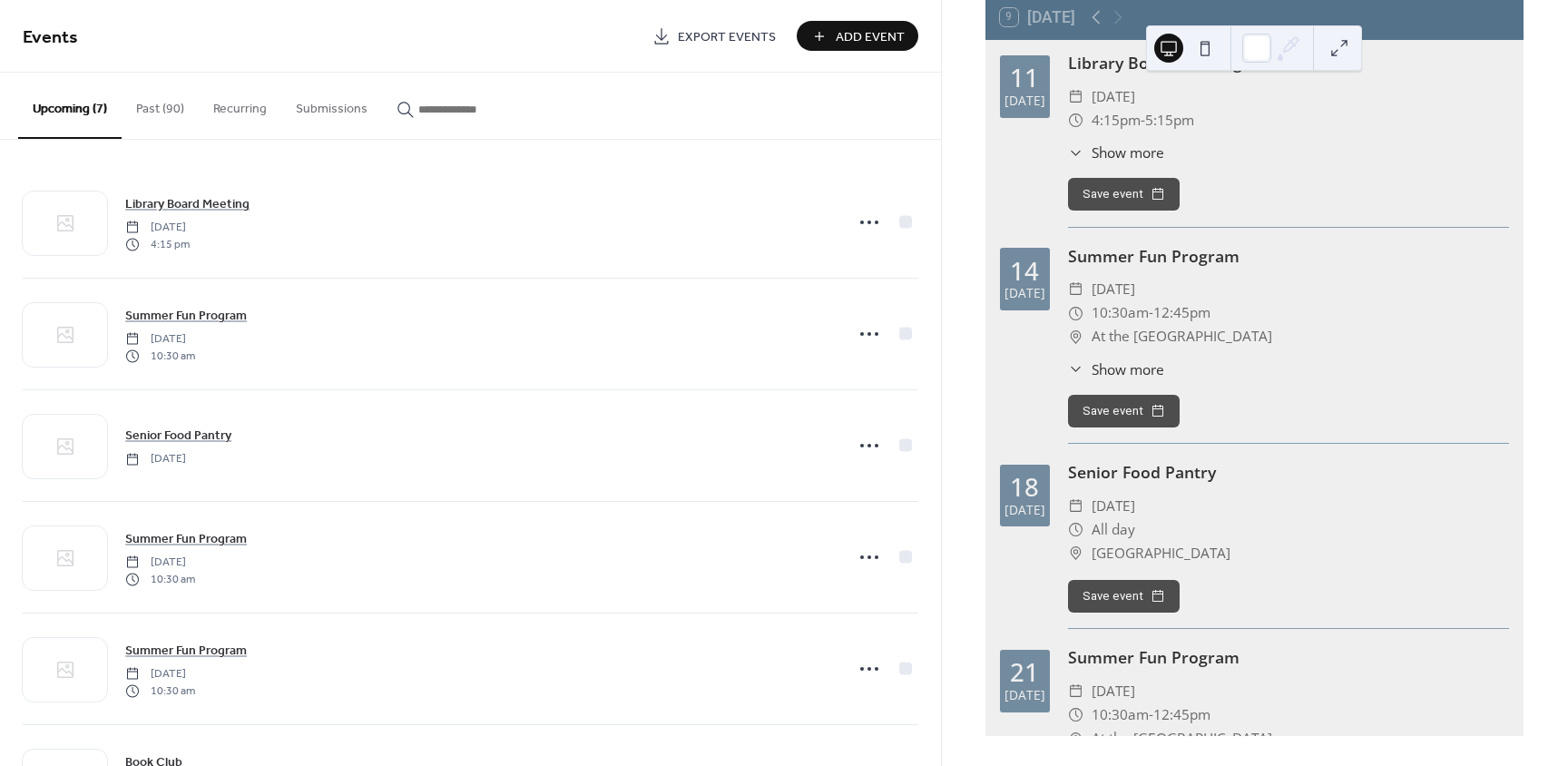 click on "Add Event" at bounding box center [858, 35] 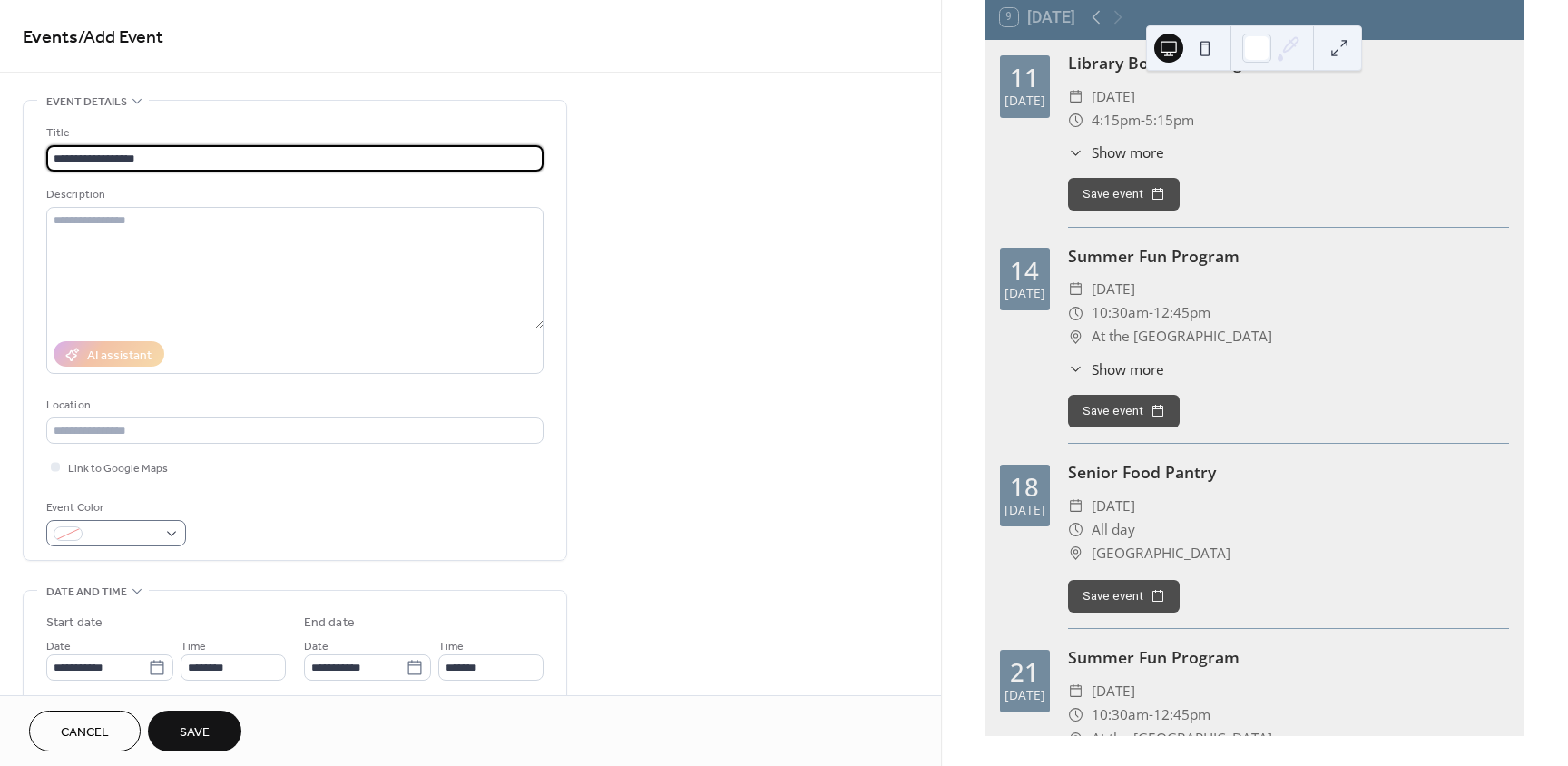 type on "**********" 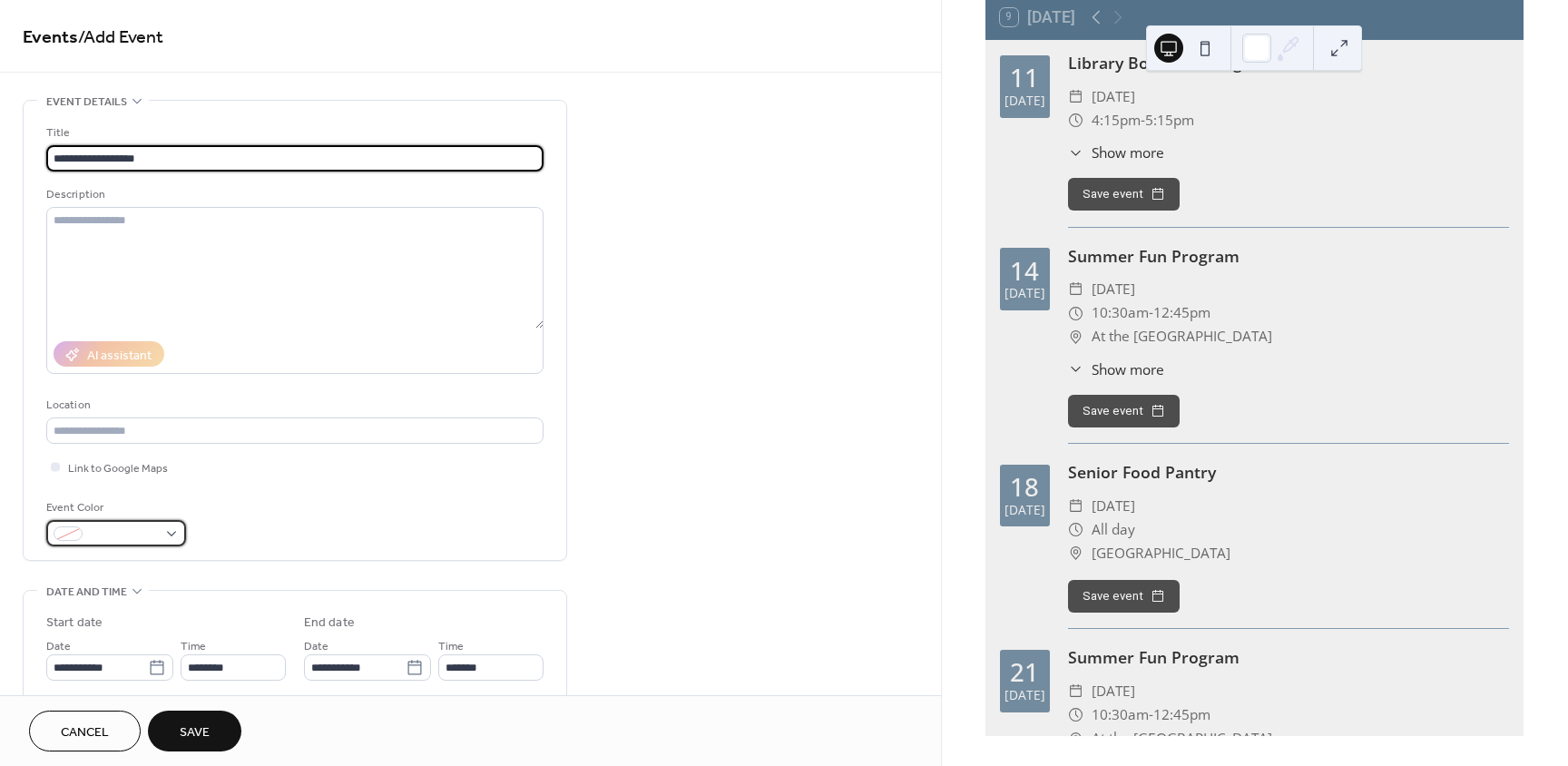 click at bounding box center (116, 533) 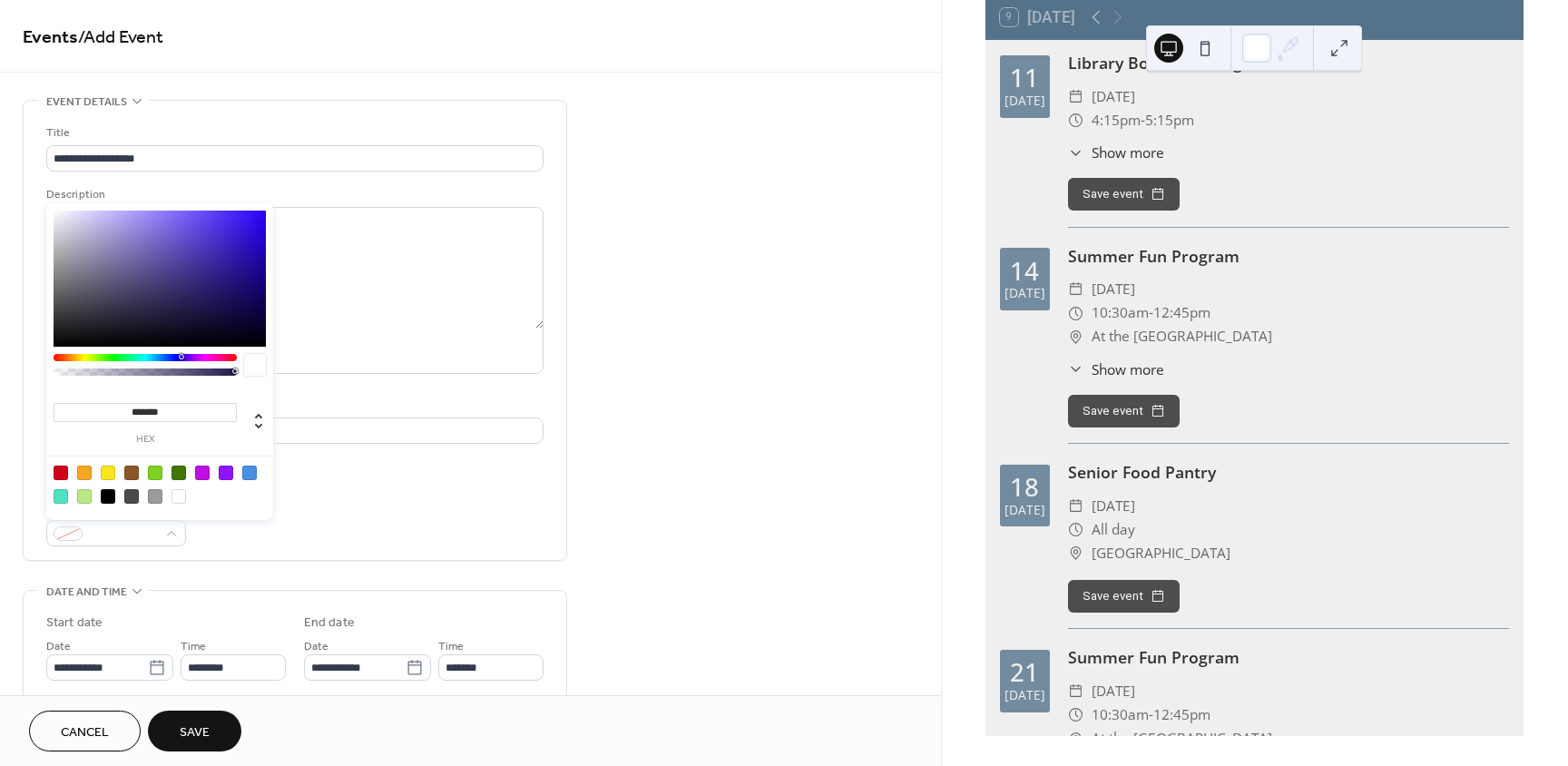 click at bounding box center (226, 473) 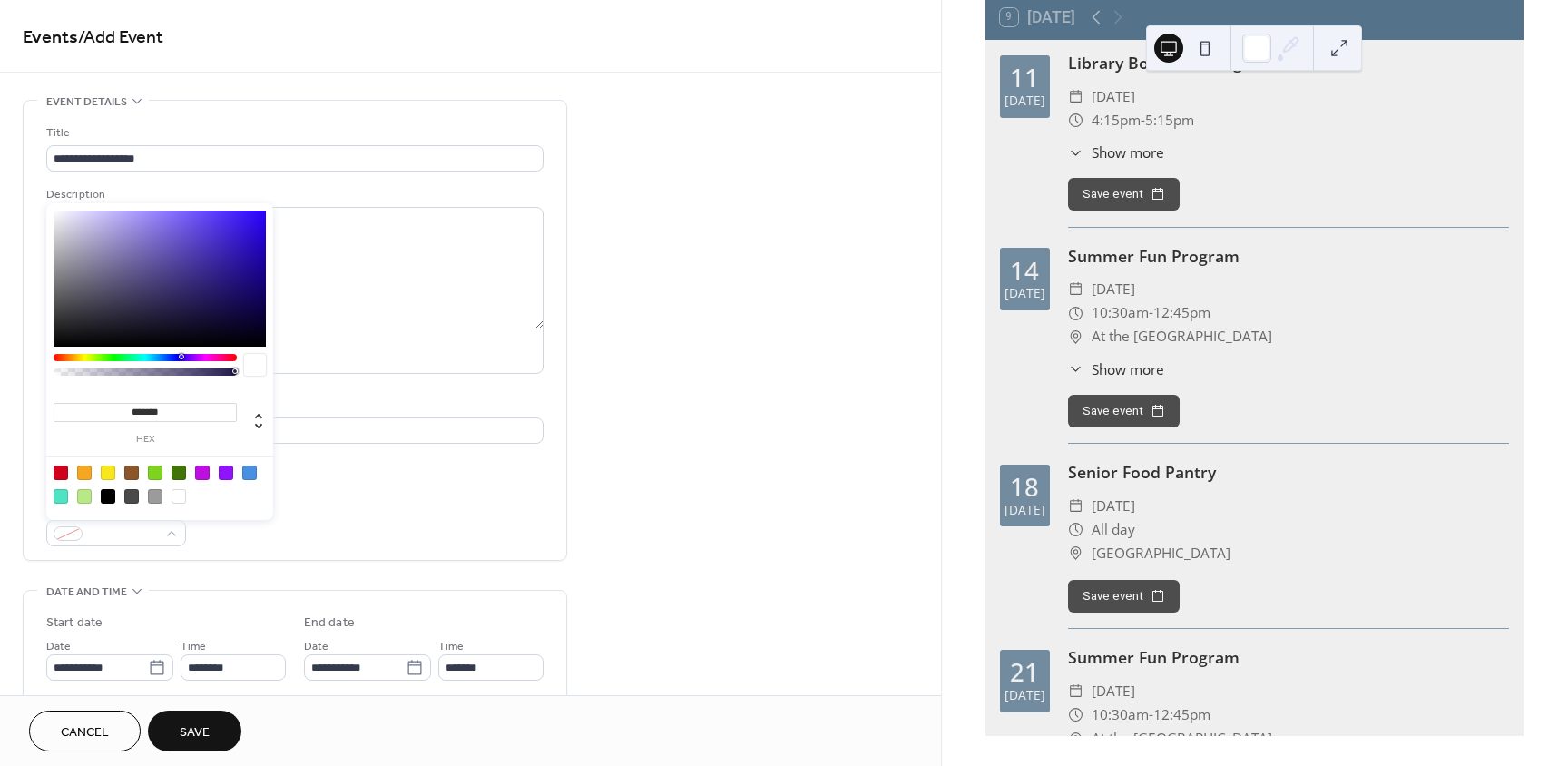 type on "*******" 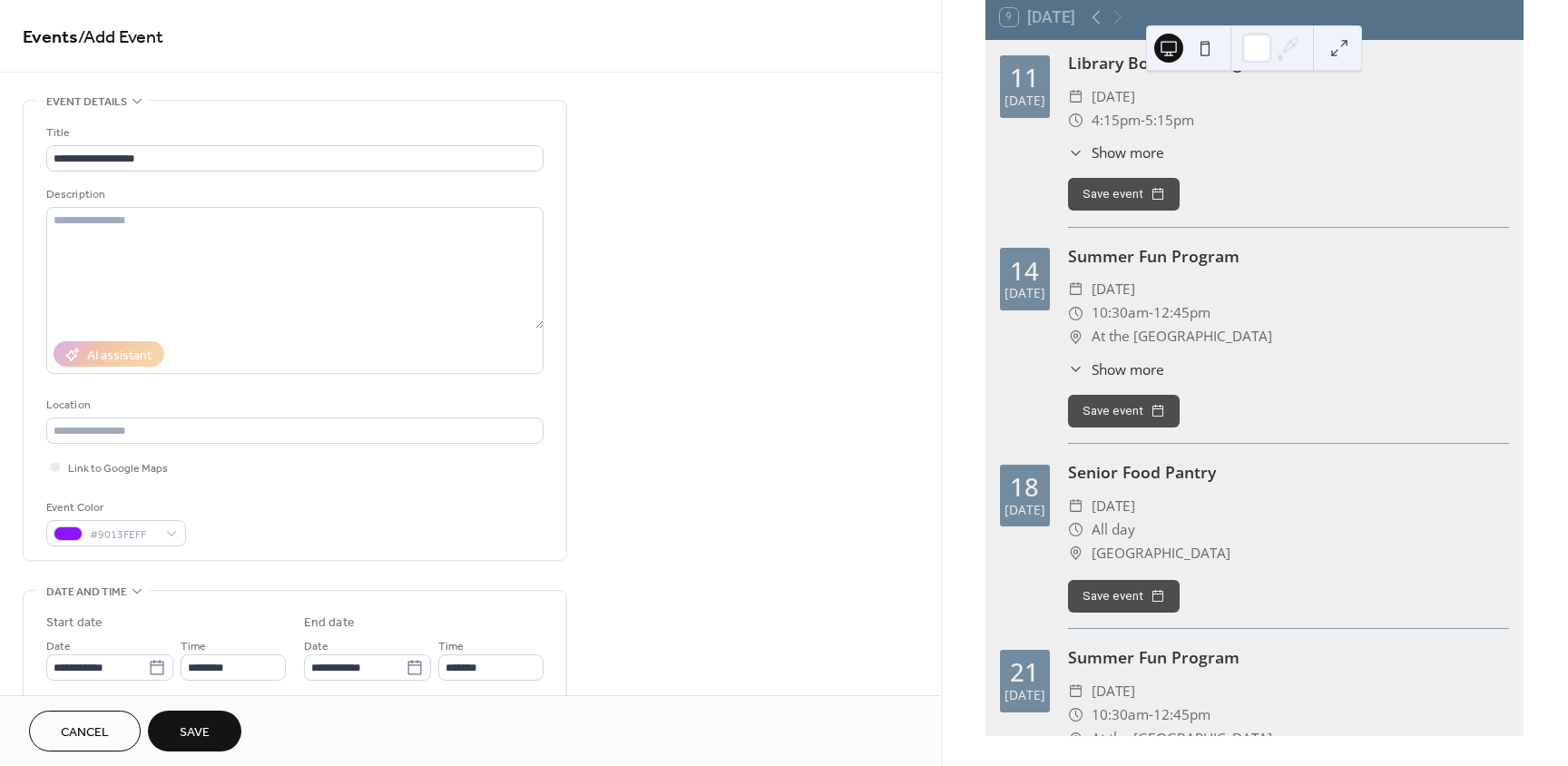click on "Event Color #9013FEFF" at bounding box center [295, 522] 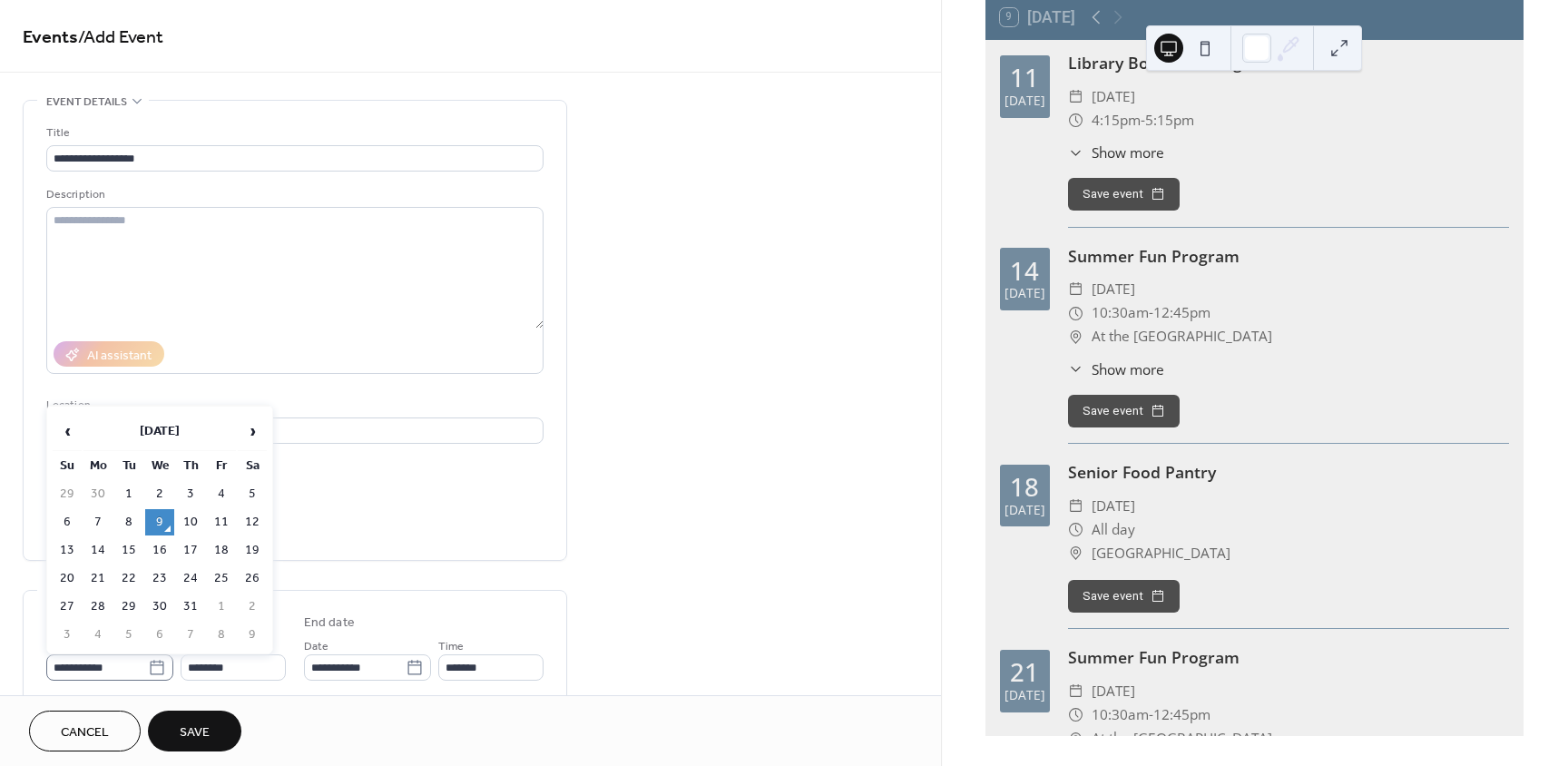 click 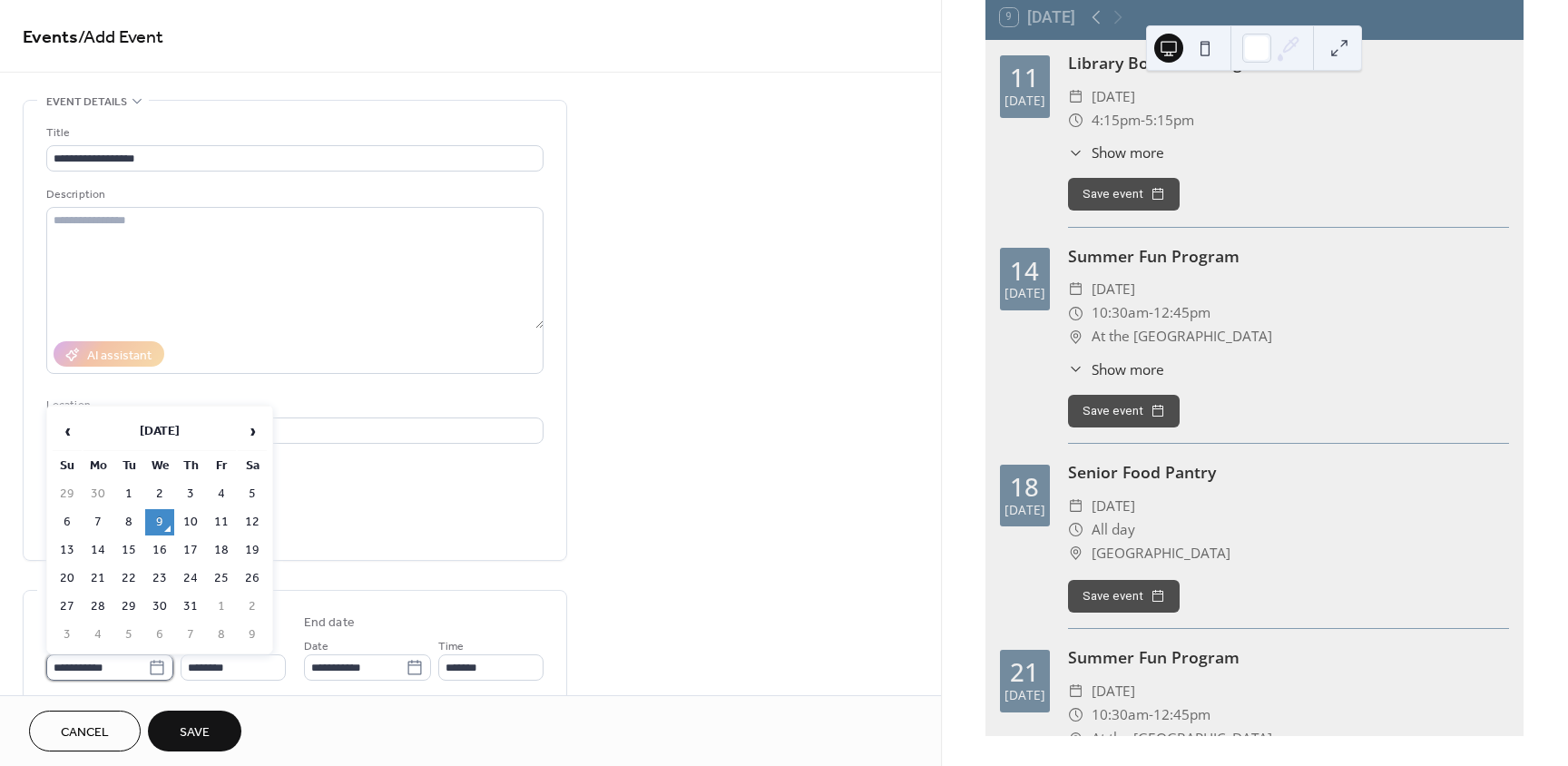 click on "**********" at bounding box center [97, 667] 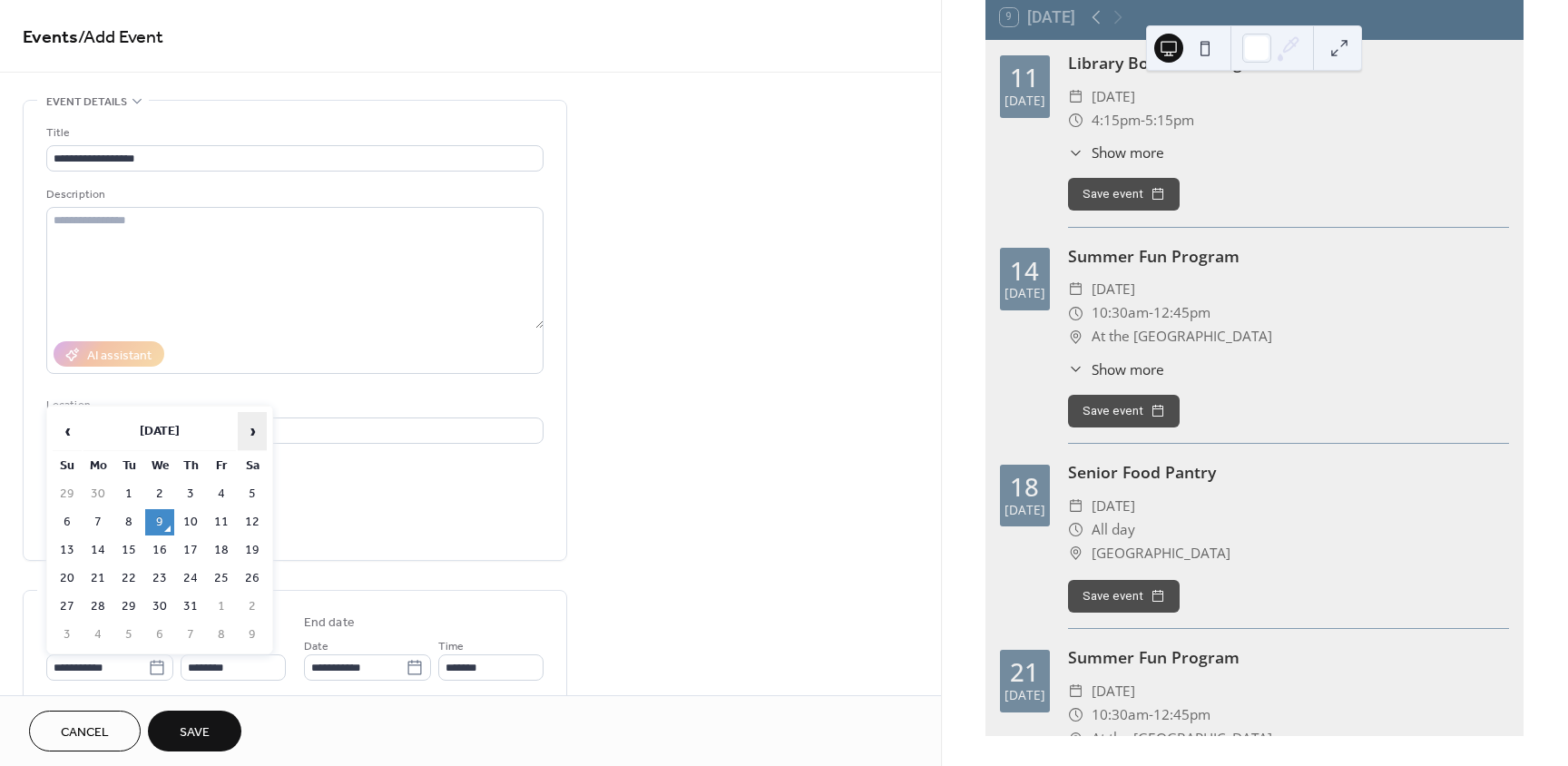 click on "›" at bounding box center [252, 431] 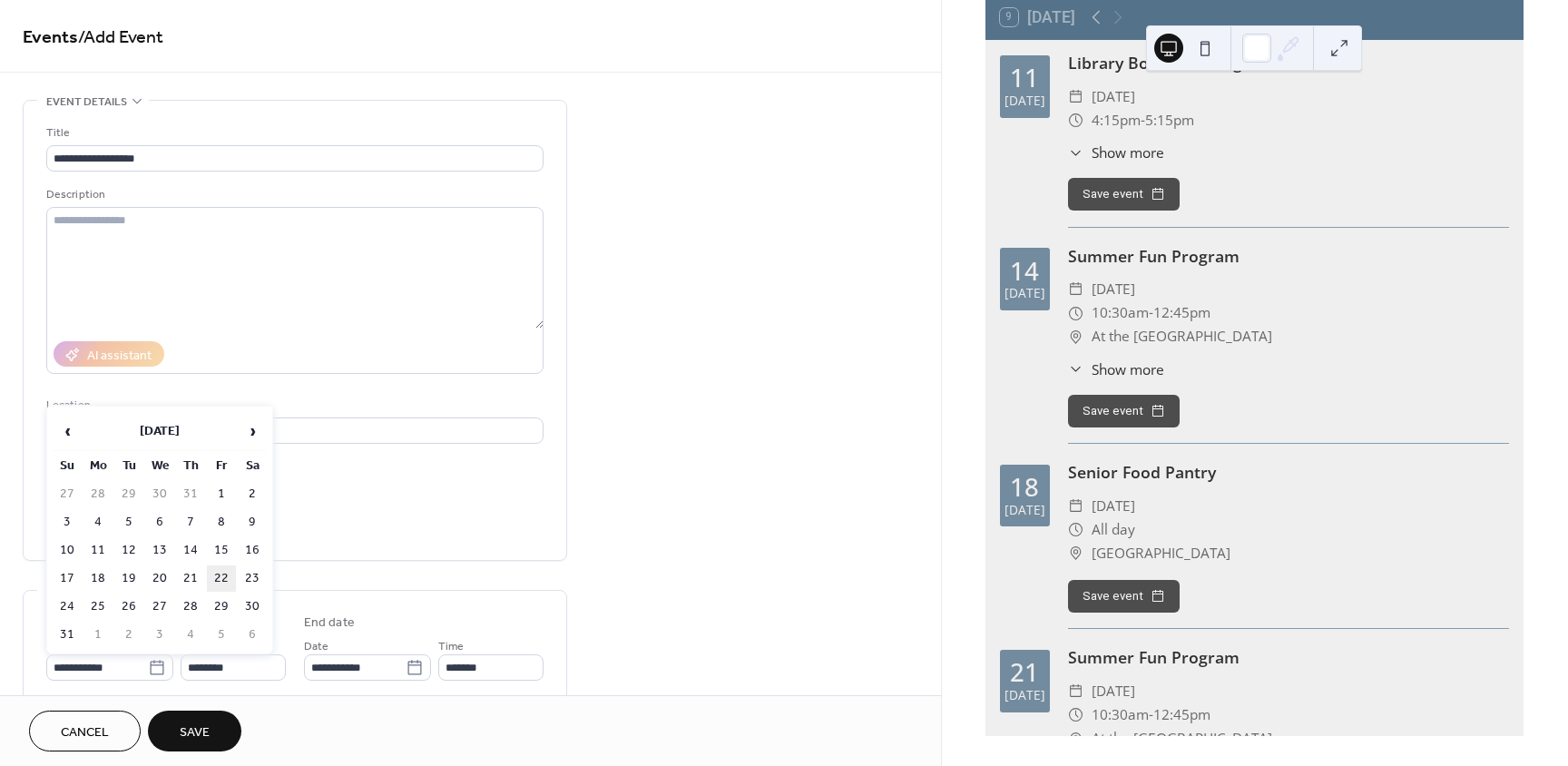 click on "22" at bounding box center (221, 578) 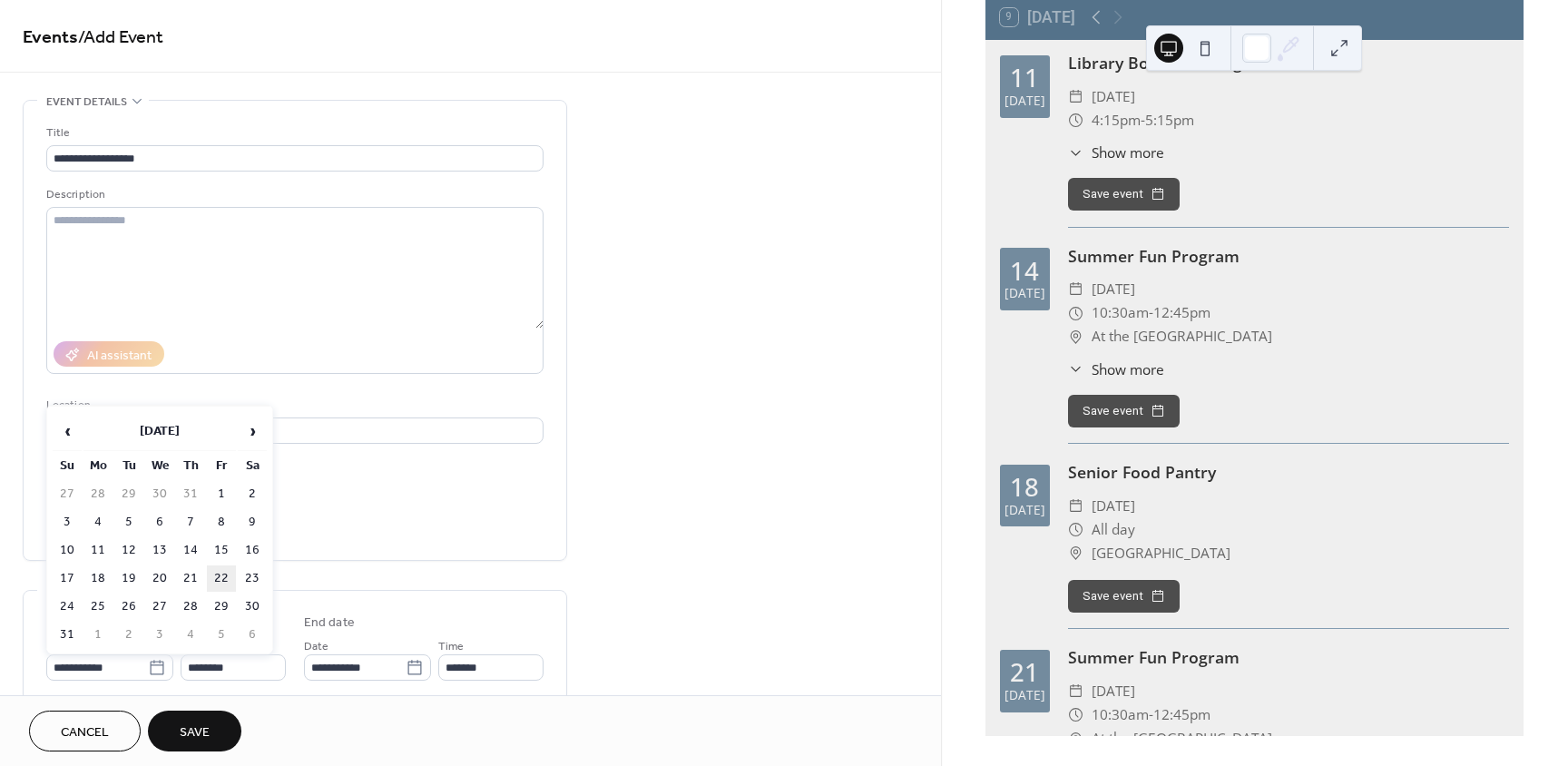 type on "**********" 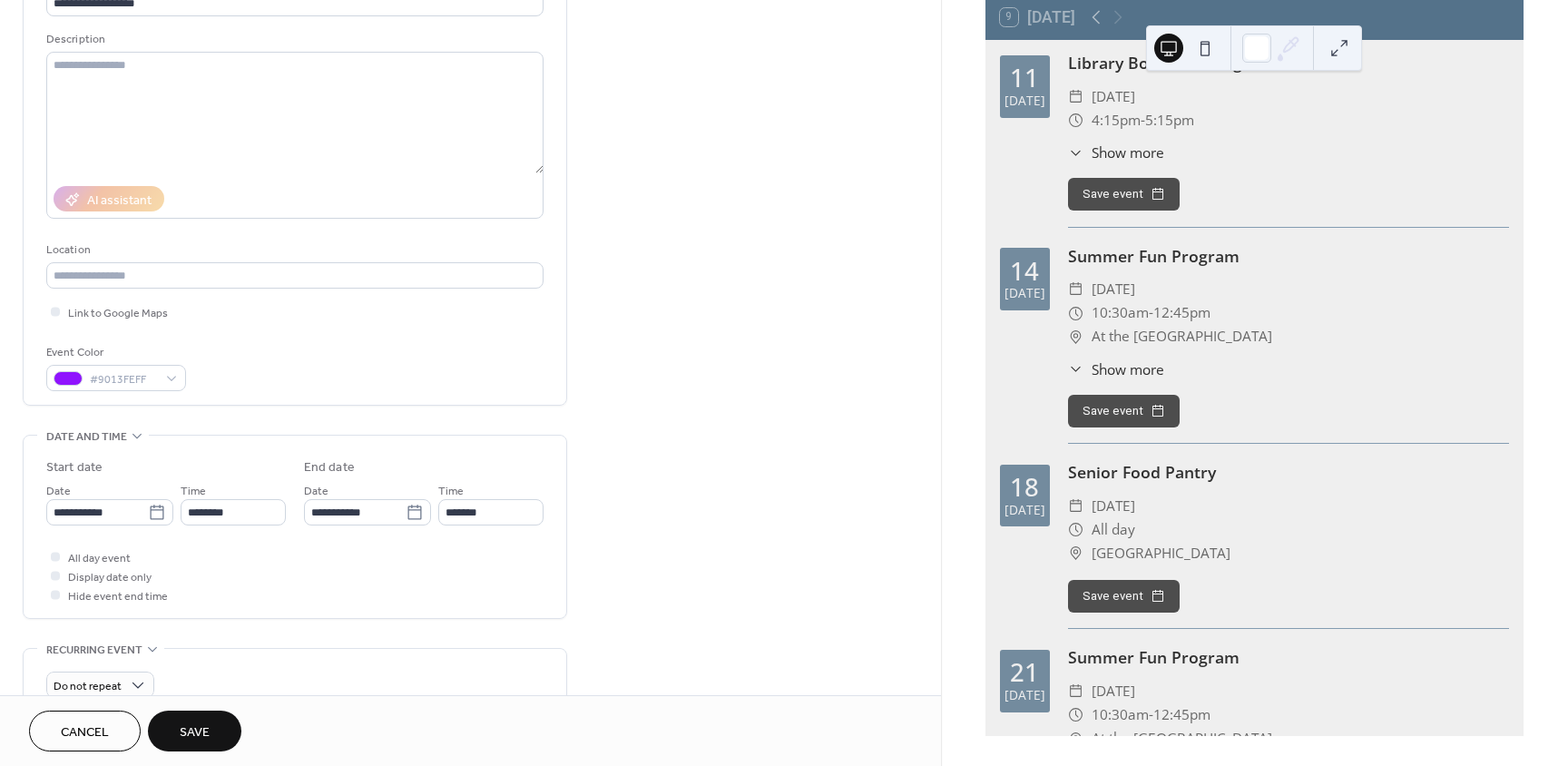scroll, scrollTop: 182, scrollLeft: 0, axis: vertical 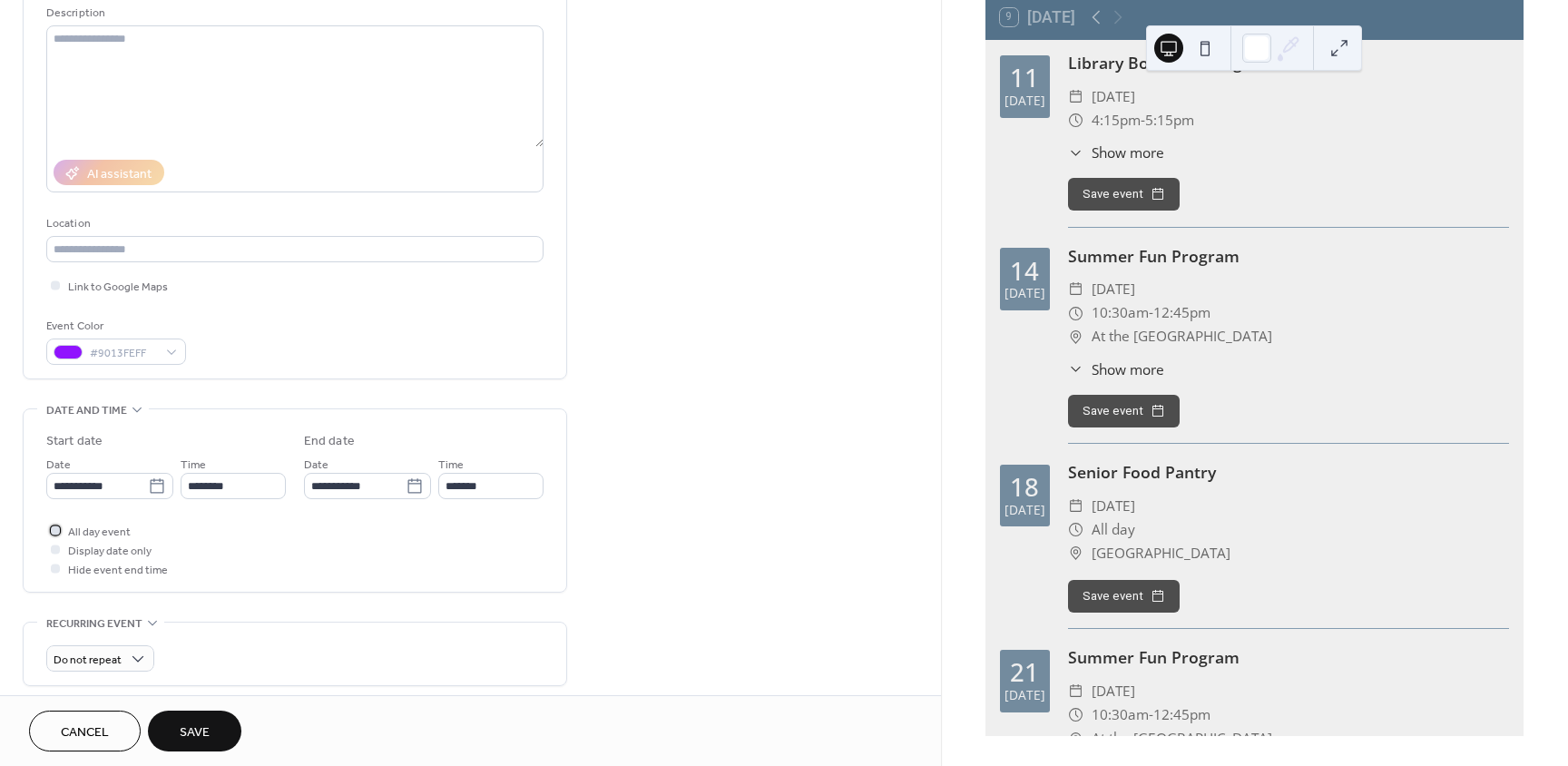 click at bounding box center [55, 530] 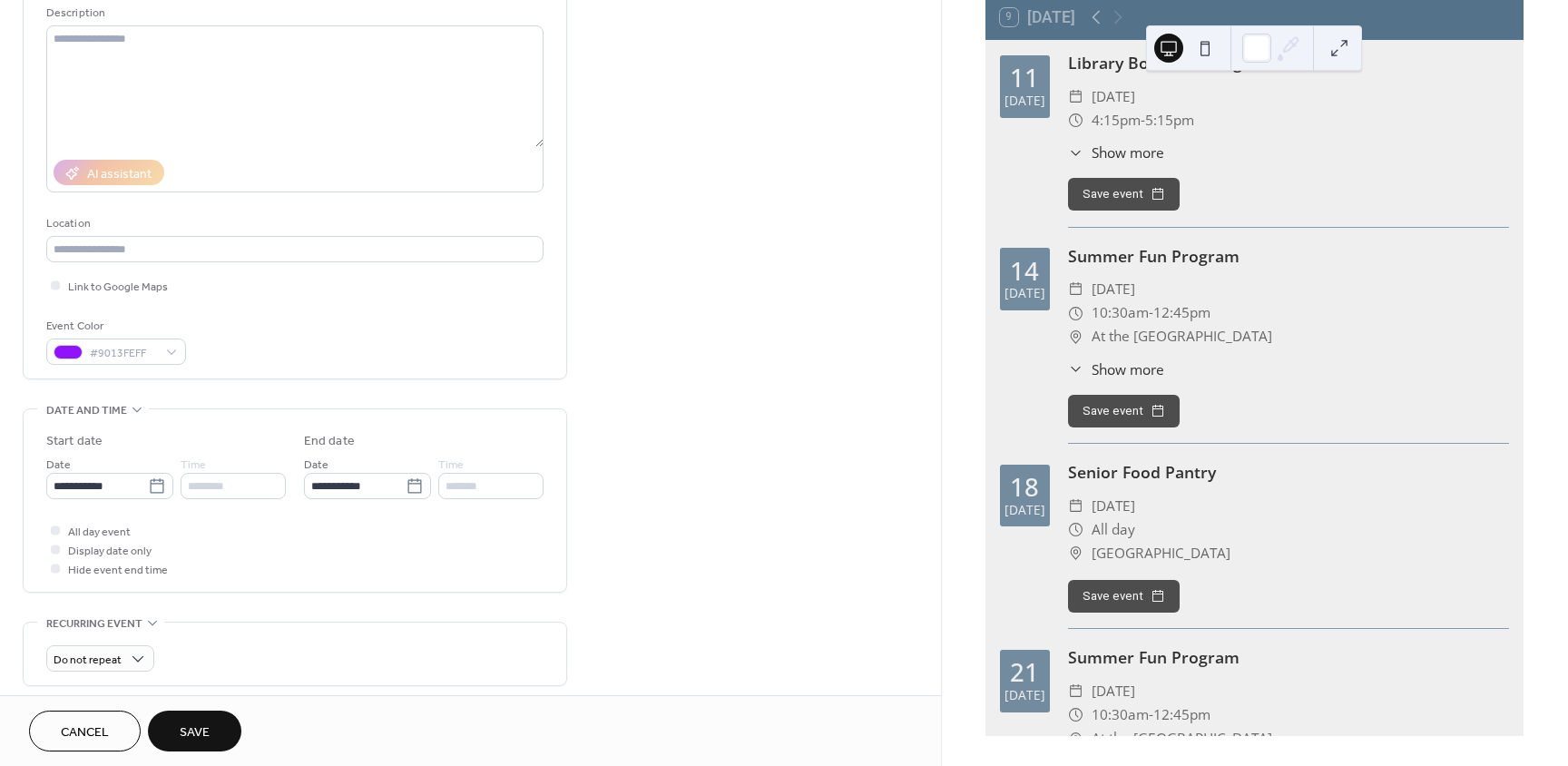 click on "Save" at bounding box center (194, 732) 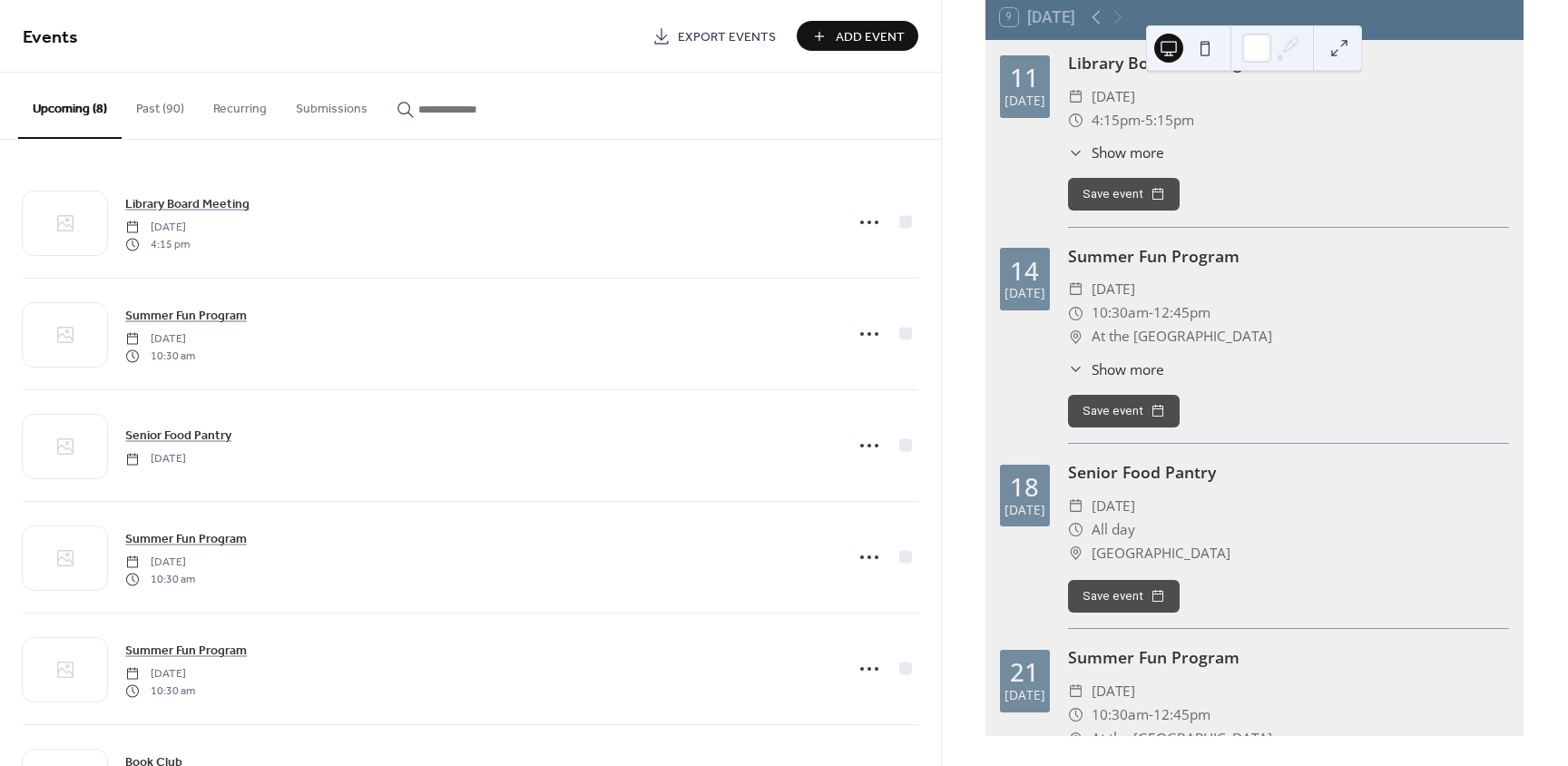 click on "Add Event" at bounding box center [870, 37] 